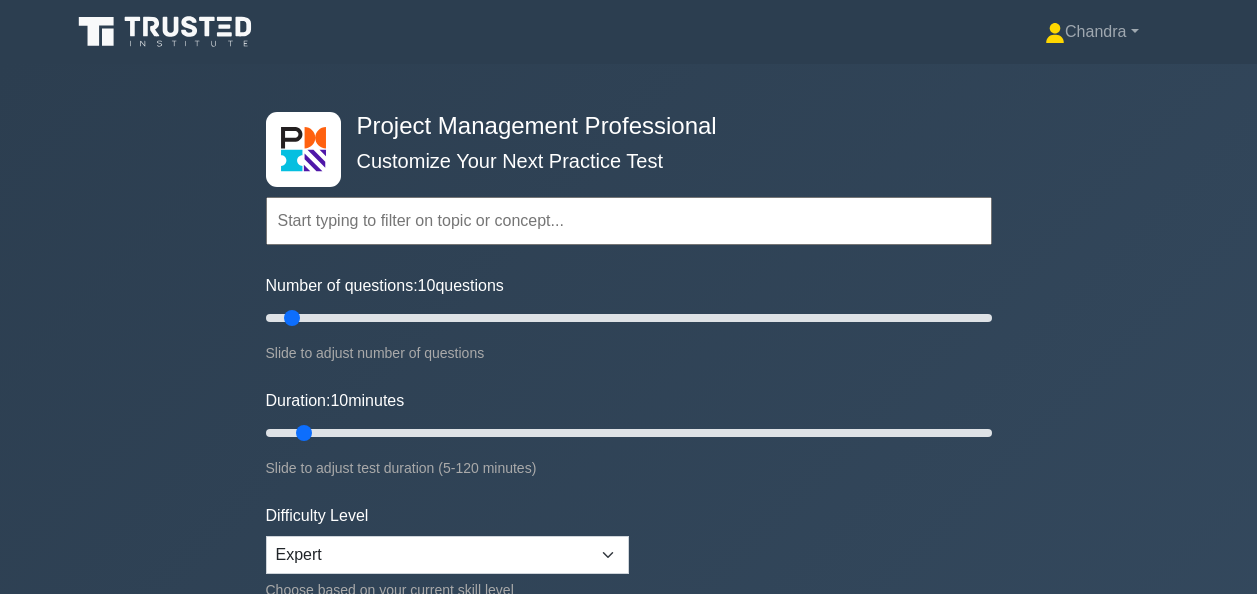 scroll, scrollTop: 6433, scrollLeft: 0, axis: vertical 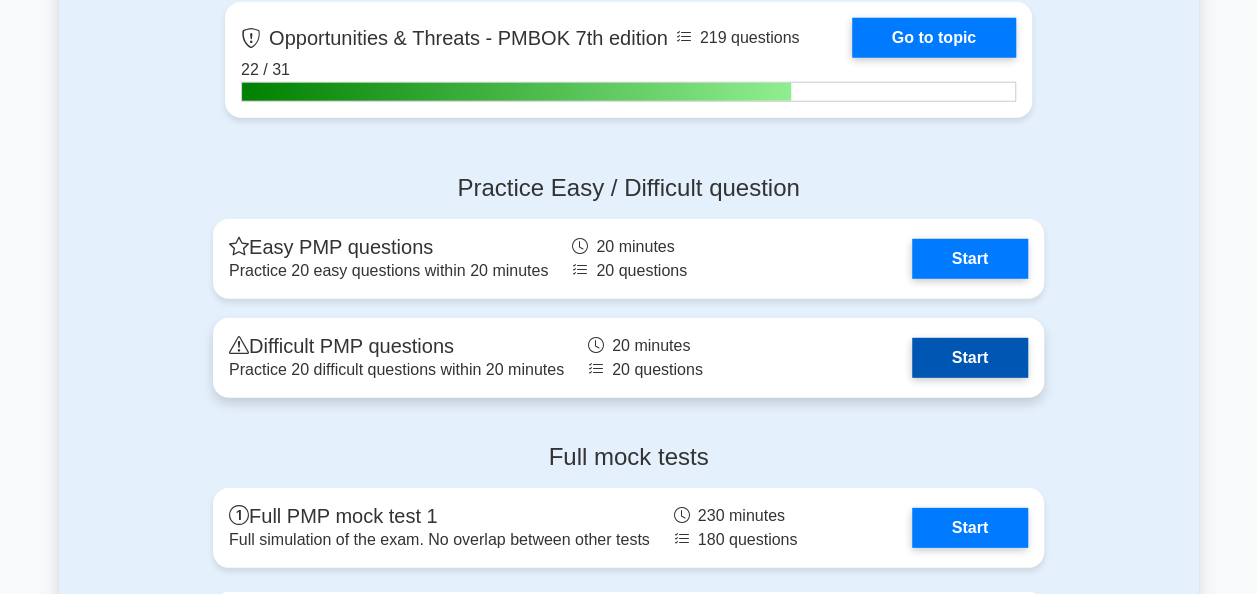 click on "Start" at bounding box center (970, 358) 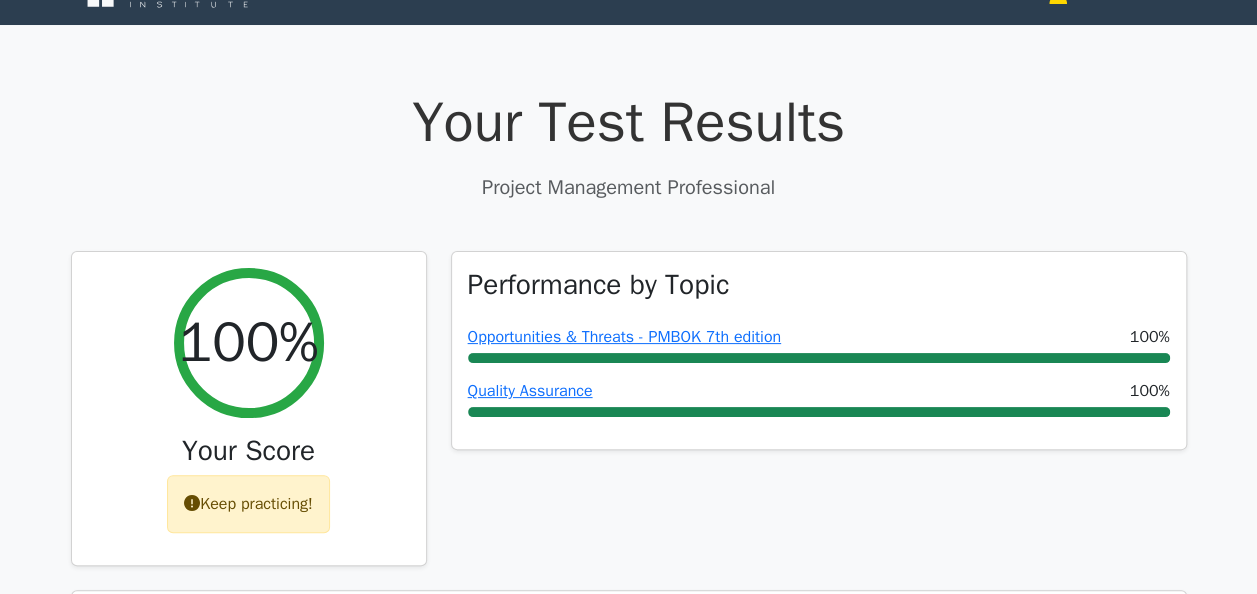 scroll, scrollTop: 100, scrollLeft: 0, axis: vertical 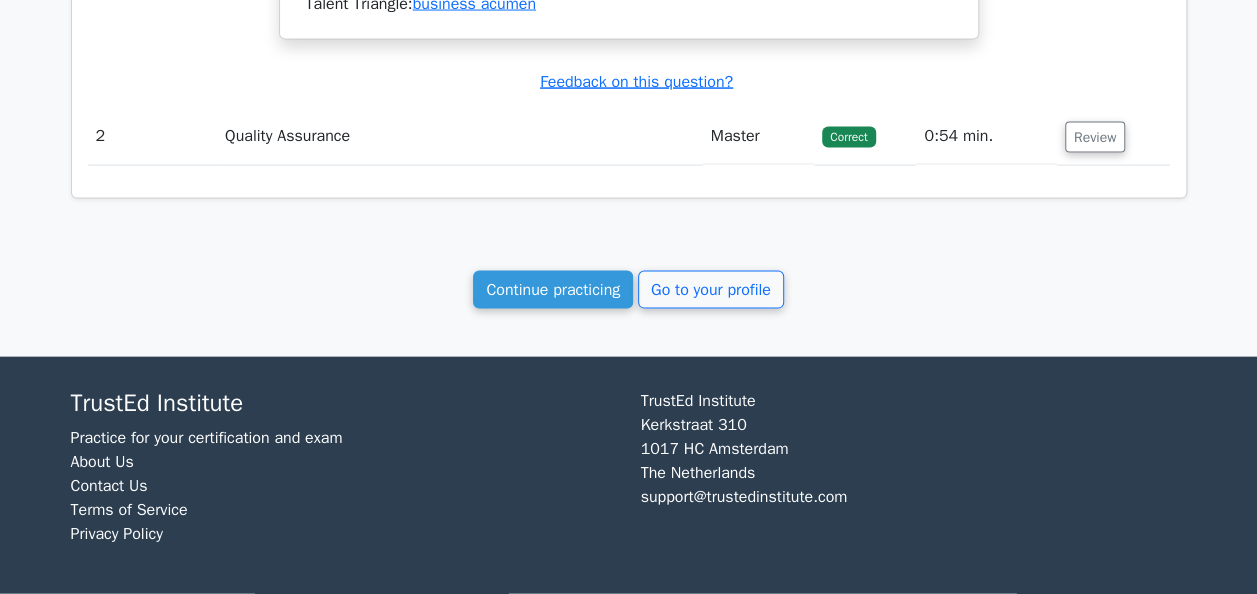 click on "Your Test Results
Project Management Professional
100%
Your Score
Keep practicing!
Performance by Topic
Opportunities & Threats - PMBOK 7th edition
100%
Quality Assurance
100% 2/2" at bounding box center [629, -802] 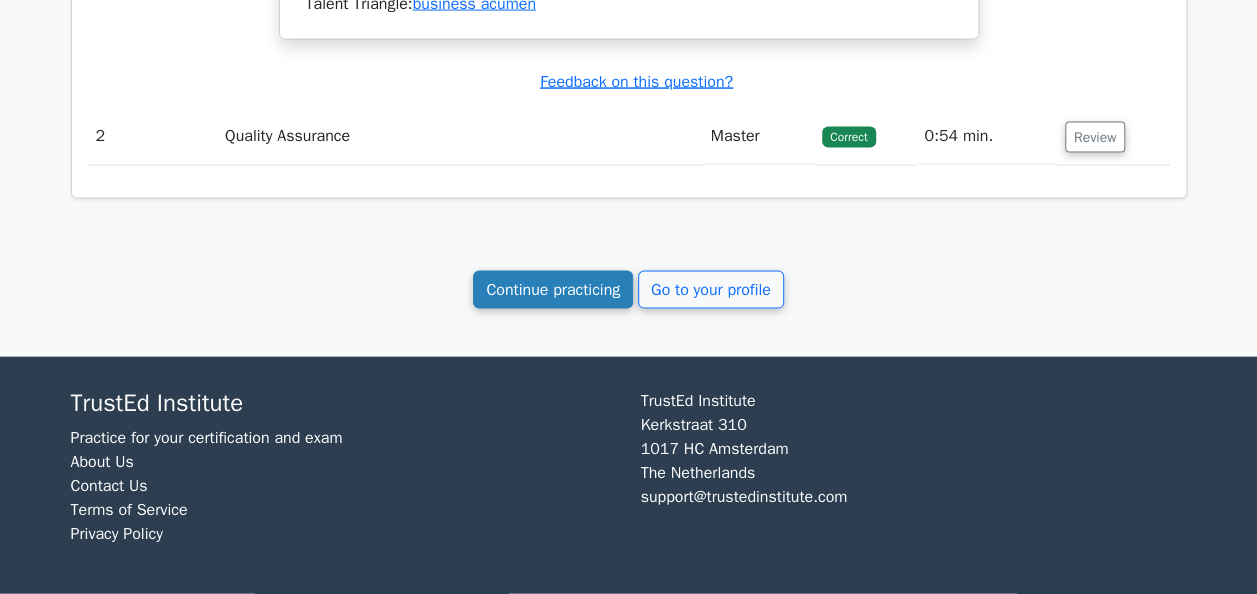 click on "Continue practicing" at bounding box center (553, 290) 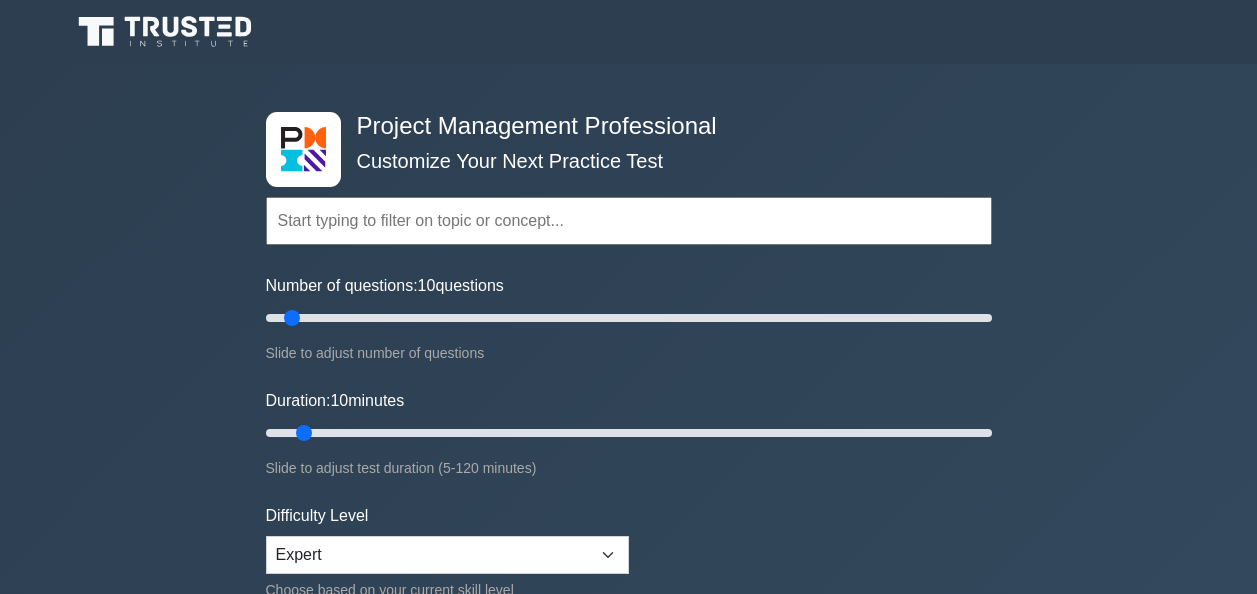 scroll, scrollTop: 0, scrollLeft: 0, axis: both 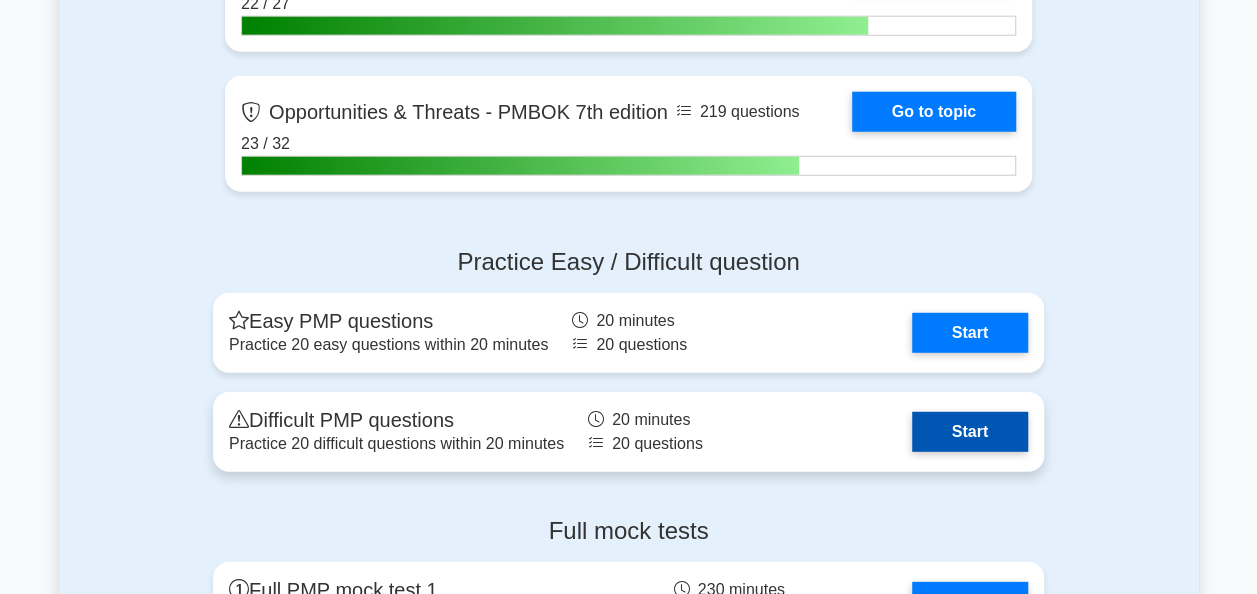 click on "Start" at bounding box center (970, 432) 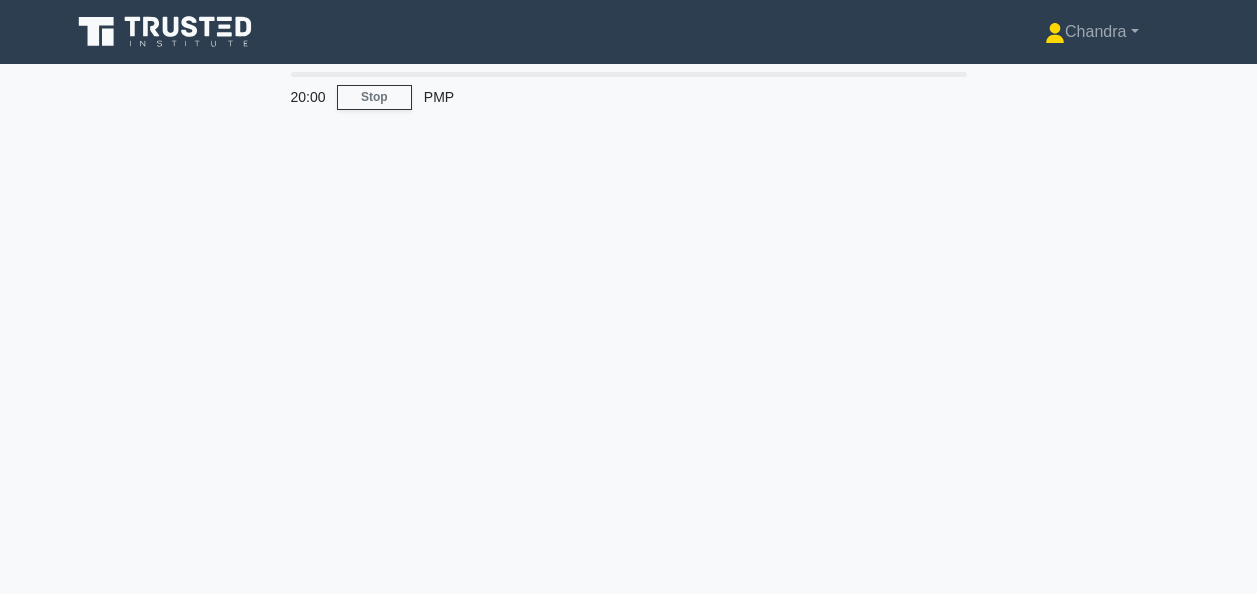 scroll, scrollTop: 0, scrollLeft: 0, axis: both 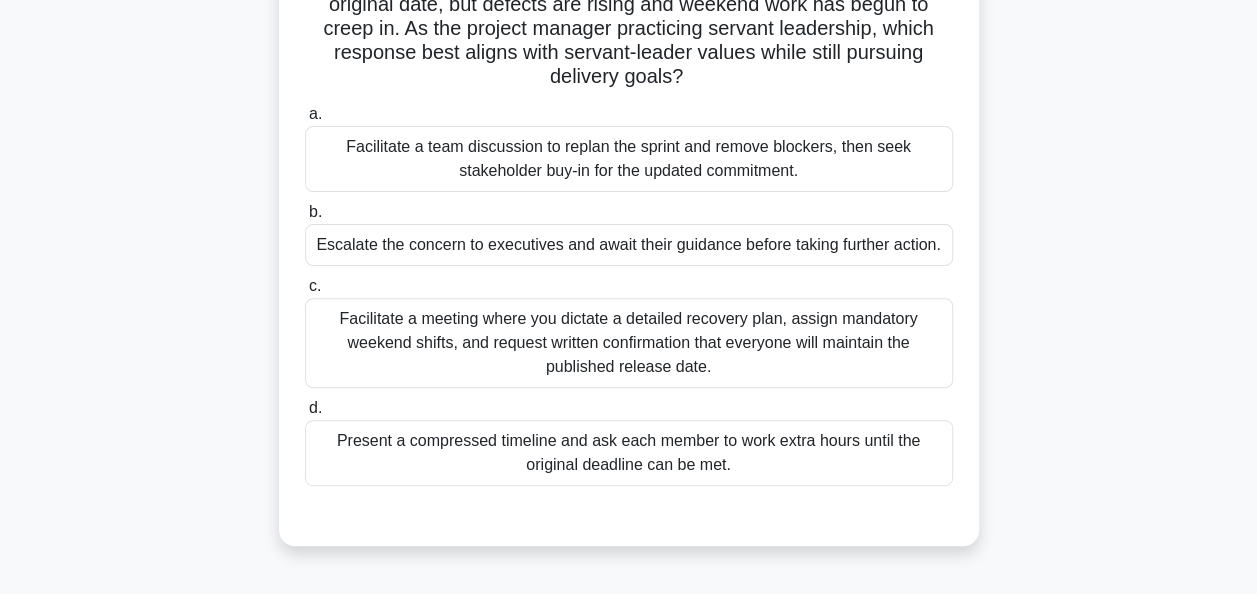 click on "Facilitate a team discussion to replan the sprint and remove blockers, then seek stakeholder buy-in for the updated commitment." at bounding box center (629, 159) 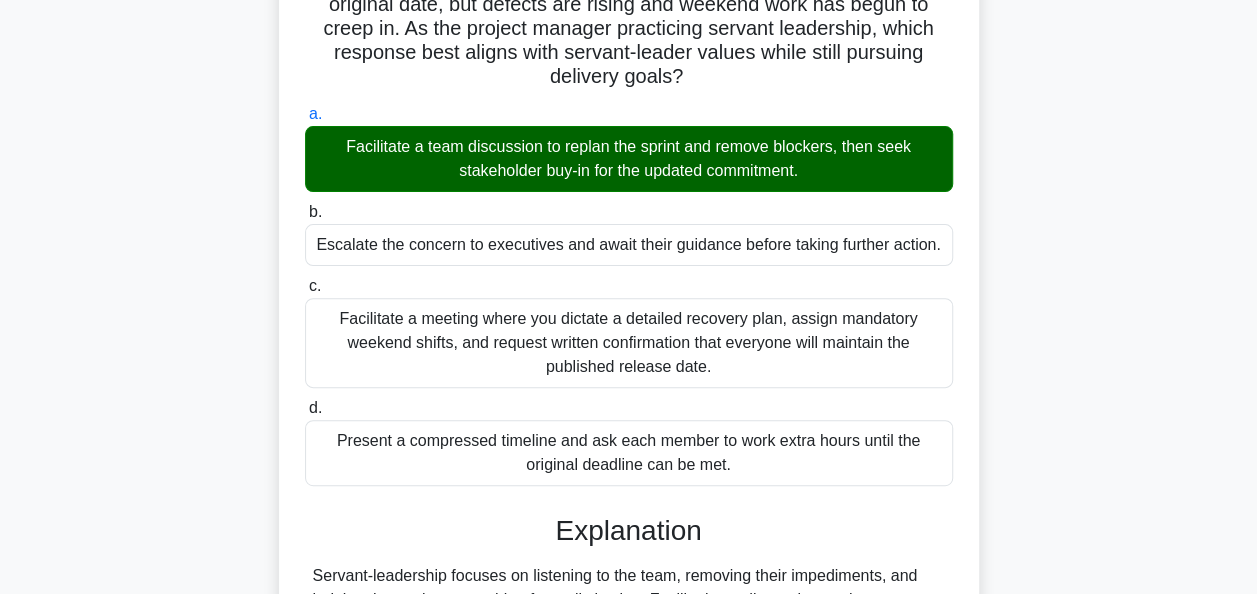 scroll, scrollTop: 588, scrollLeft: 0, axis: vertical 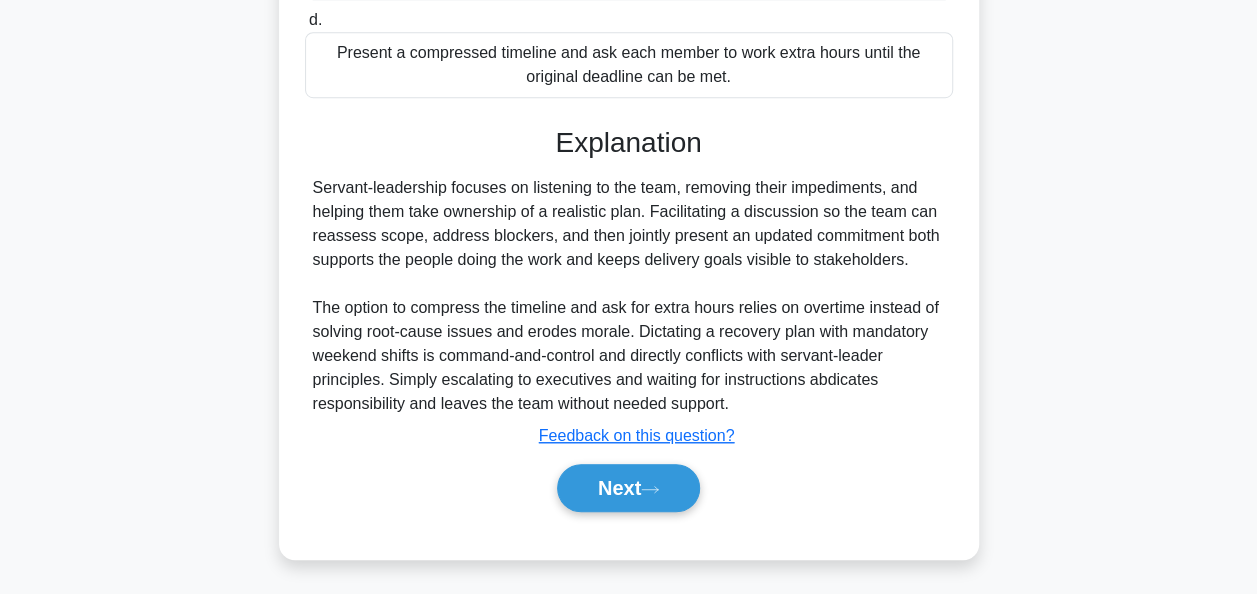 click on "Next" at bounding box center [629, 488] 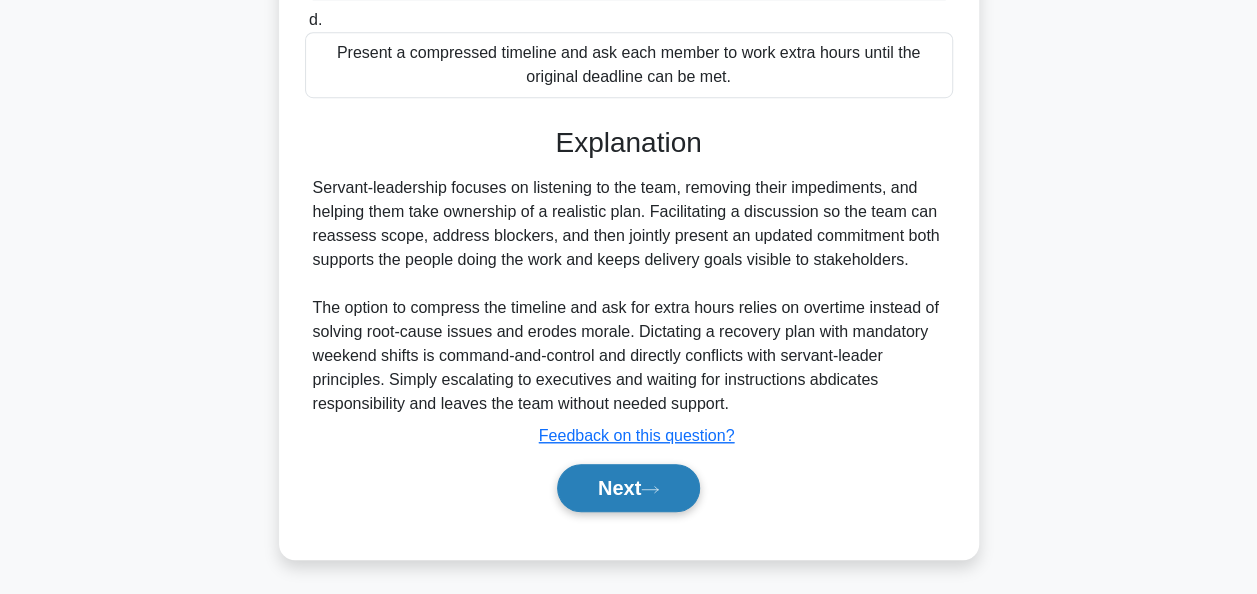 click on "Next" at bounding box center [628, 488] 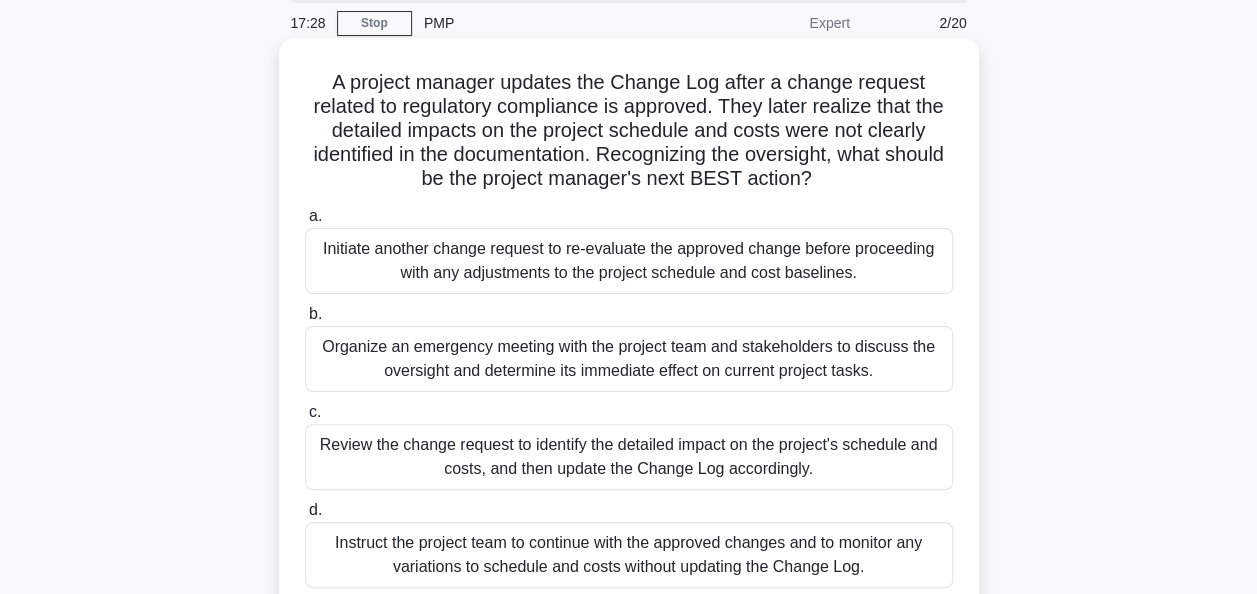scroll, scrollTop: 100, scrollLeft: 0, axis: vertical 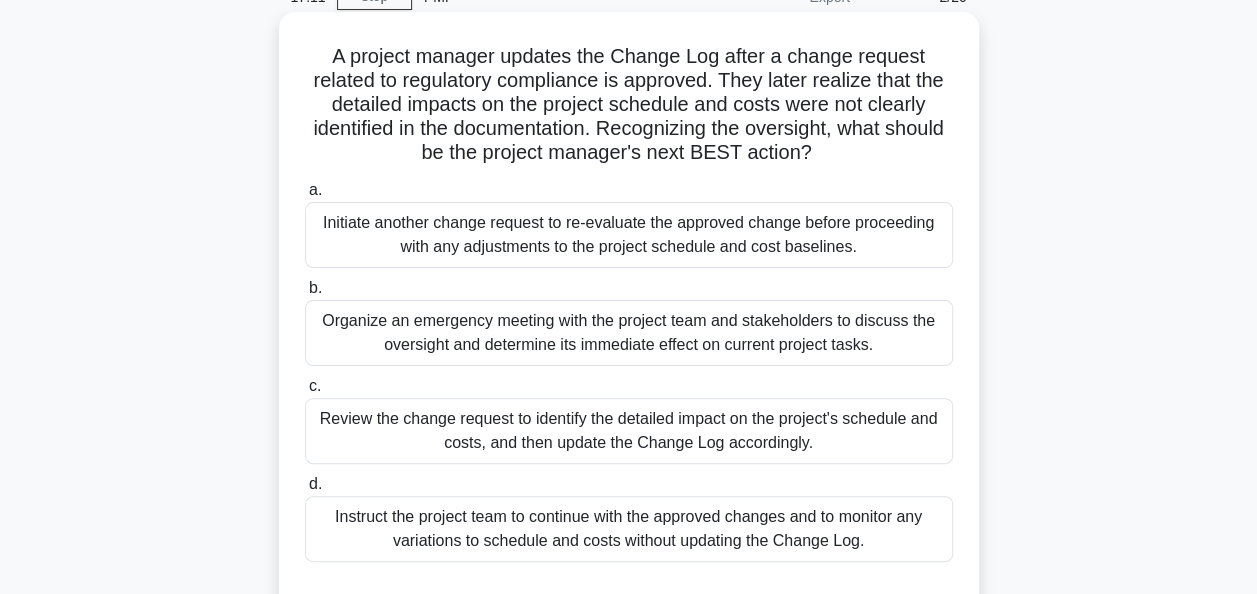 click on "Review the change request to identify the detailed impact on the project's schedule and costs, and then update the Change Log accordingly." at bounding box center [629, 431] 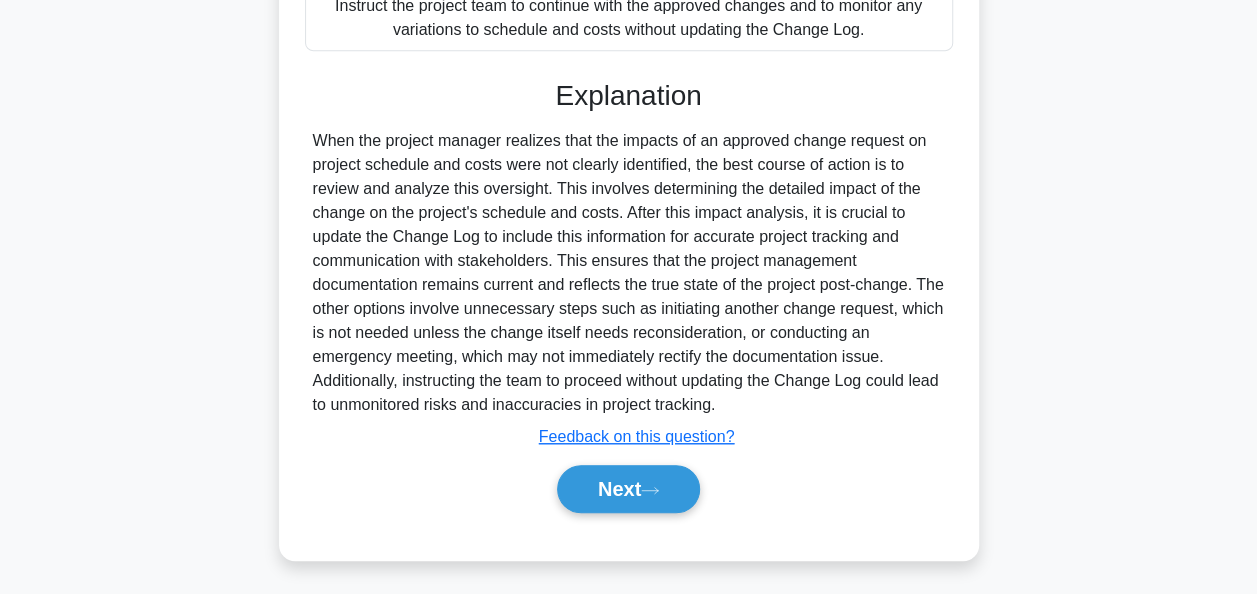 scroll, scrollTop: 612, scrollLeft: 0, axis: vertical 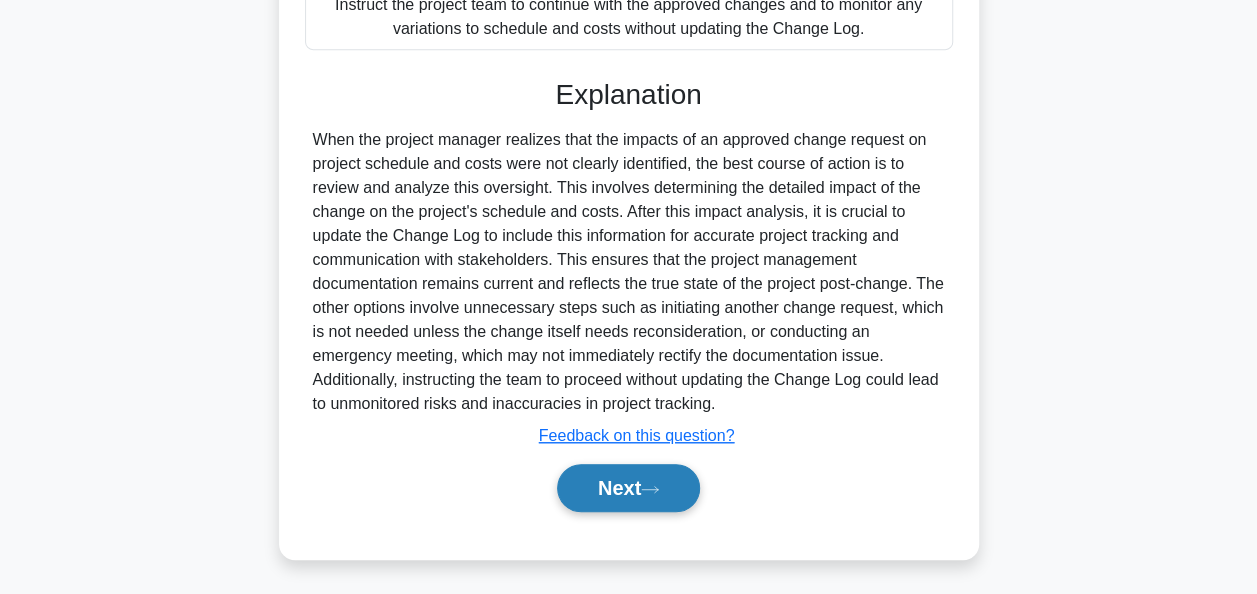 click on "Next" at bounding box center (628, 488) 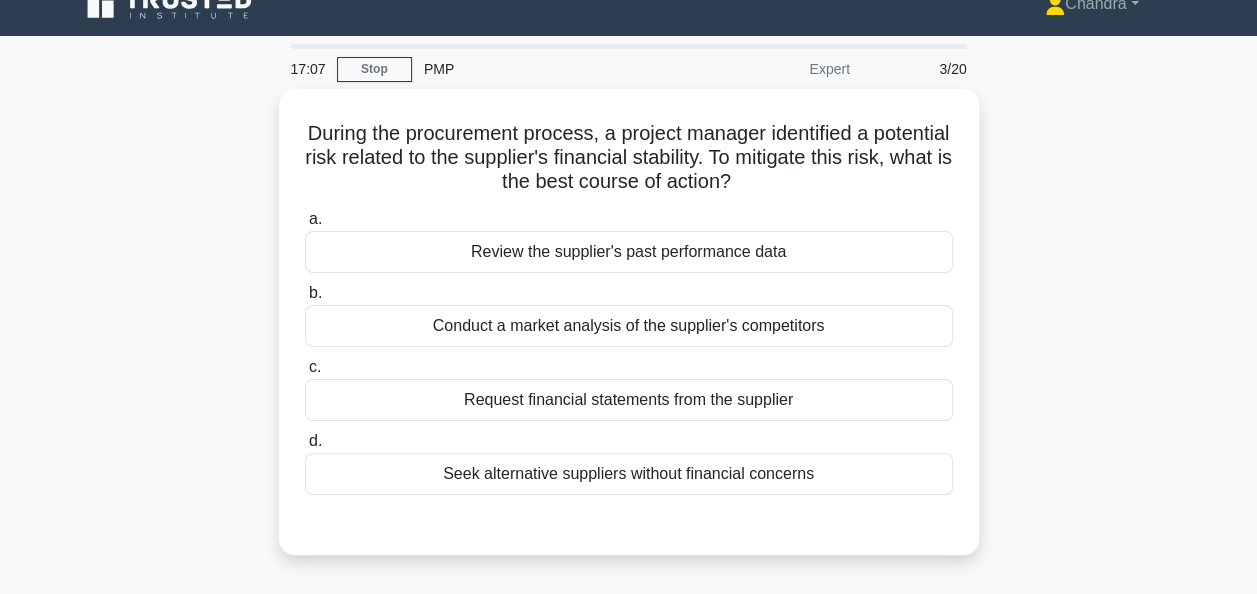 scroll, scrollTop: 0, scrollLeft: 0, axis: both 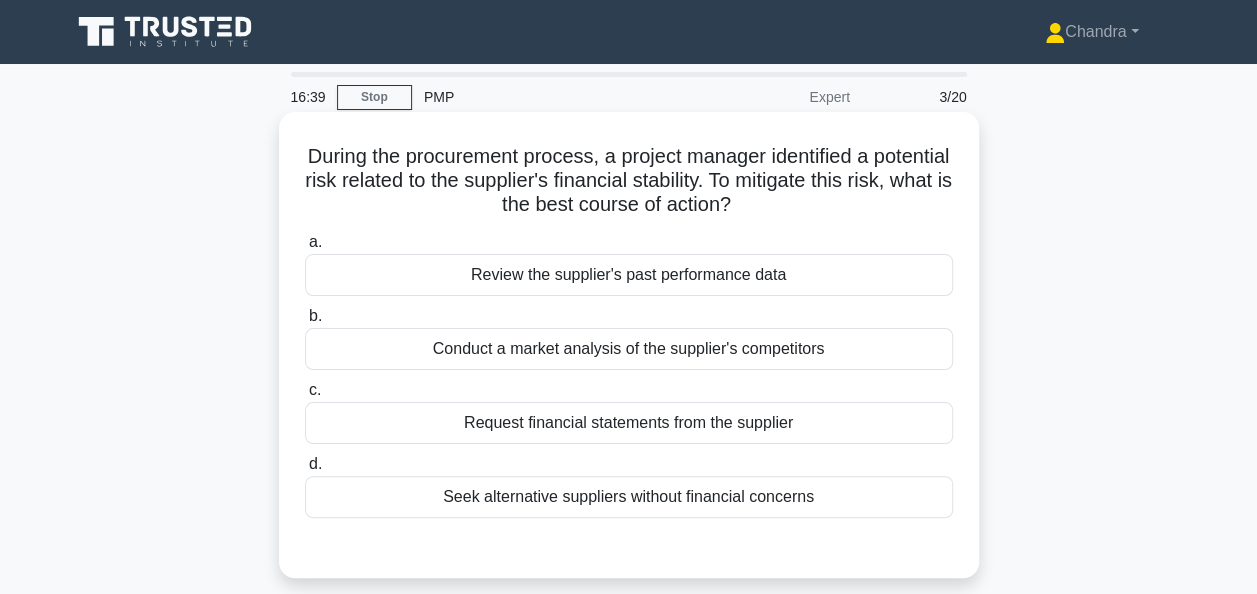 click on "Request financial statements from the supplier" at bounding box center [629, 423] 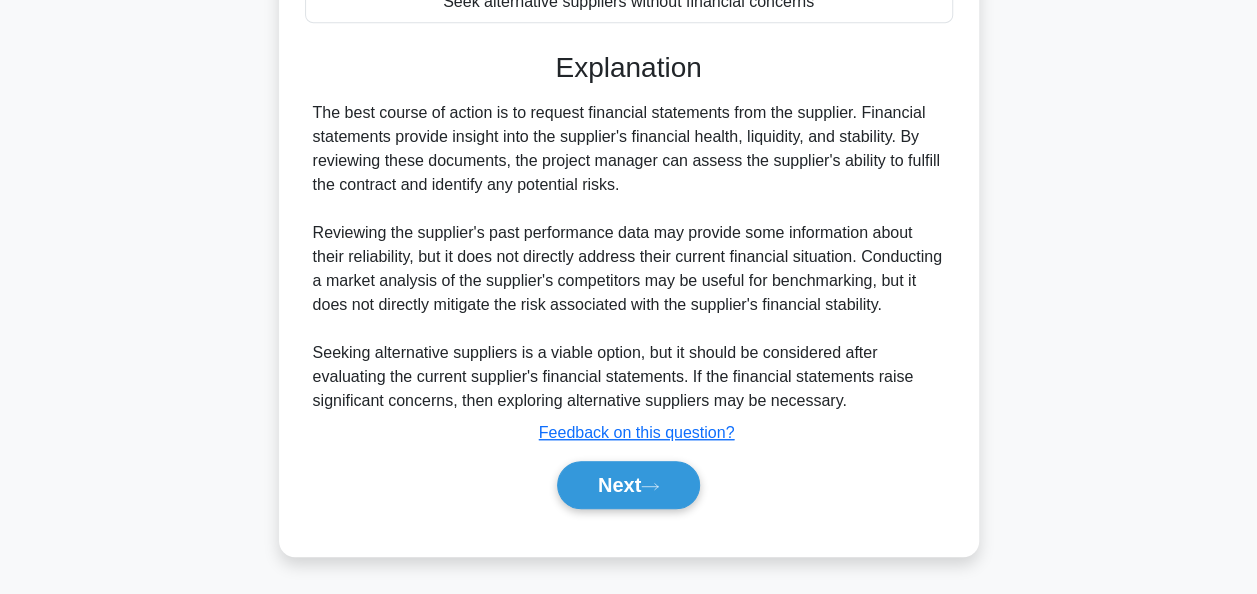 scroll, scrollTop: 516, scrollLeft: 0, axis: vertical 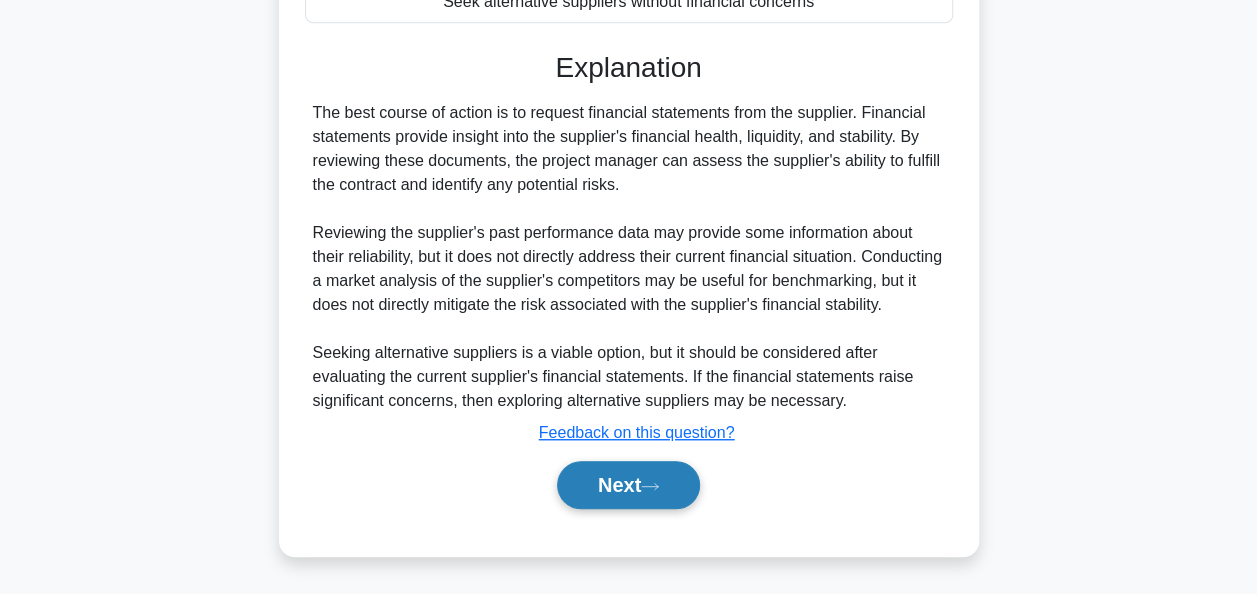 click on "Next" at bounding box center [628, 485] 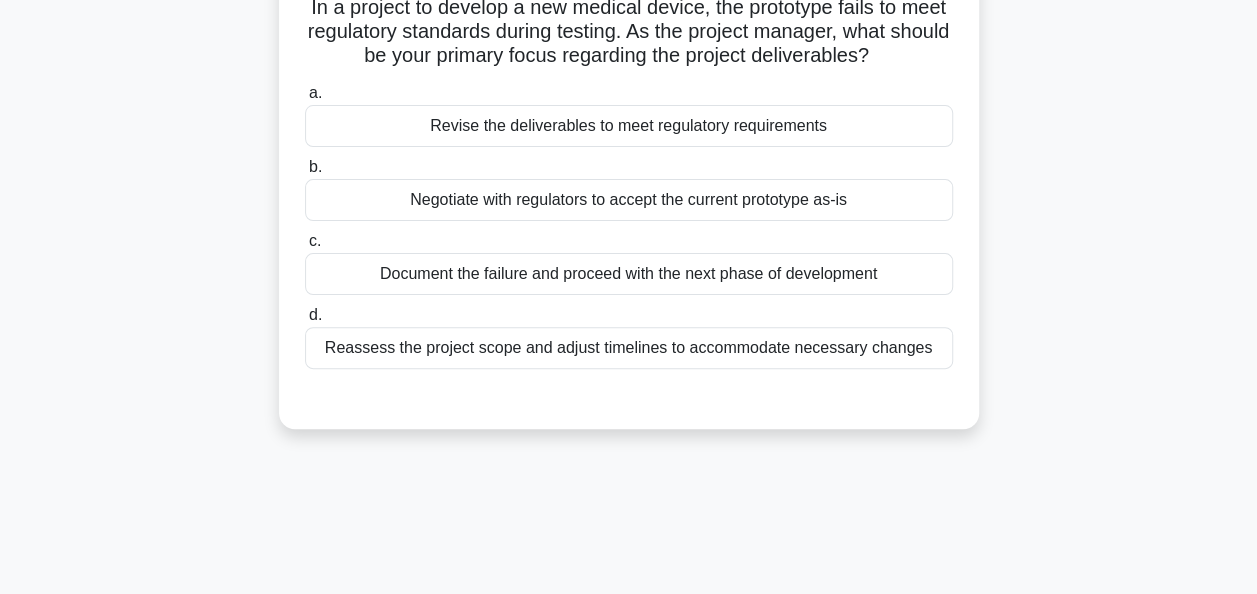 scroll, scrollTop: 0, scrollLeft: 0, axis: both 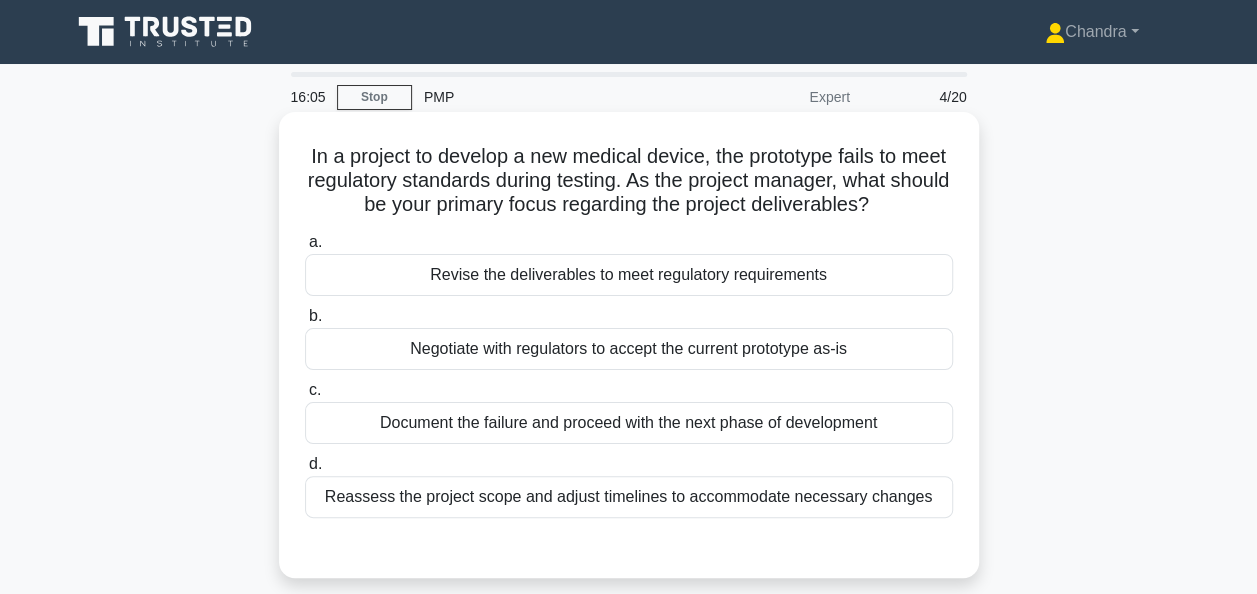 click on "Reassess the project scope and adjust timelines to accommodate necessary changes" at bounding box center (629, 497) 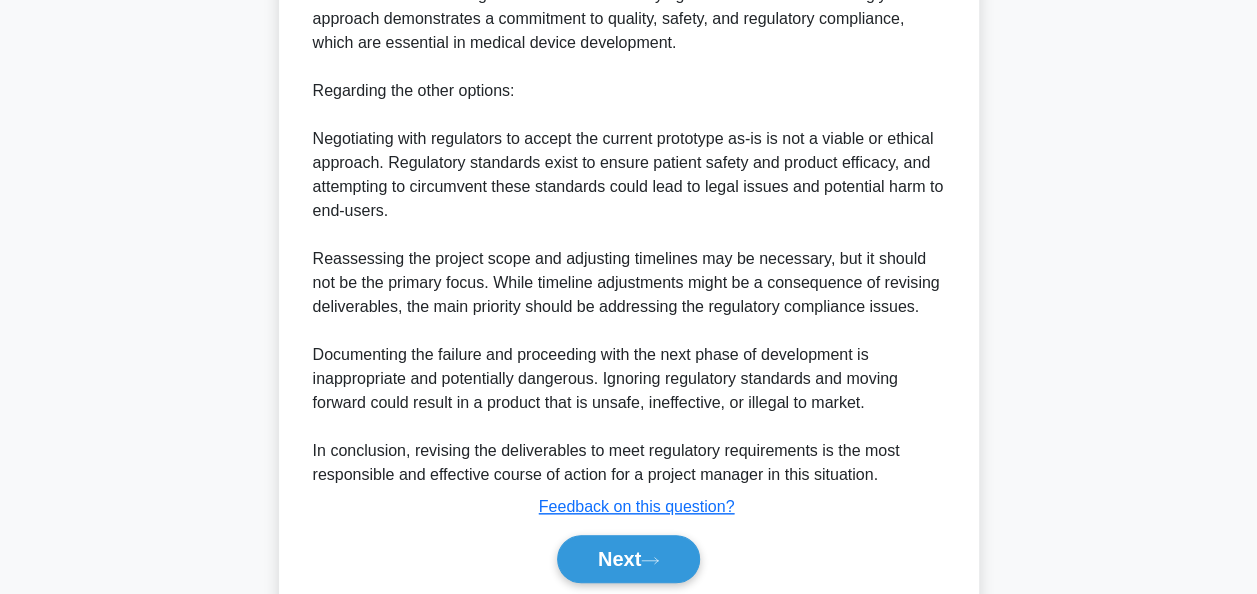 scroll, scrollTop: 807, scrollLeft: 0, axis: vertical 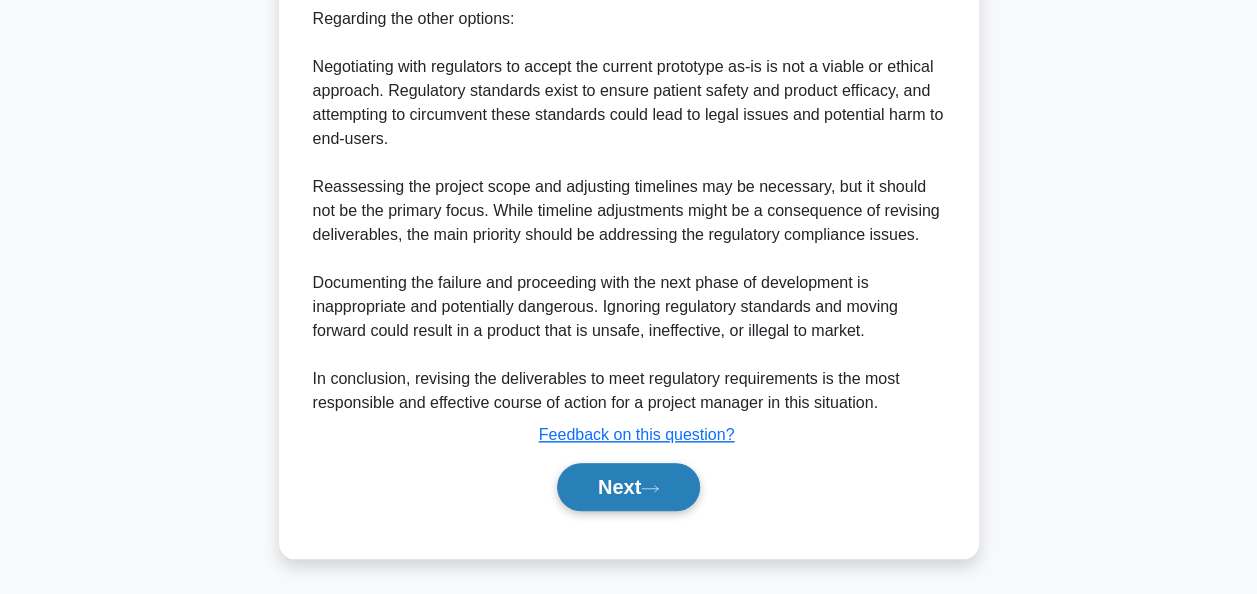 click on "Next" at bounding box center (628, 487) 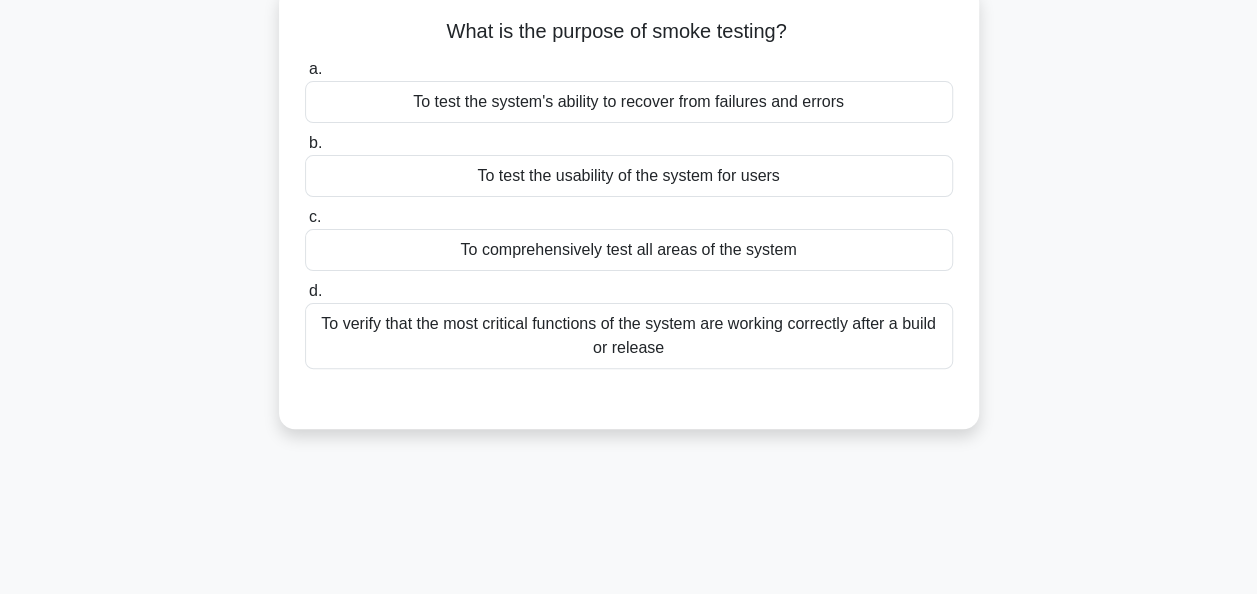 scroll, scrollTop: 0, scrollLeft: 0, axis: both 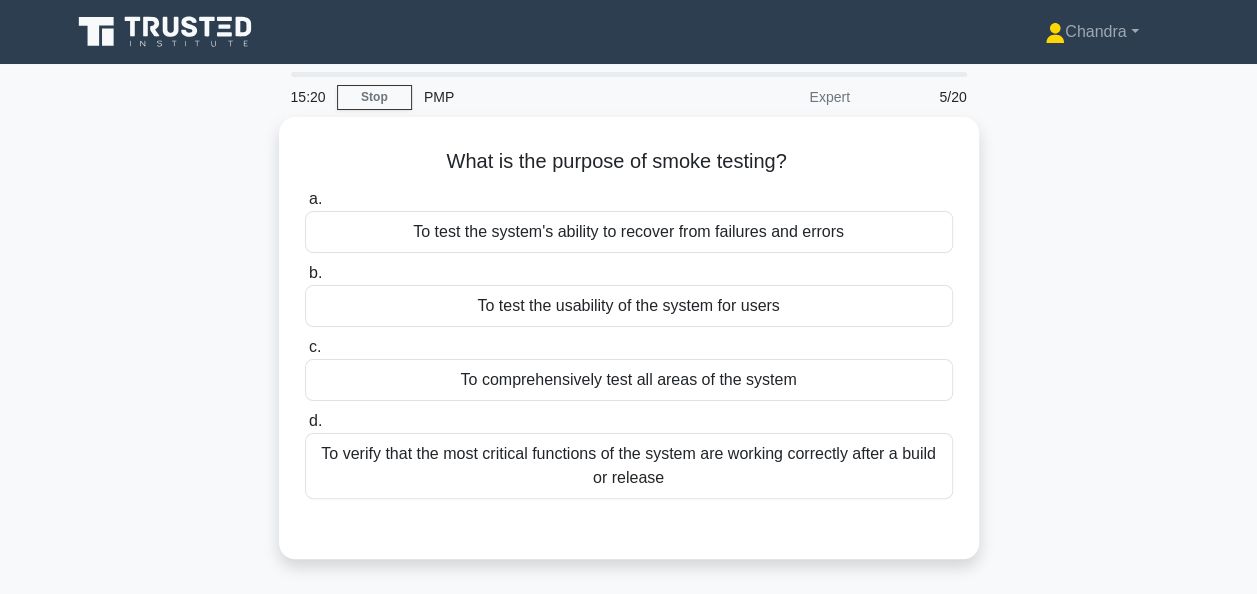 click on "To verify that the most critical functions of the system are working correctly after a build or release" at bounding box center (629, 466) 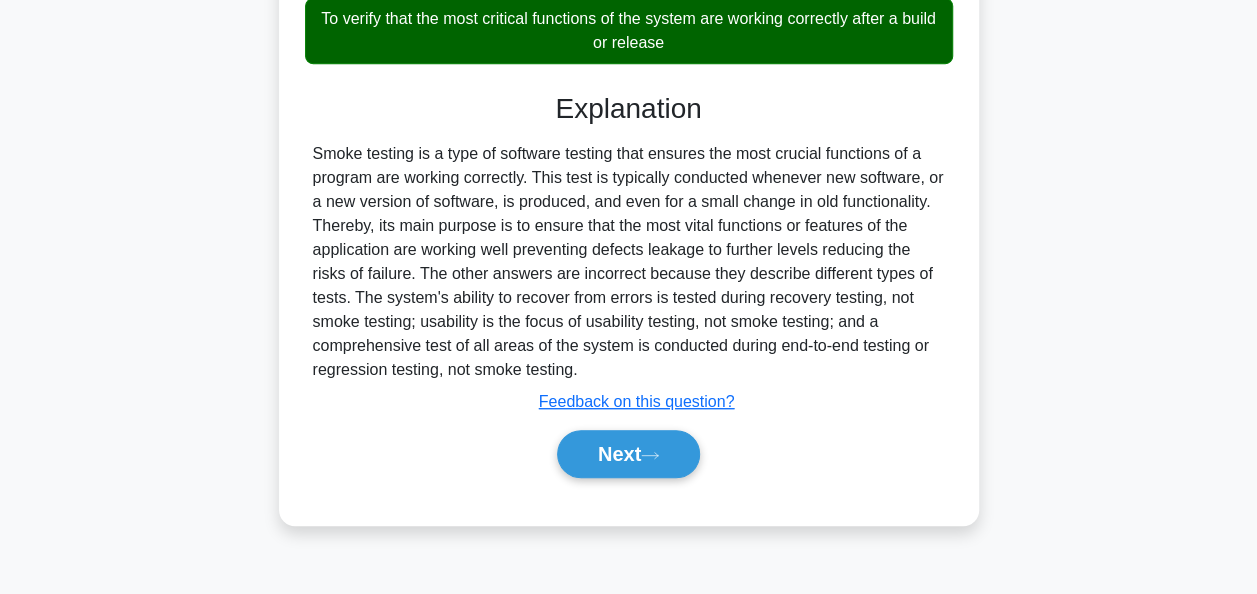 scroll, scrollTop: 486, scrollLeft: 0, axis: vertical 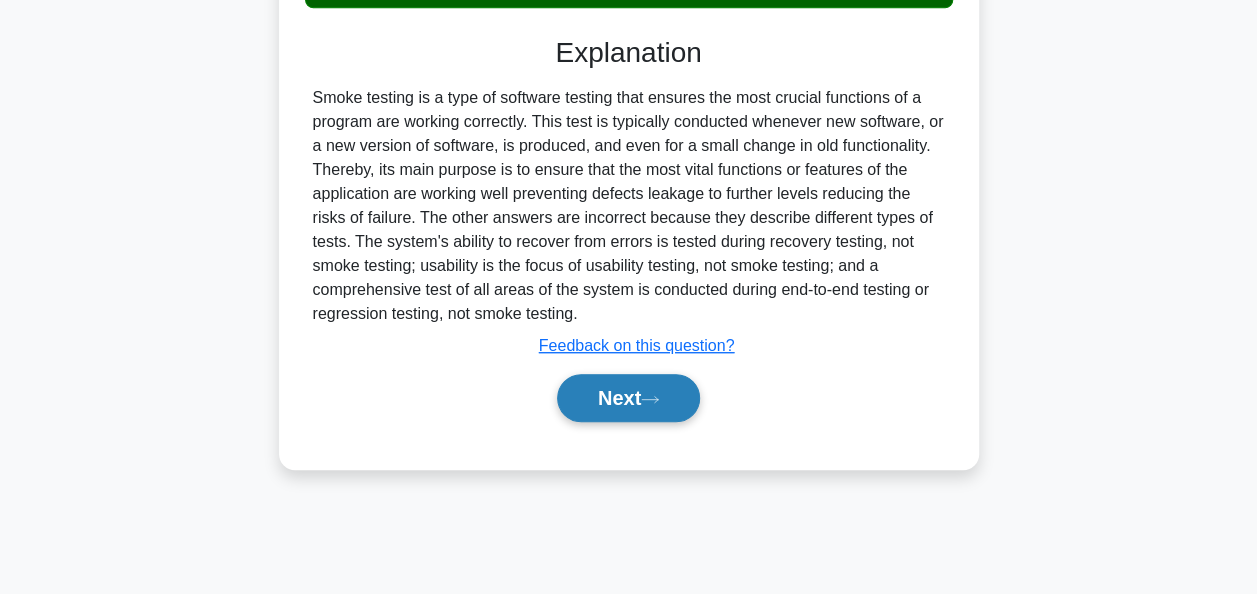 click on "Next" at bounding box center [628, 398] 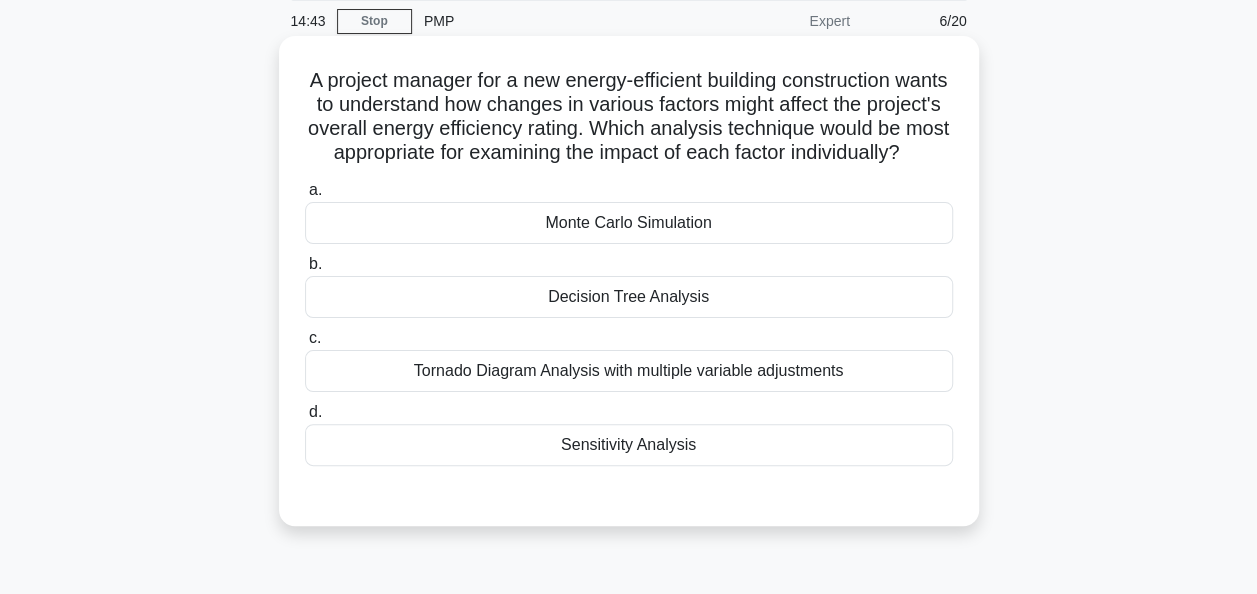 scroll, scrollTop: 100, scrollLeft: 0, axis: vertical 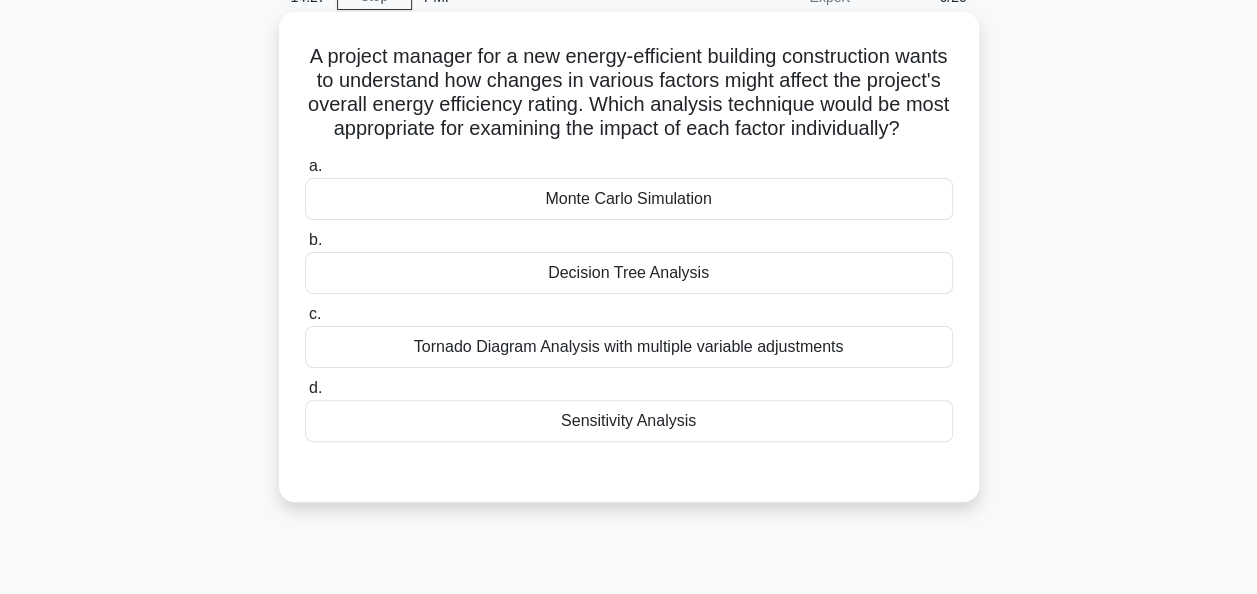 click on "Decision Tree Analysis" at bounding box center (629, 273) 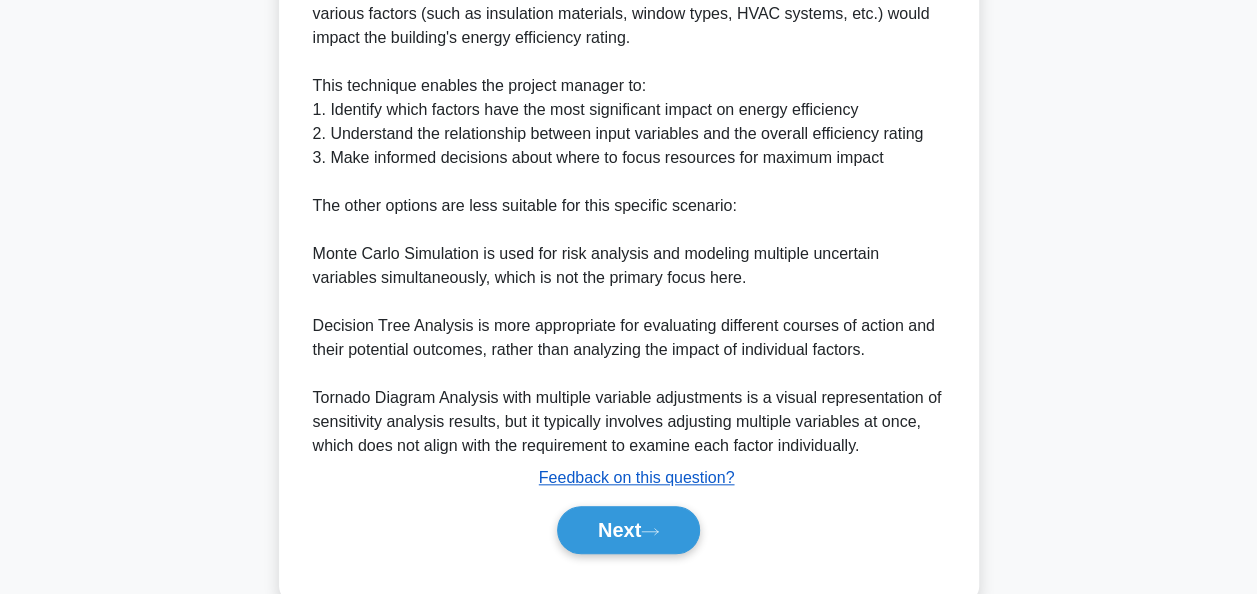 scroll, scrollTop: 831, scrollLeft: 0, axis: vertical 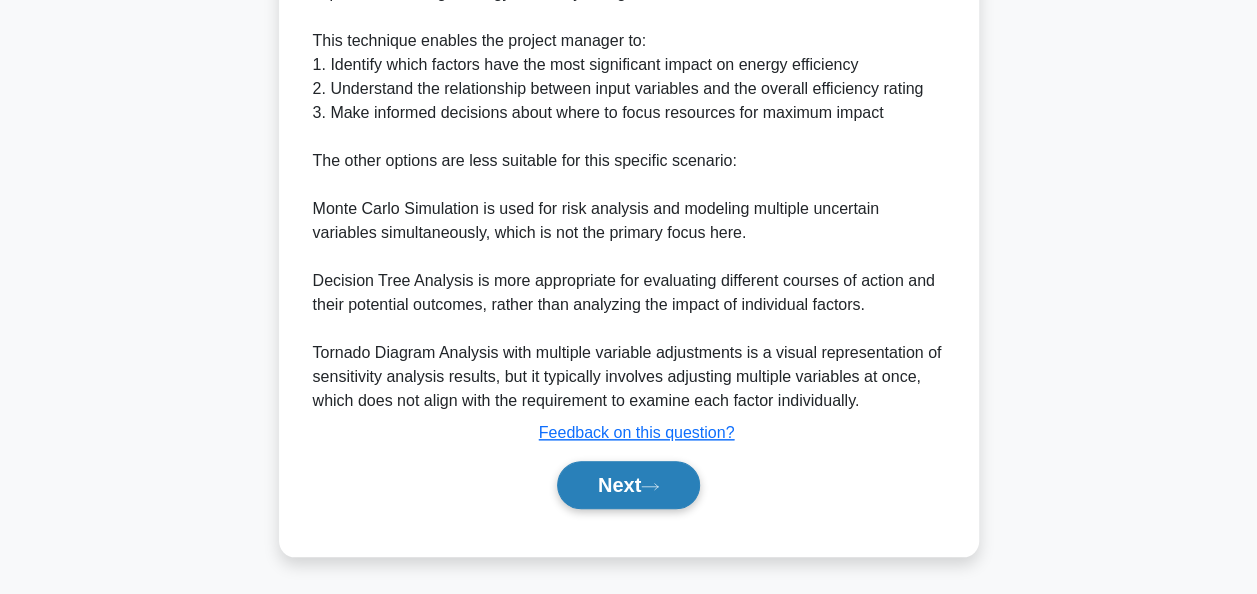 click on "Next" at bounding box center [628, 485] 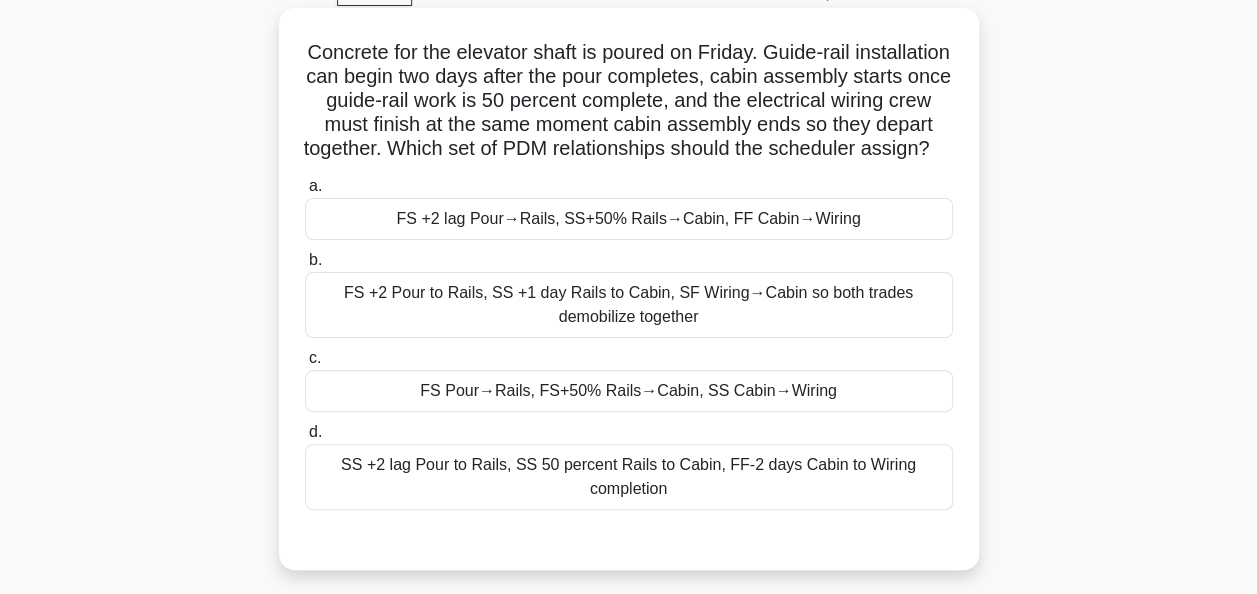 scroll, scrollTop: 0, scrollLeft: 0, axis: both 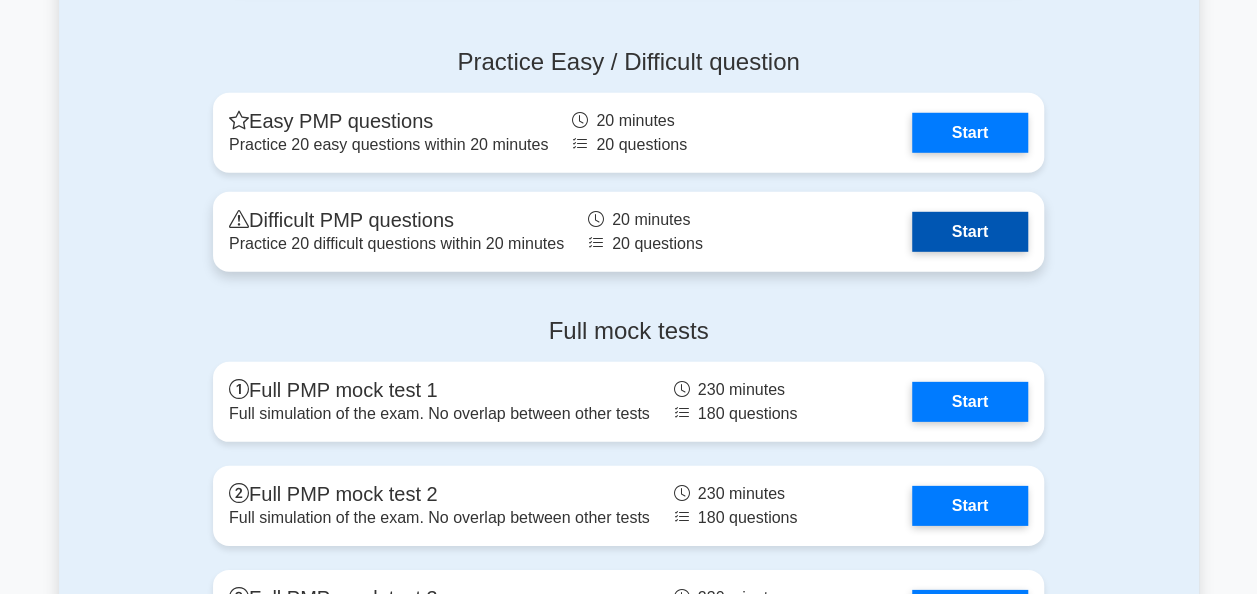 click on "Start" at bounding box center (970, 232) 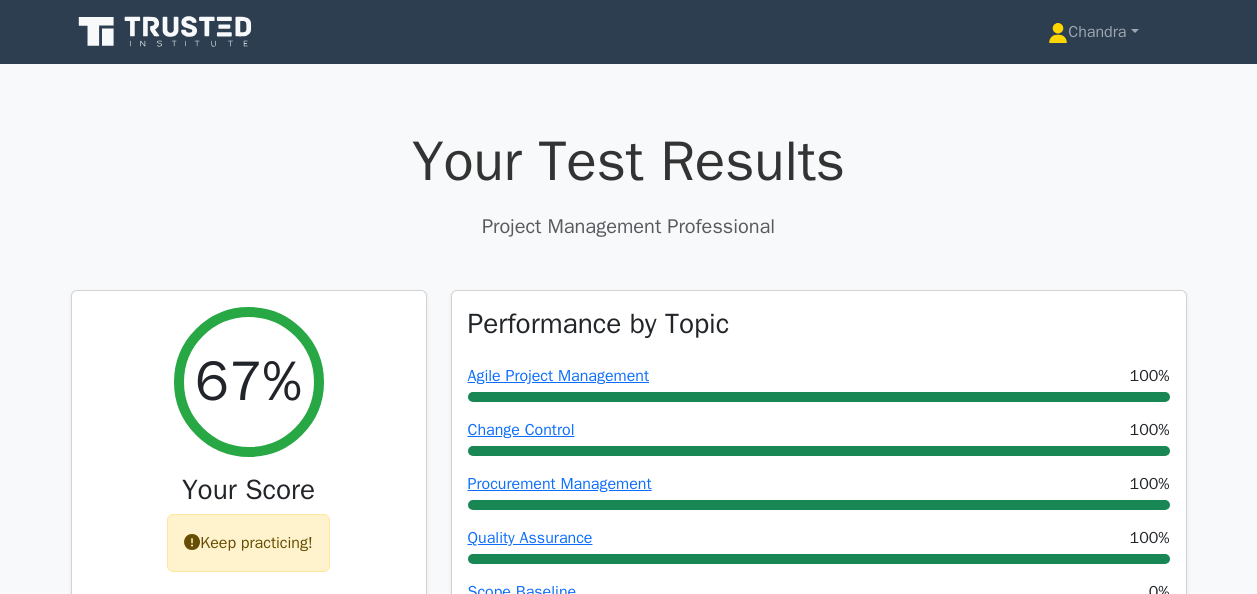 scroll, scrollTop: 0, scrollLeft: 0, axis: both 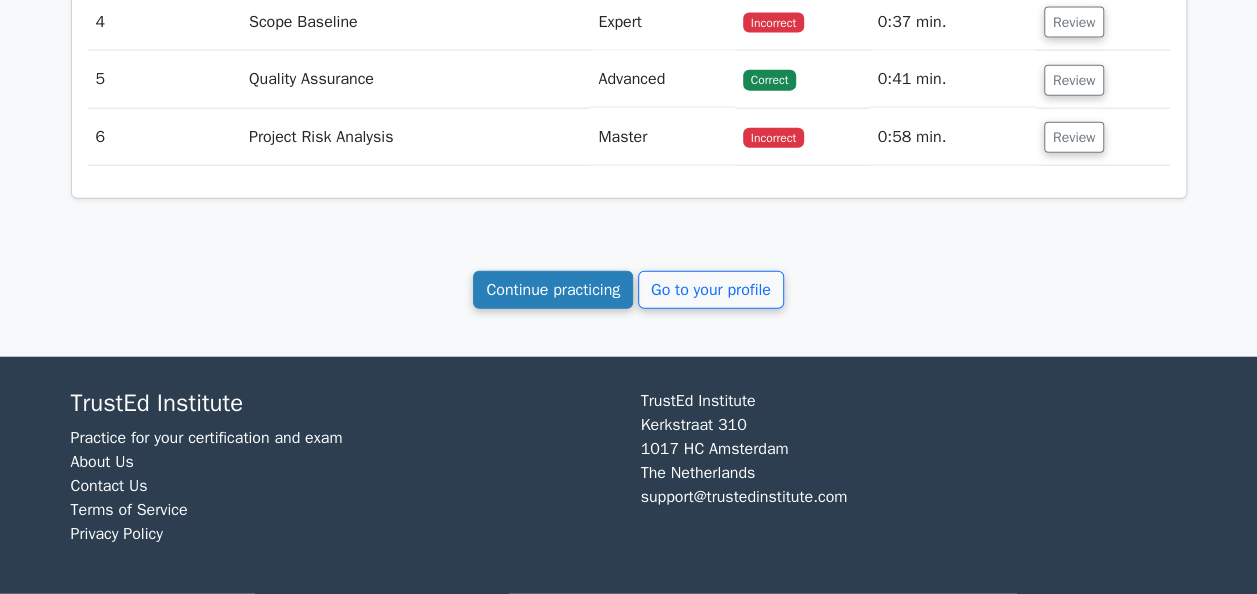 click on "Continue practicing" at bounding box center [553, 290] 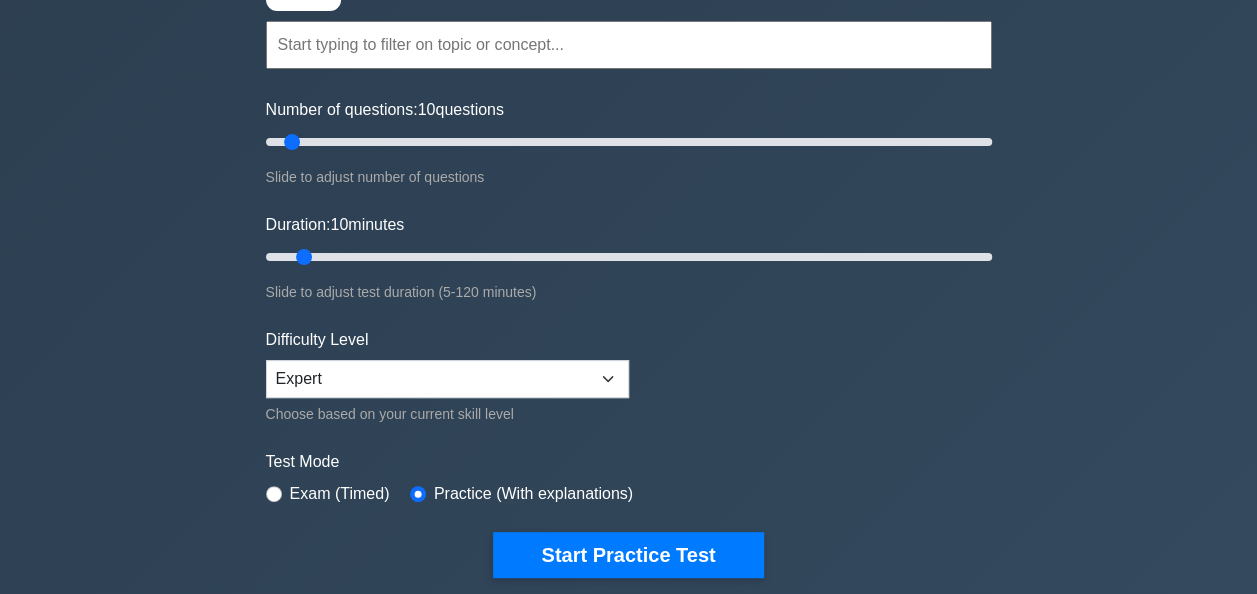 scroll, scrollTop: 0, scrollLeft: 0, axis: both 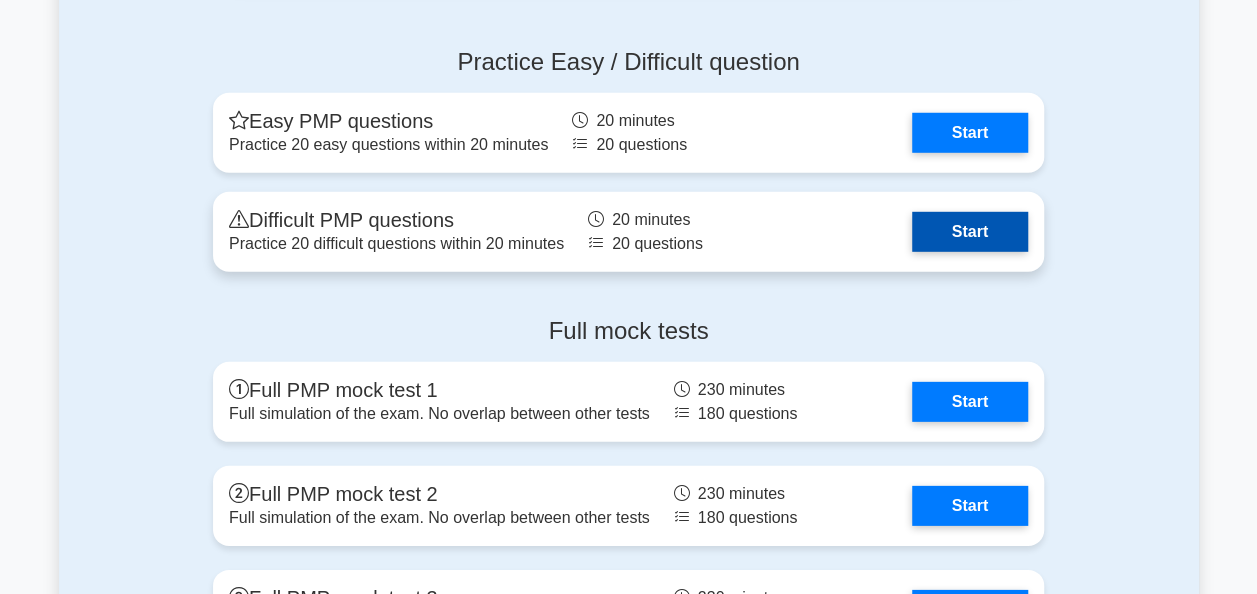 click on "Start" at bounding box center [970, 232] 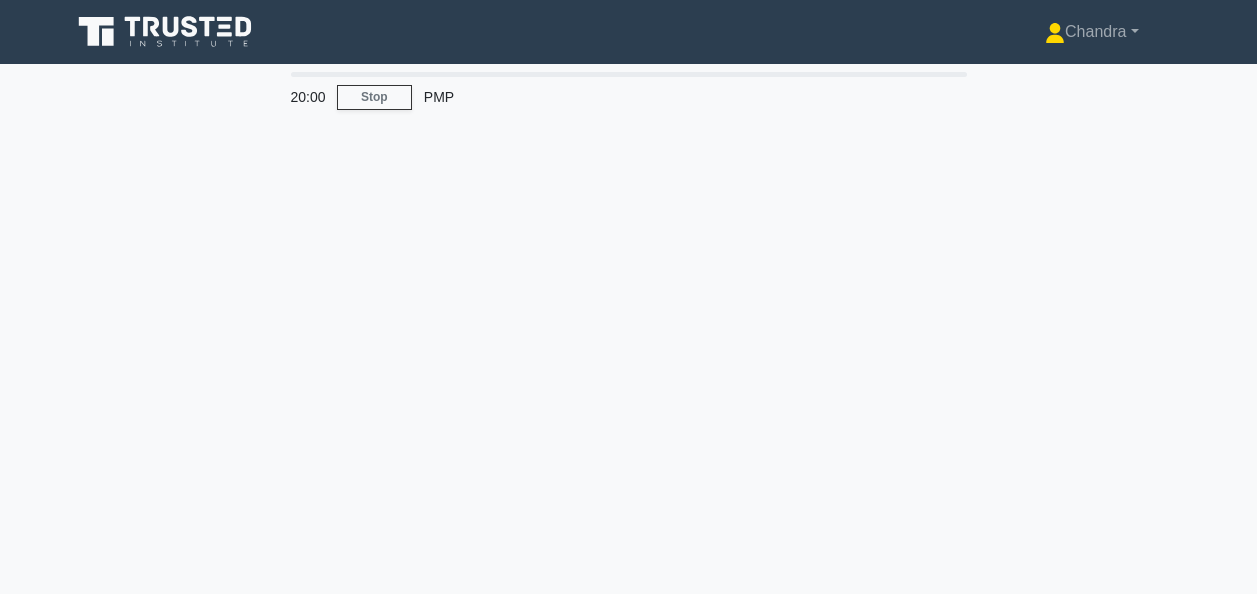 scroll, scrollTop: 0, scrollLeft: 0, axis: both 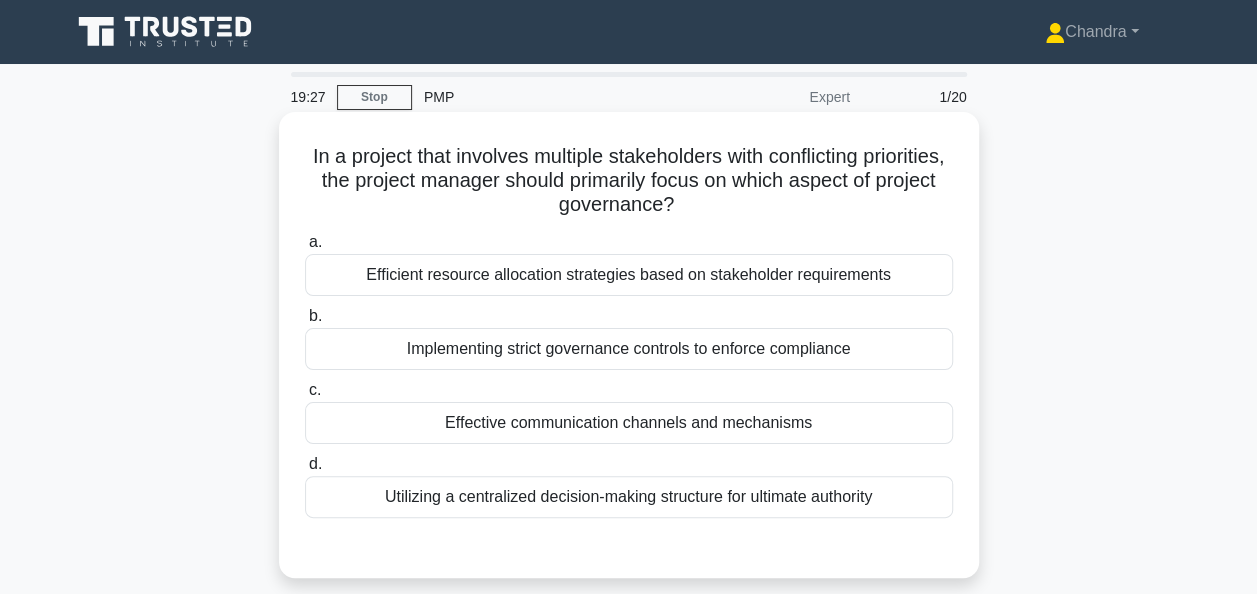 click on "Effective communication channels and mechanisms" at bounding box center [629, 423] 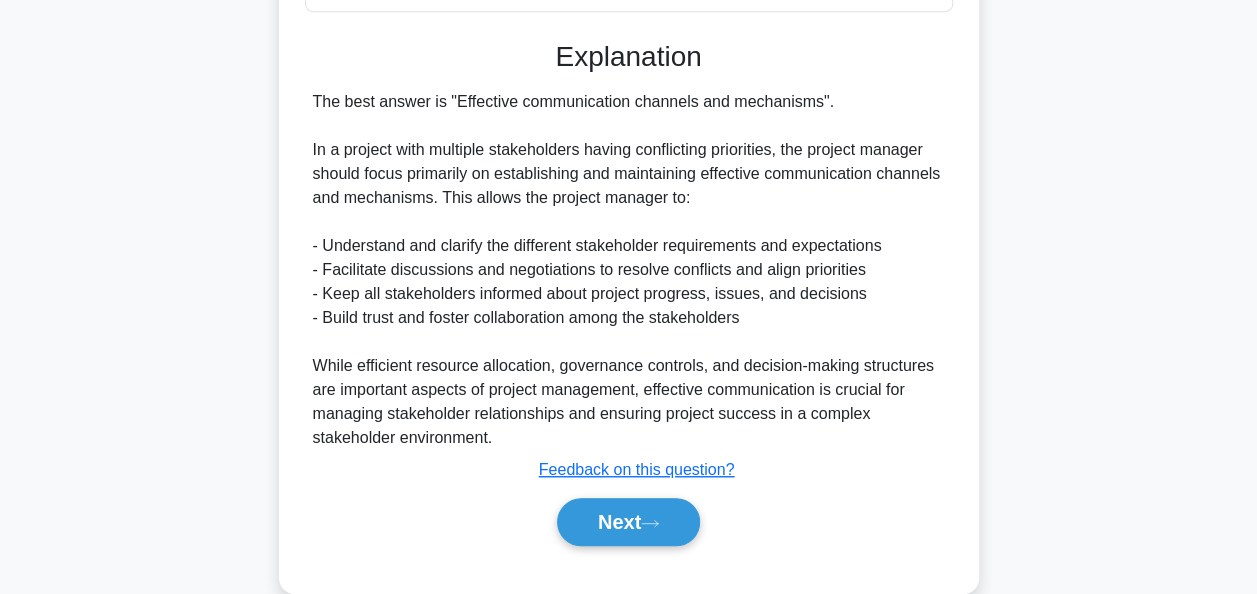 scroll, scrollTop: 540, scrollLeft: 0, axis: vertical 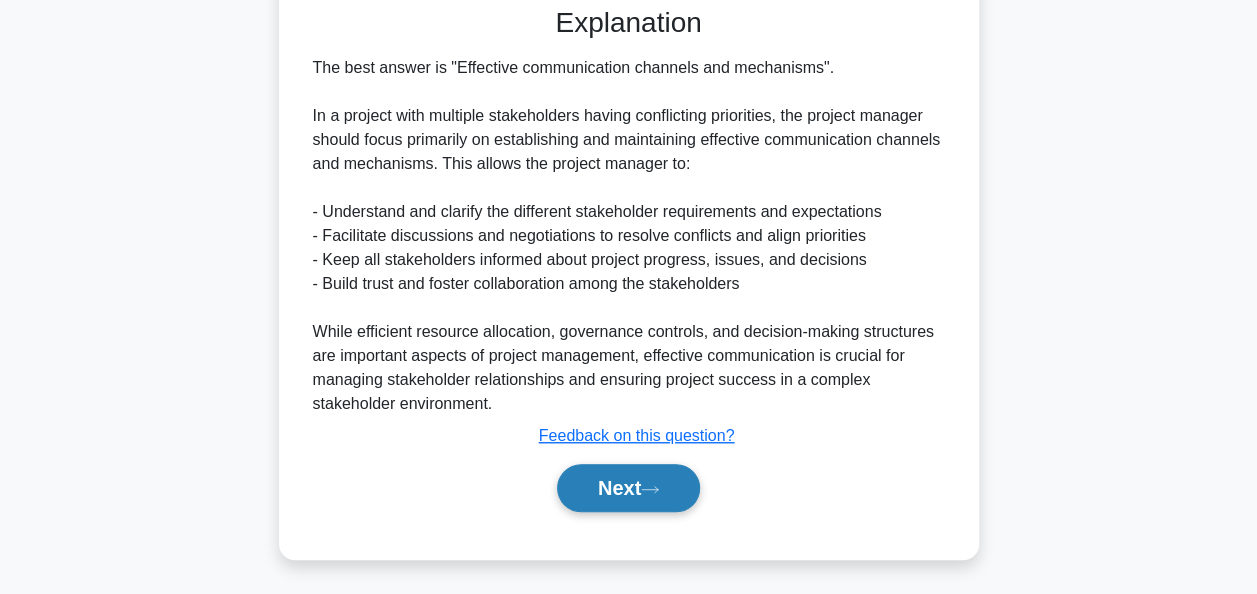 click on "Next" at bounding box center [628, 488] 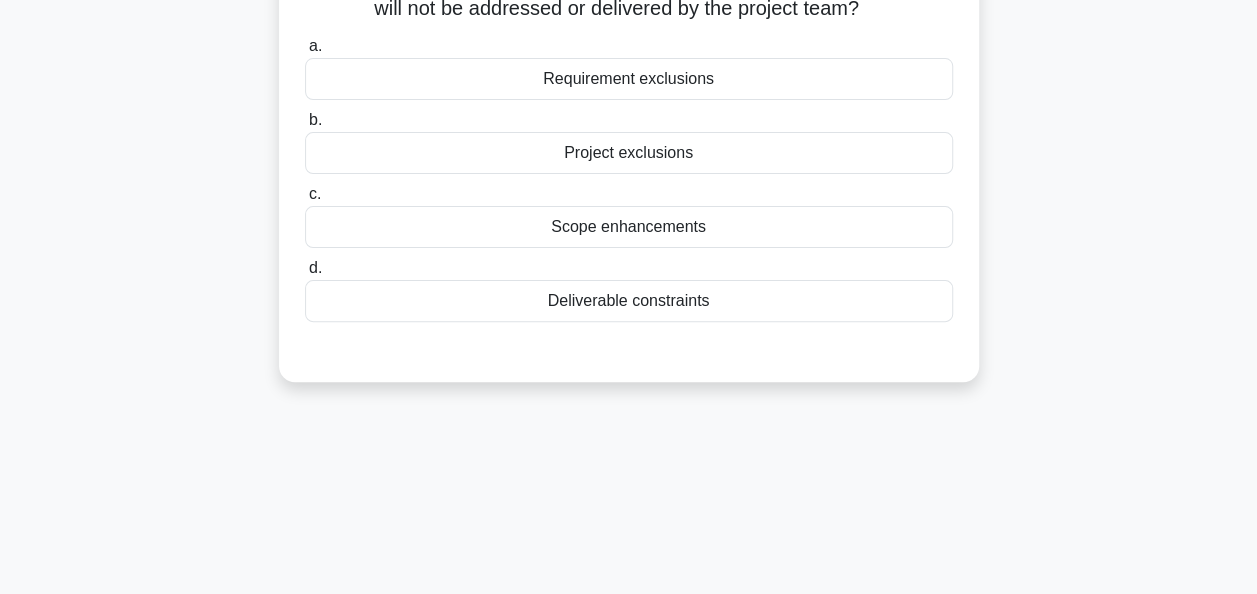 scroll, scrollTop: 0, scrollLeft: 0, axis: both 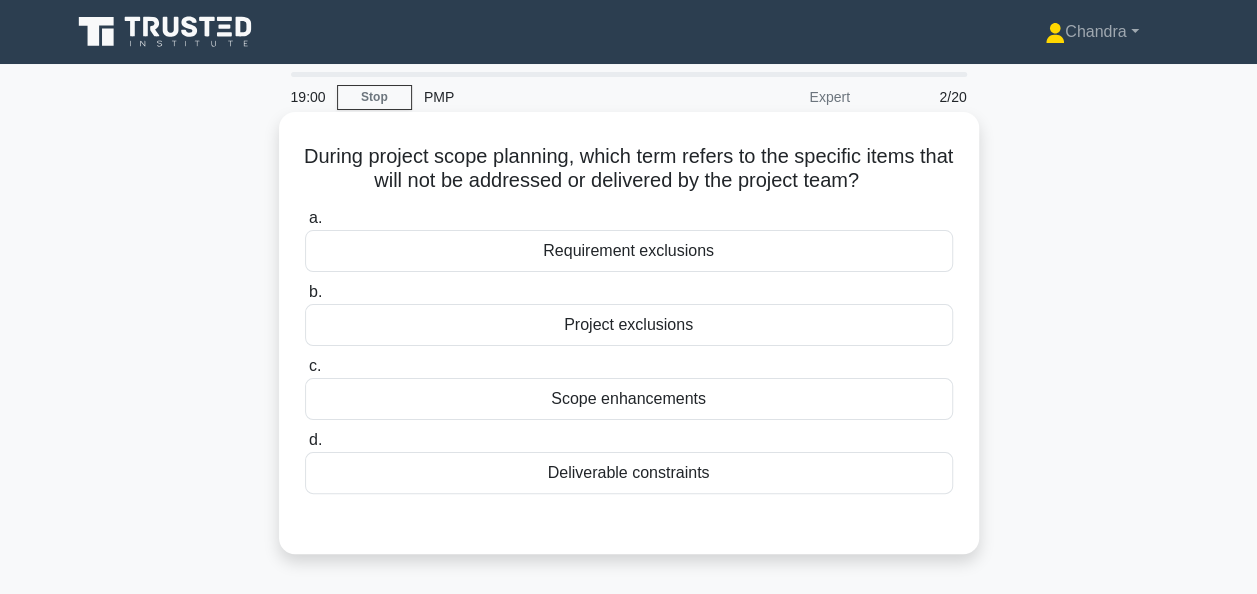 click on "Project exclusions" at bounding box center (629, 325) 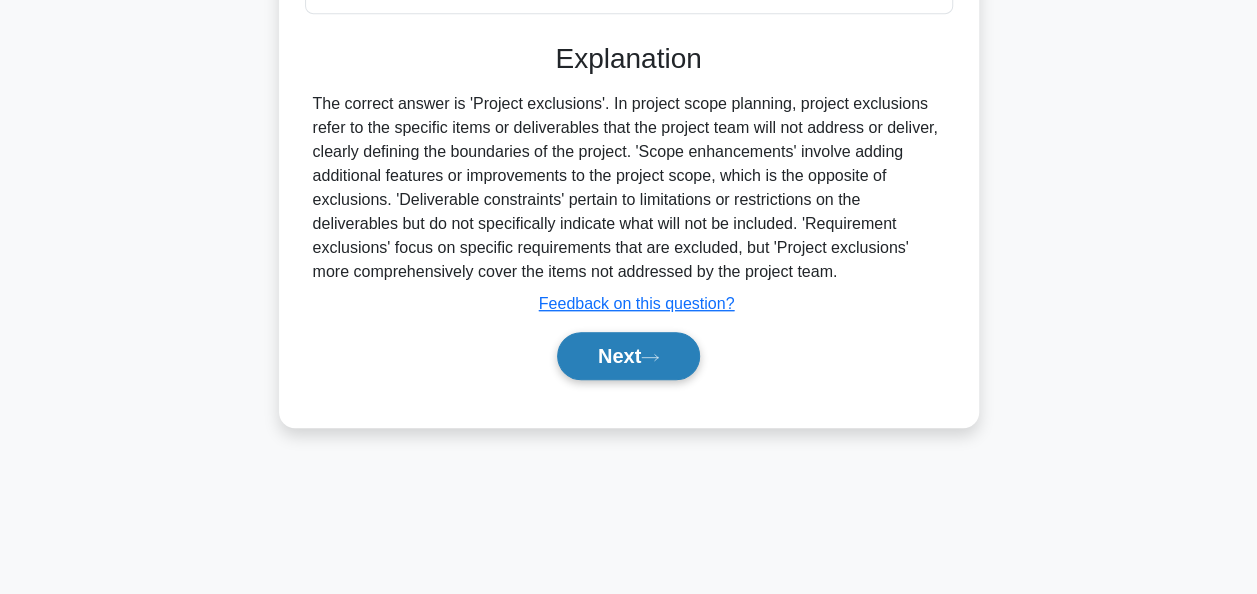 scroll, scrollTop: 486, scrollLeft: 0, axis: vertical 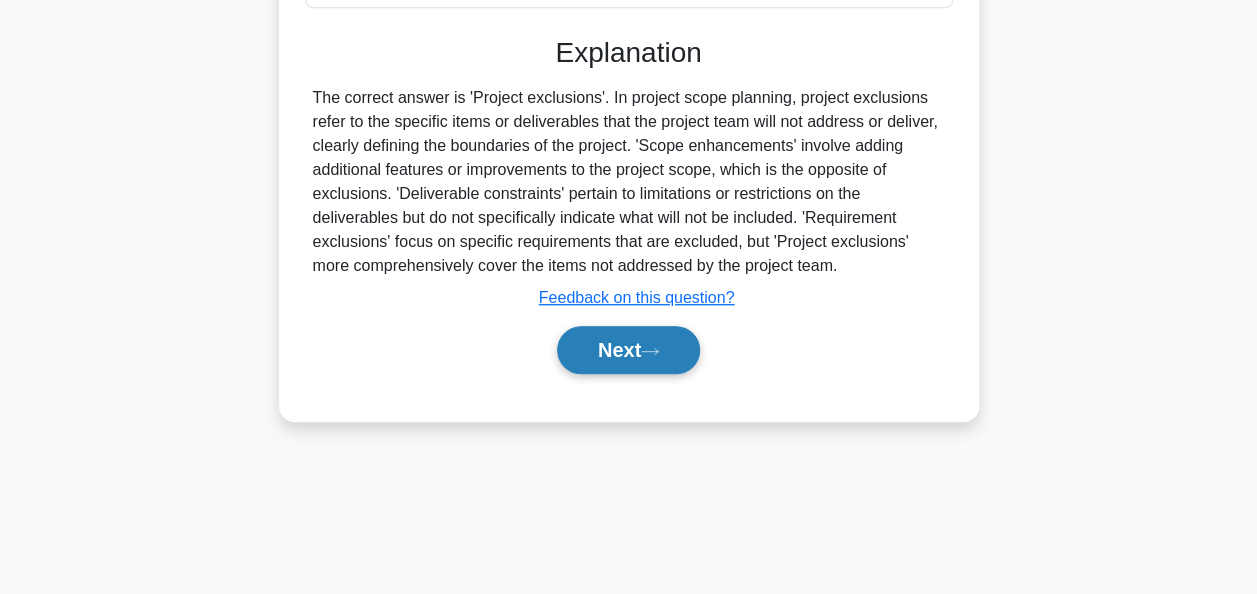 click on "Next" at bounding box center [628, 350] 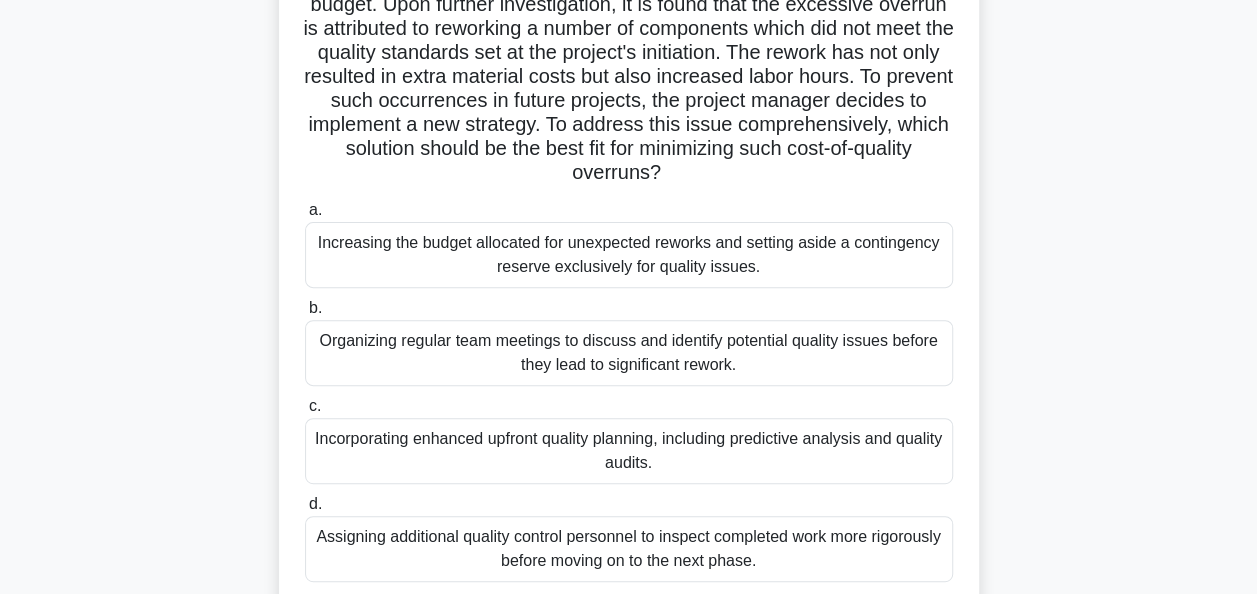 scroll, scrollTop: 300, scrollLeft: 0, axis: vertical 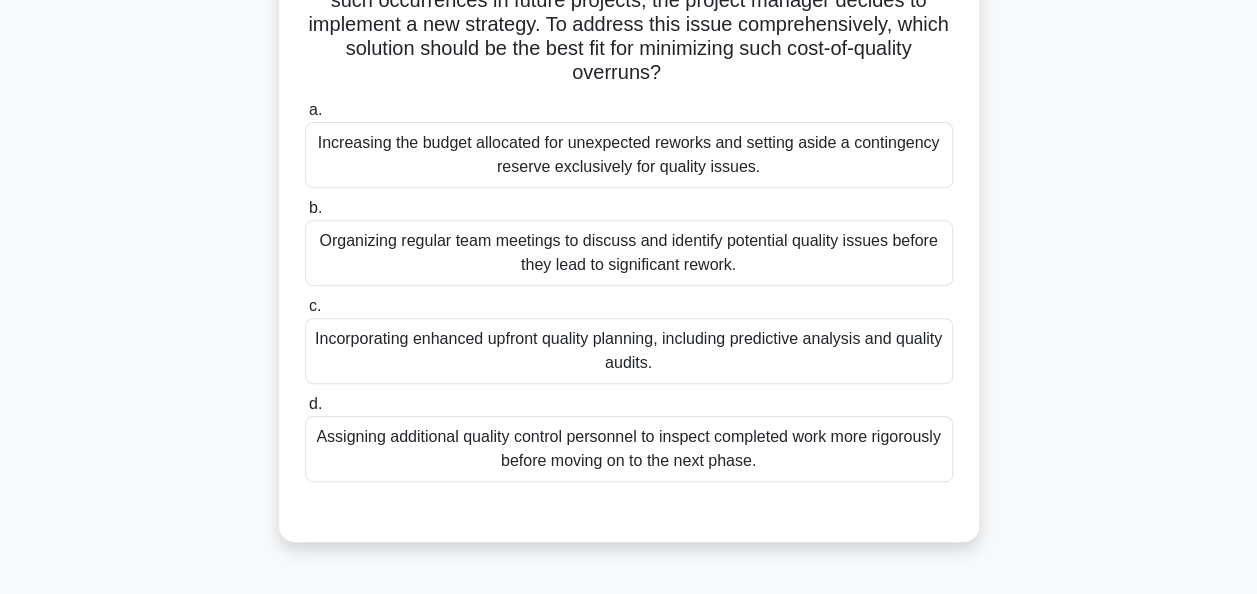 click on "Incorporating enhanced upfront quality planning, including predictive analysis and quality audits." at bounding box center (629, 351) 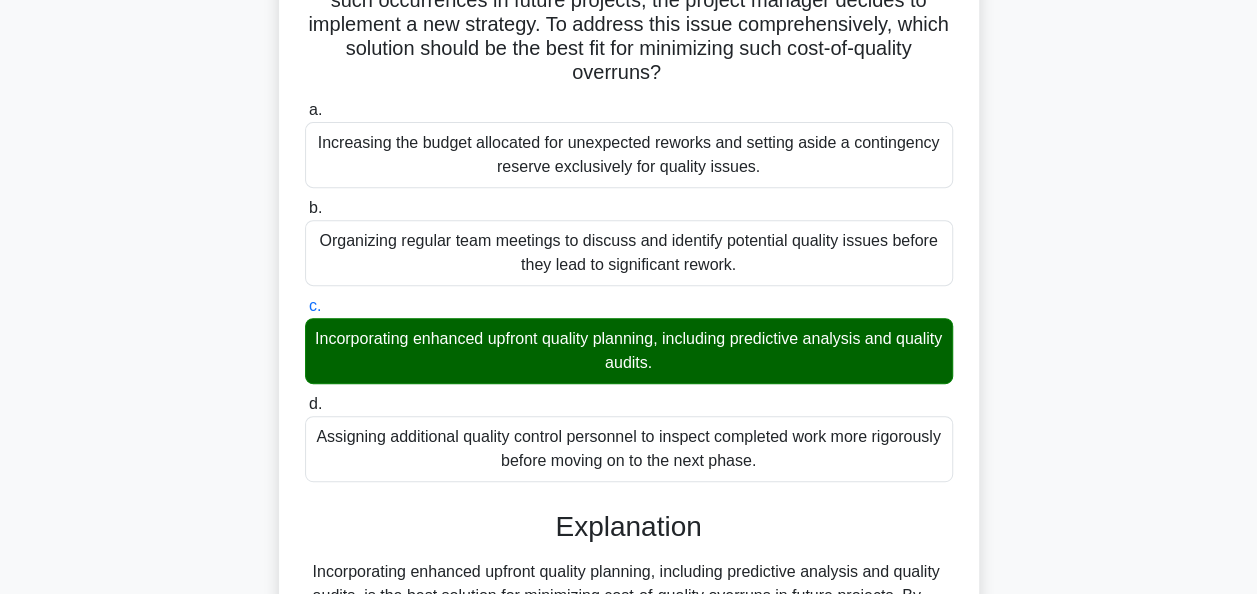 scroll, scrollTop: 684, scrollLeft: 0, axis: vertical 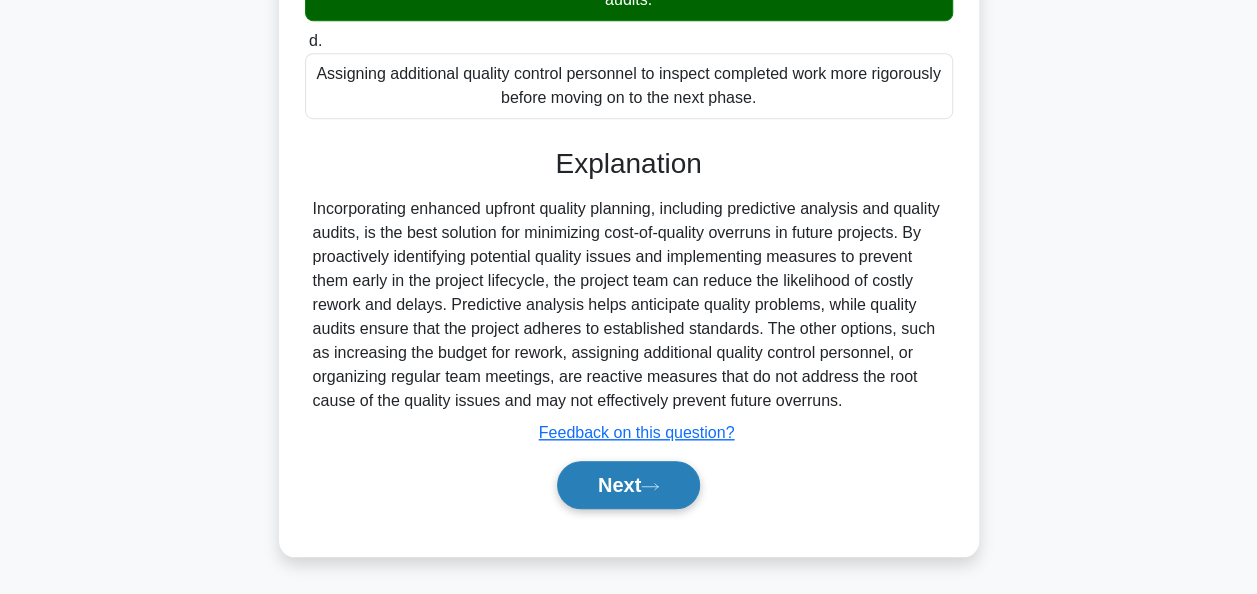 click on "Next" at bounding box center [628, 485] 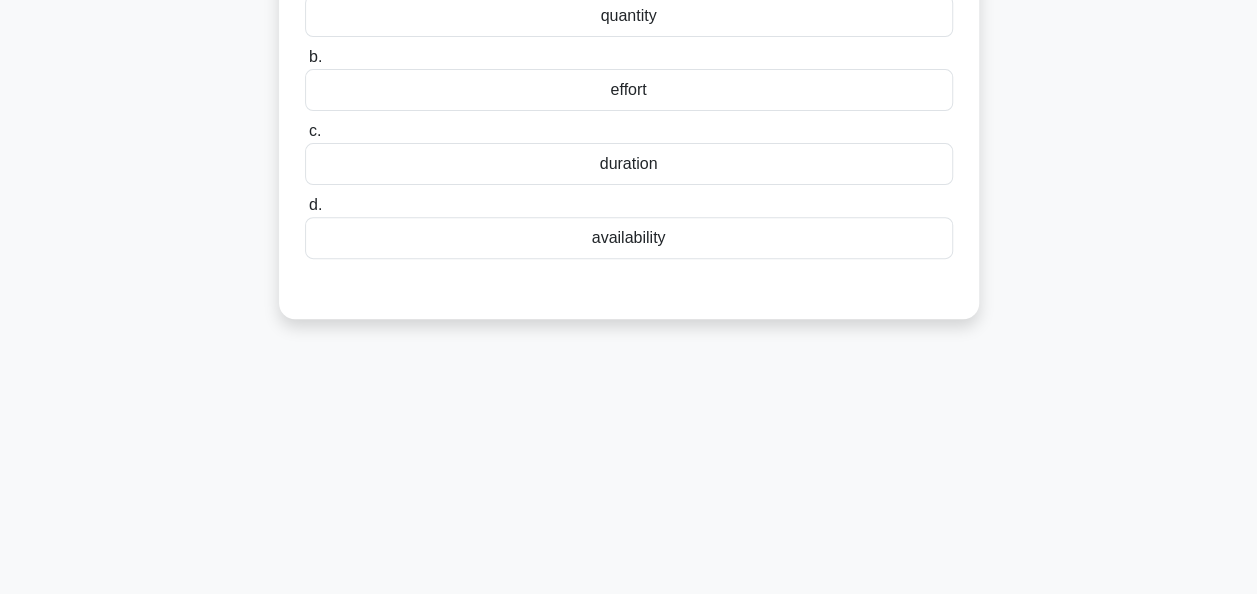 scroll, scrollTop: 0, scrollLeft: 0, axis: both 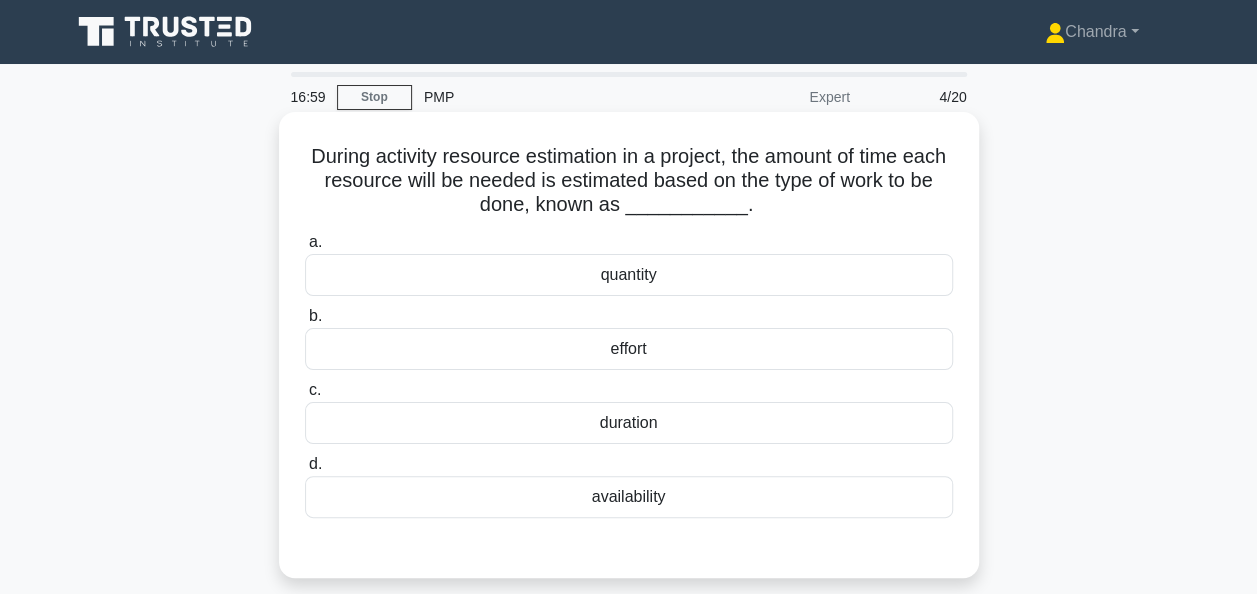 click on "duration" at bounding box center (629, 423) 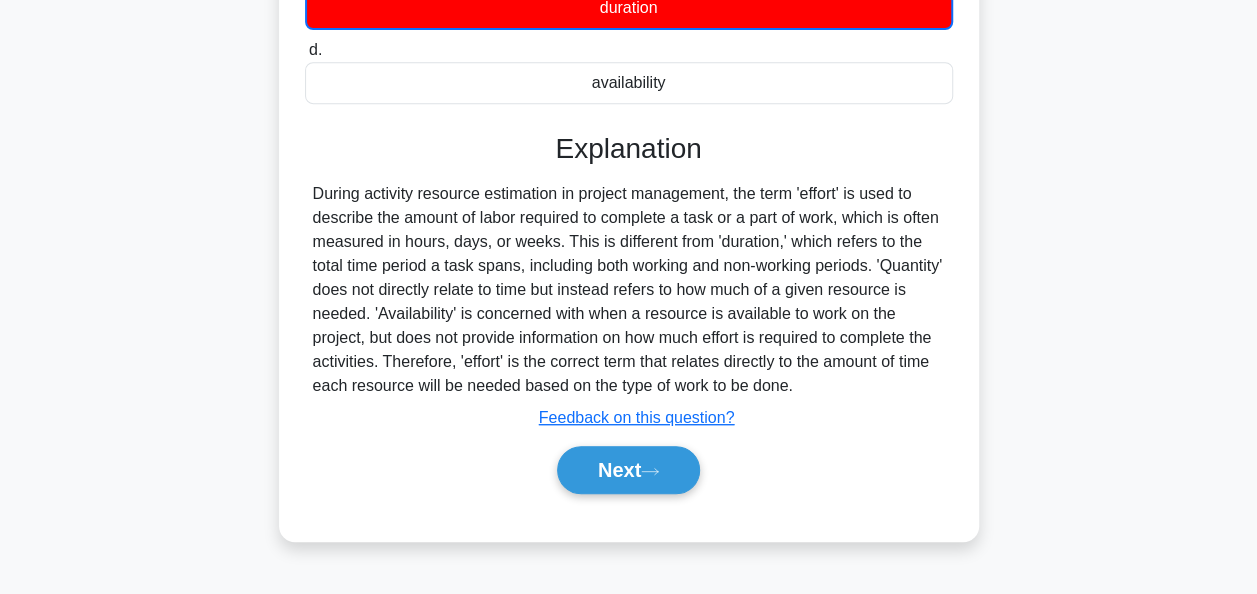 scroll, scrollTop: 486, scrollLeft: 0, axis: vertical 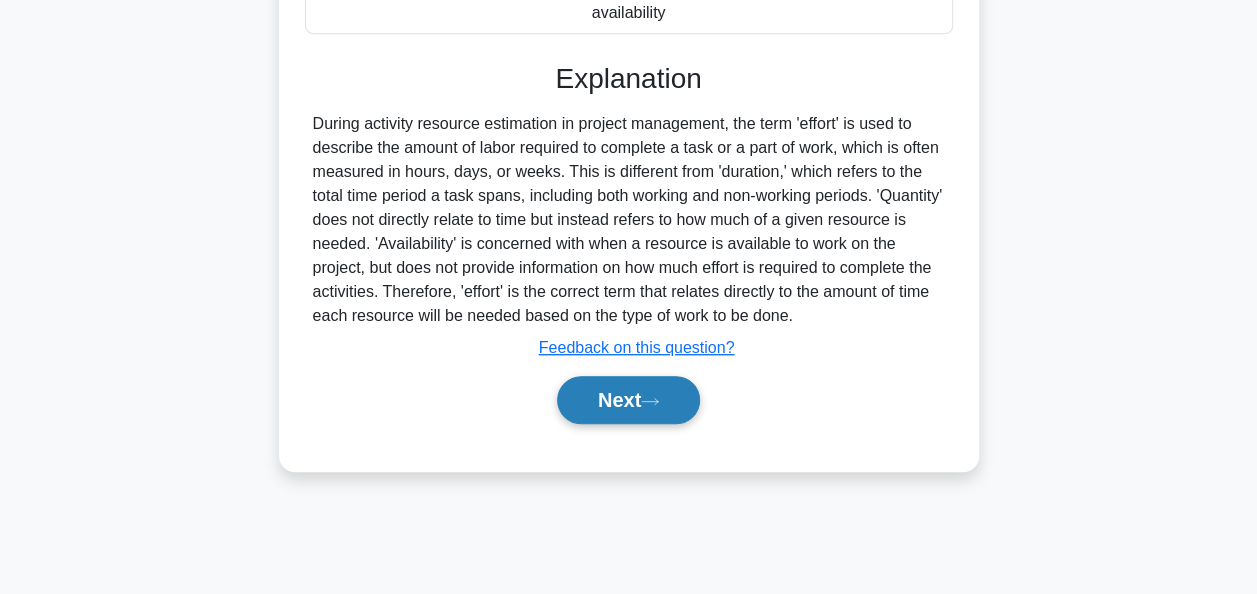 click on "Next" at bounding box center [628, 400] 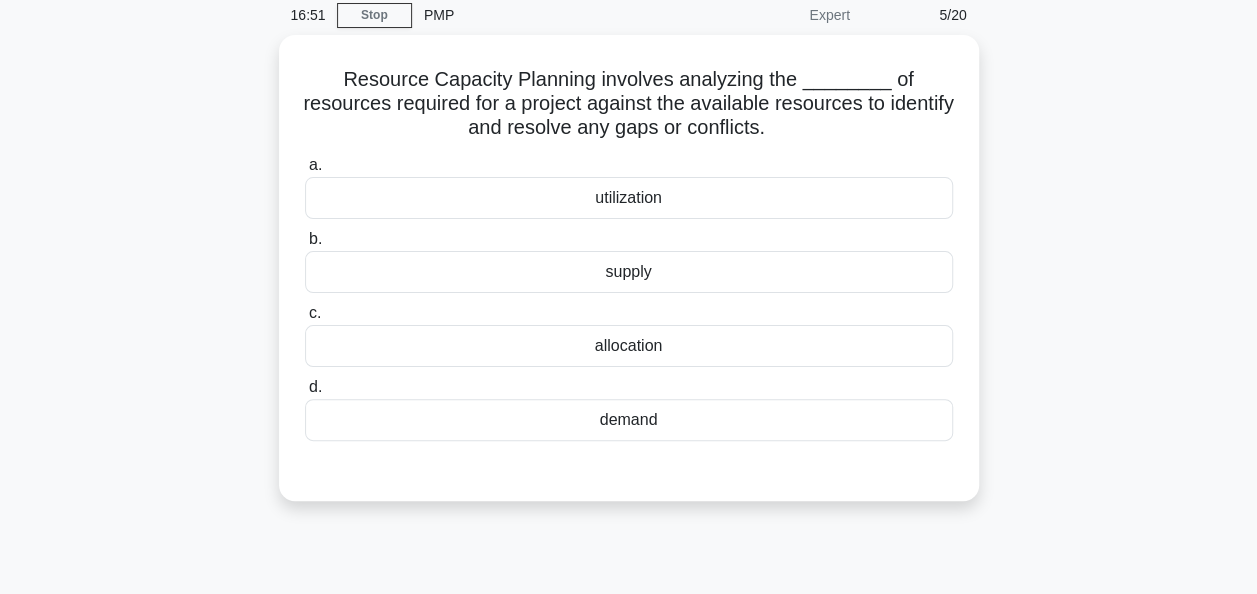 scroll, scrollTop: 0, scrollLeft: 0, axis: both 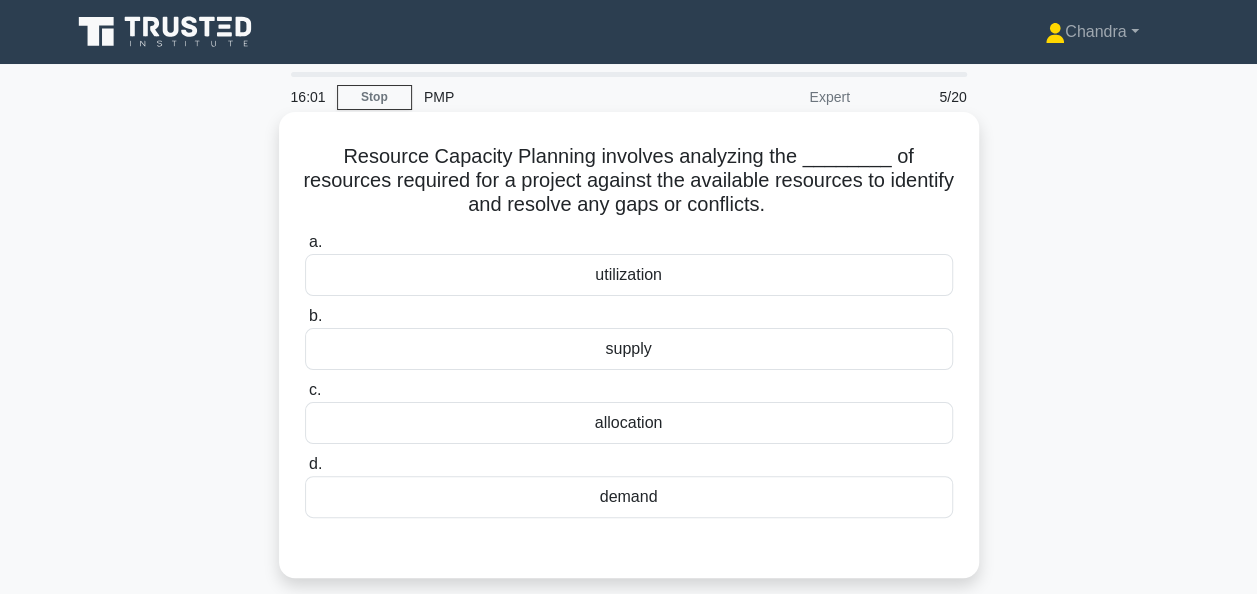 click on "allocation" at bounding box center (629, 423) 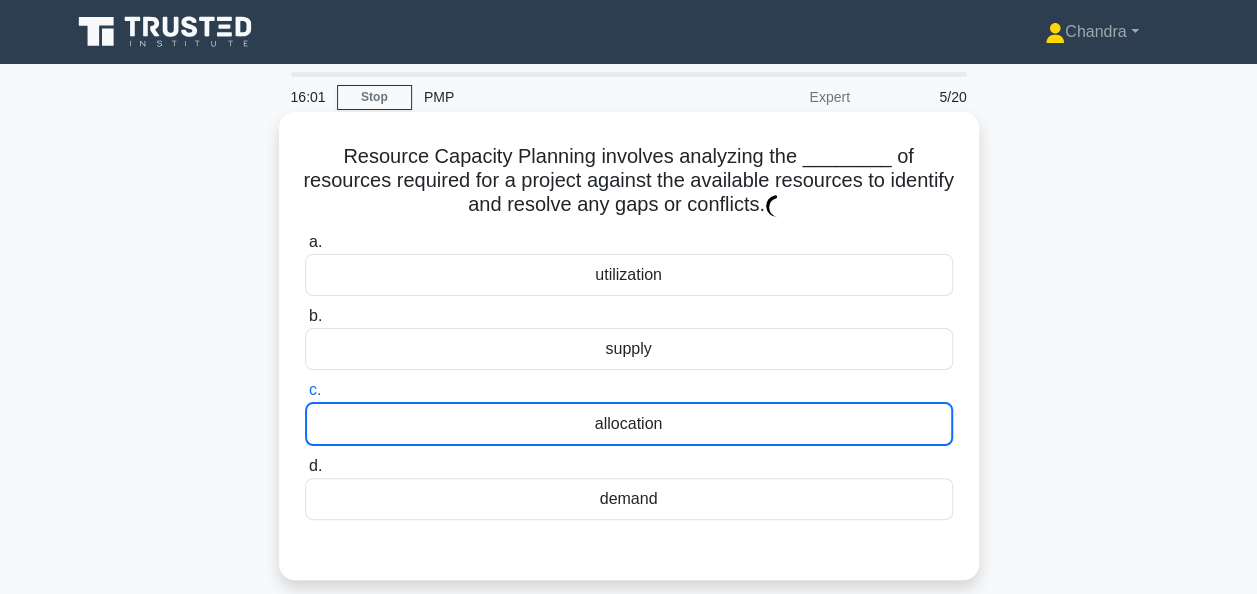 click on "allocation" at bounding box center (629, 424) 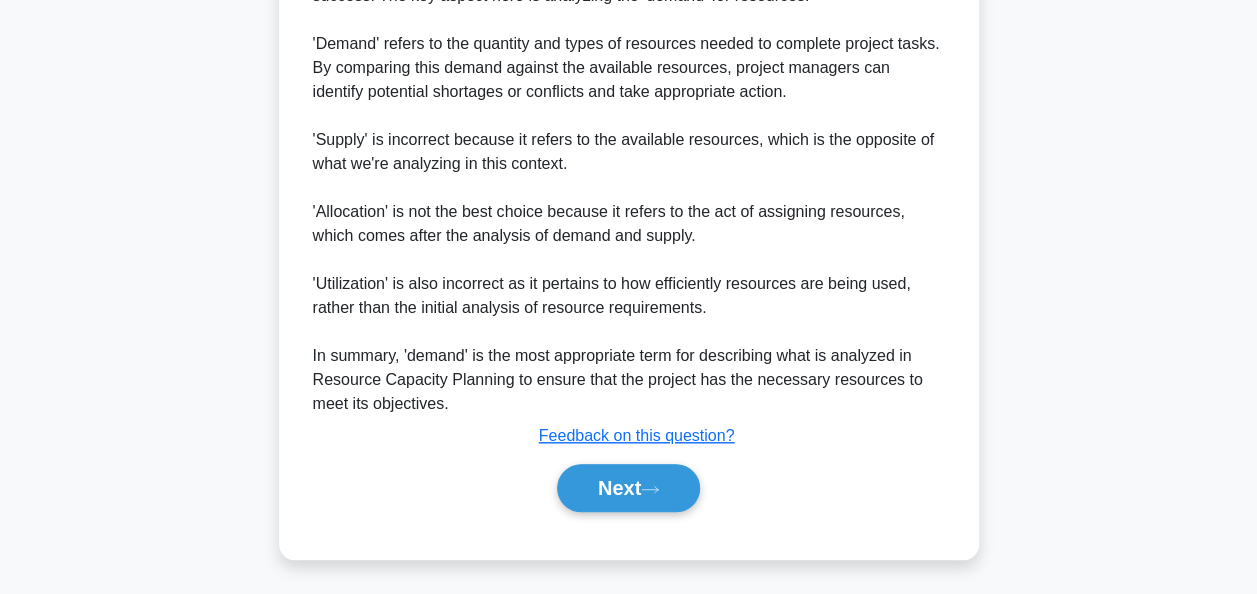 scroll, scrollTop: 711, scrollLeft: 0, axis: vertical 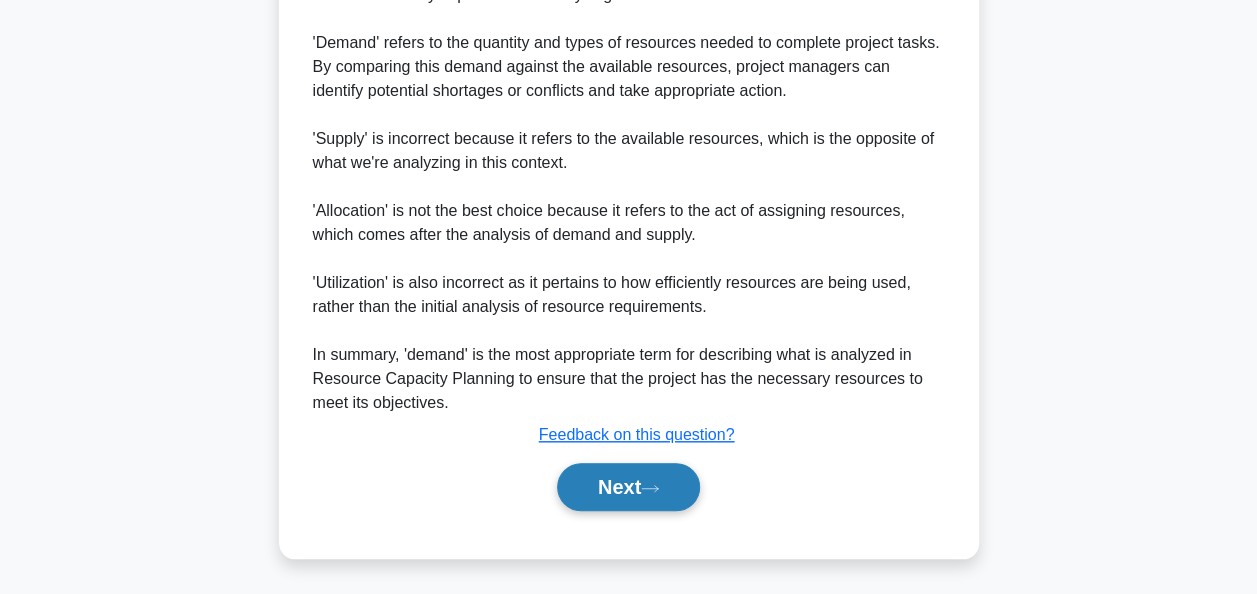 click on "Next" at bounding box center [628, 487] 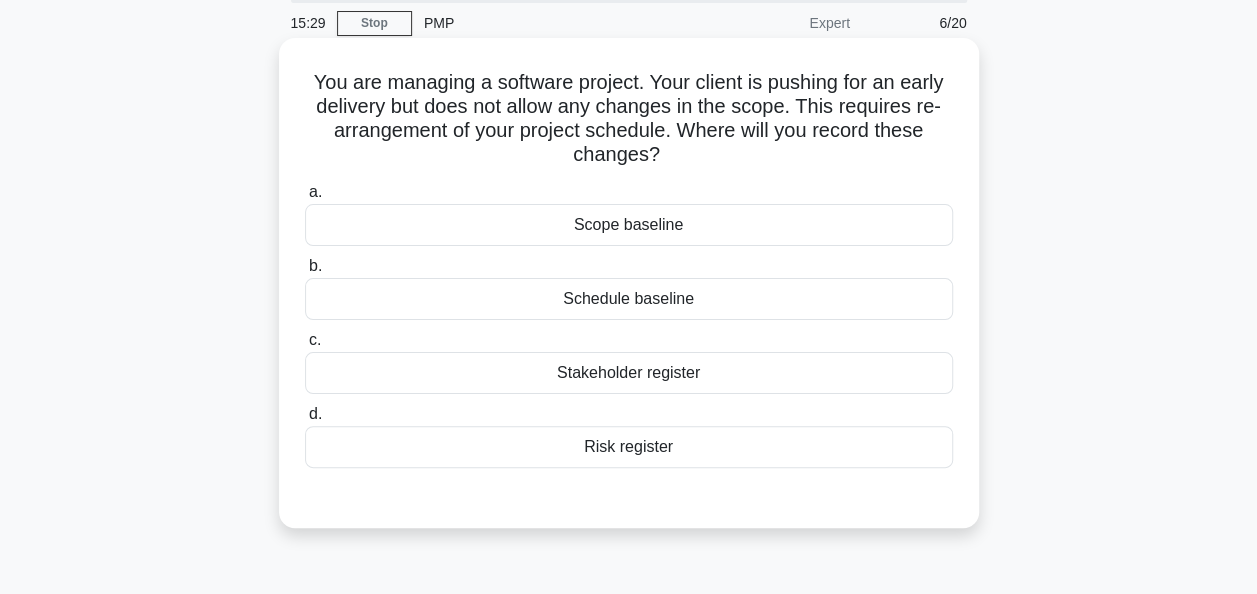 scroll, scrollTop: 100, scrollLeft: 0, axis: vertical 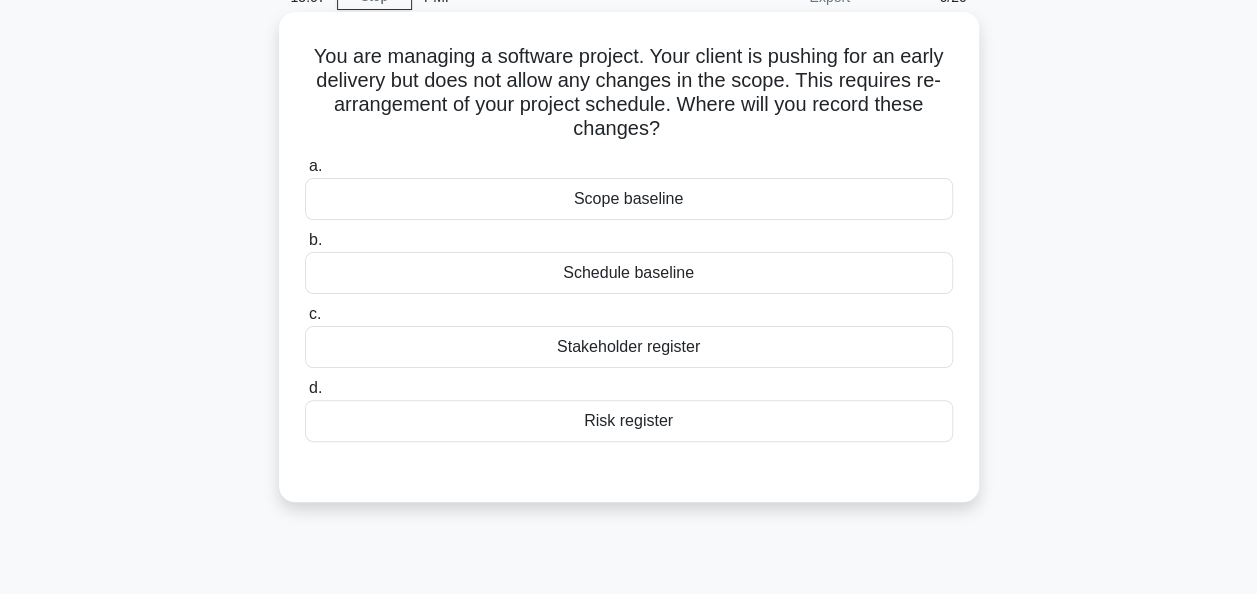 click on "Schedule baseline" at bounding box center [629, 273] 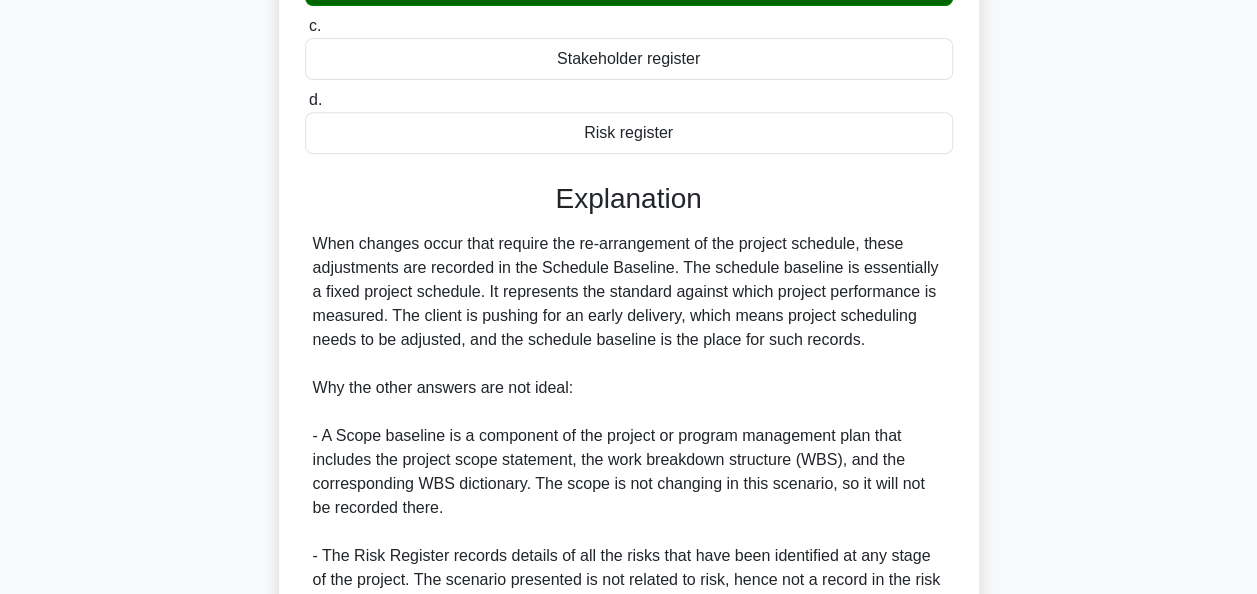 scroll, scrollTop: 684, scrollLeft: 0, axis: vertical 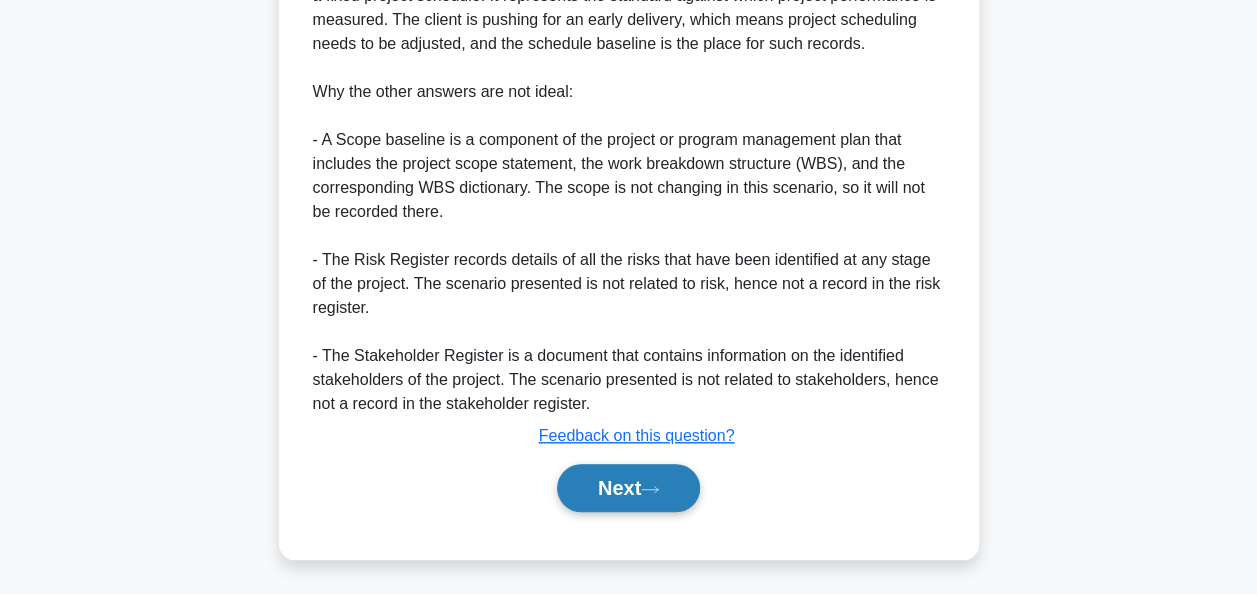 click on "Next" at bounding box center (628, 488) 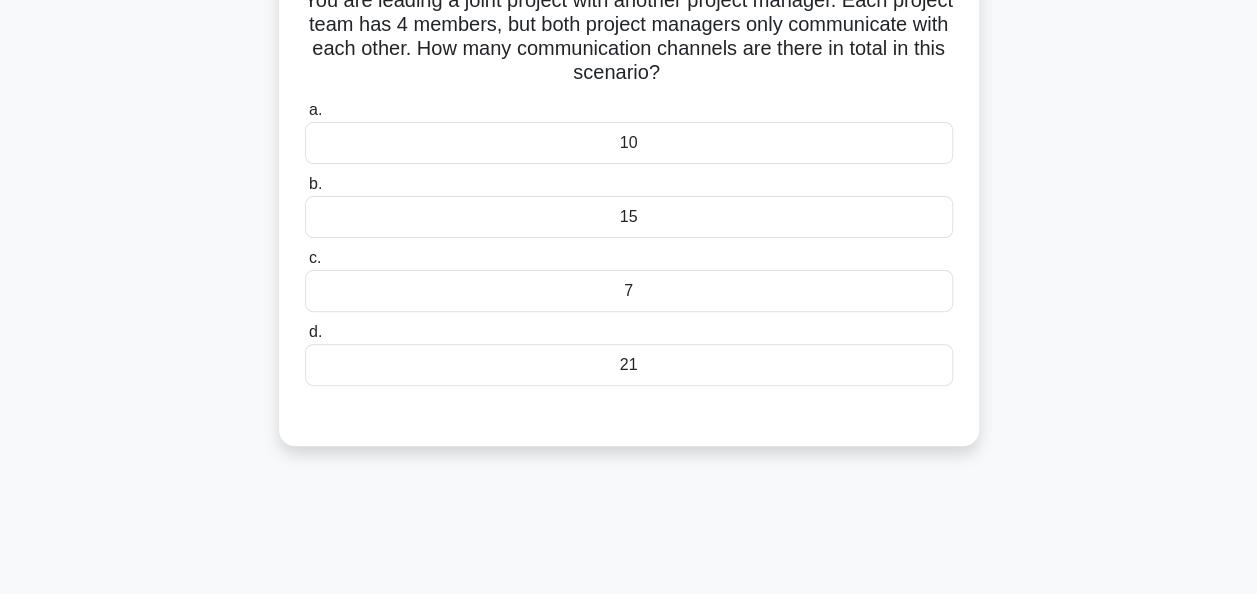 scroll, scrollTop: 86, scrollLeft: 0, axis: vertical 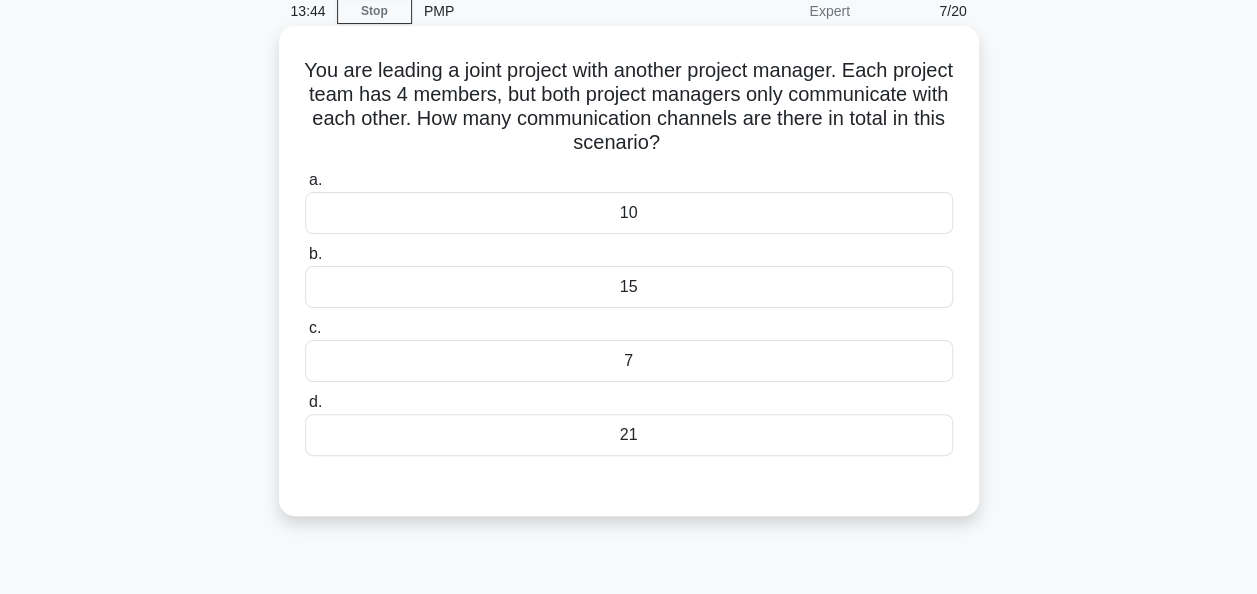 click on "21" at bounding box center [629, 435] 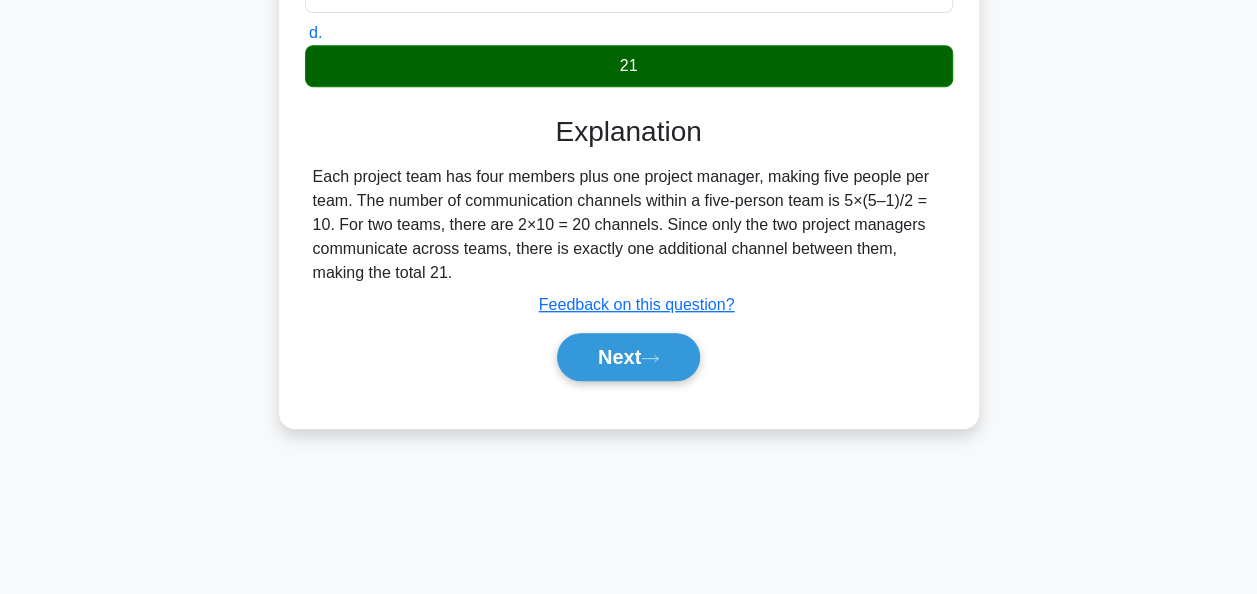 scroll, scrollTop: 486, scrollLeft: 0, axis: vertical 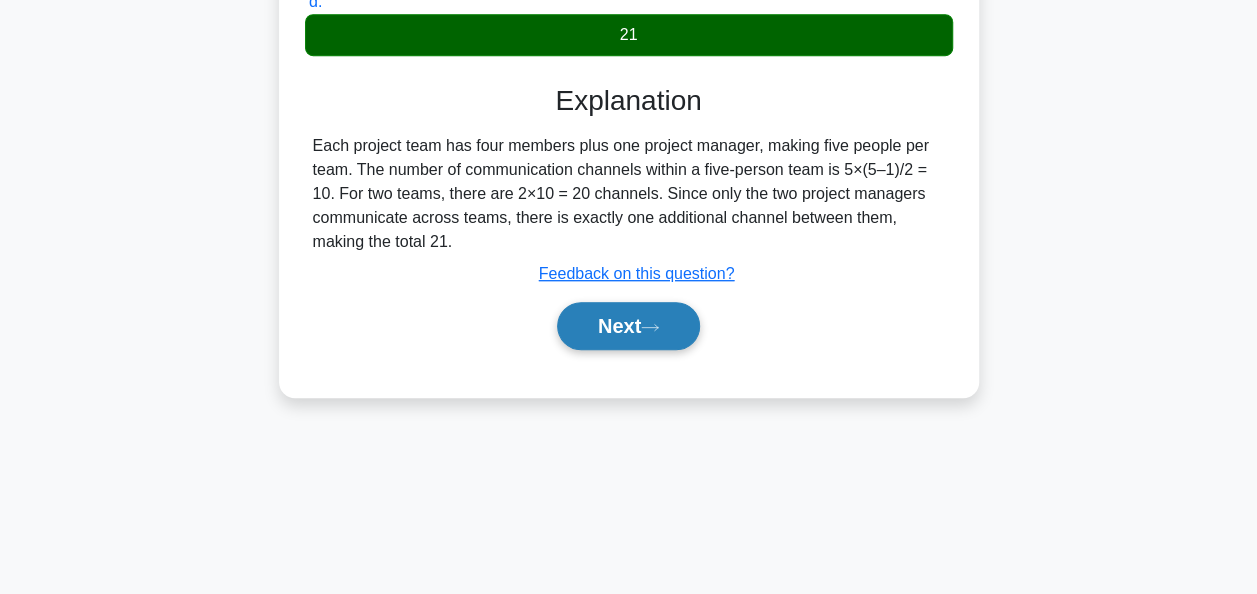 click on "Next" at bounding box center [628, 326] 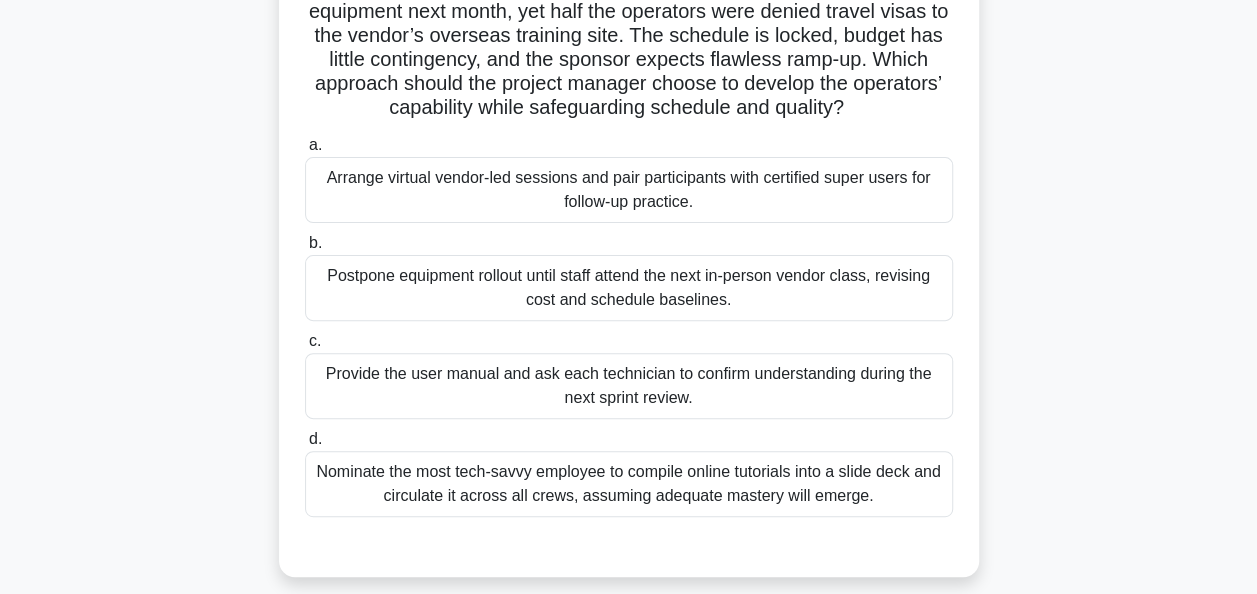 scroll, scrollTop: 200, scrollLeft: 0, axis: vertical 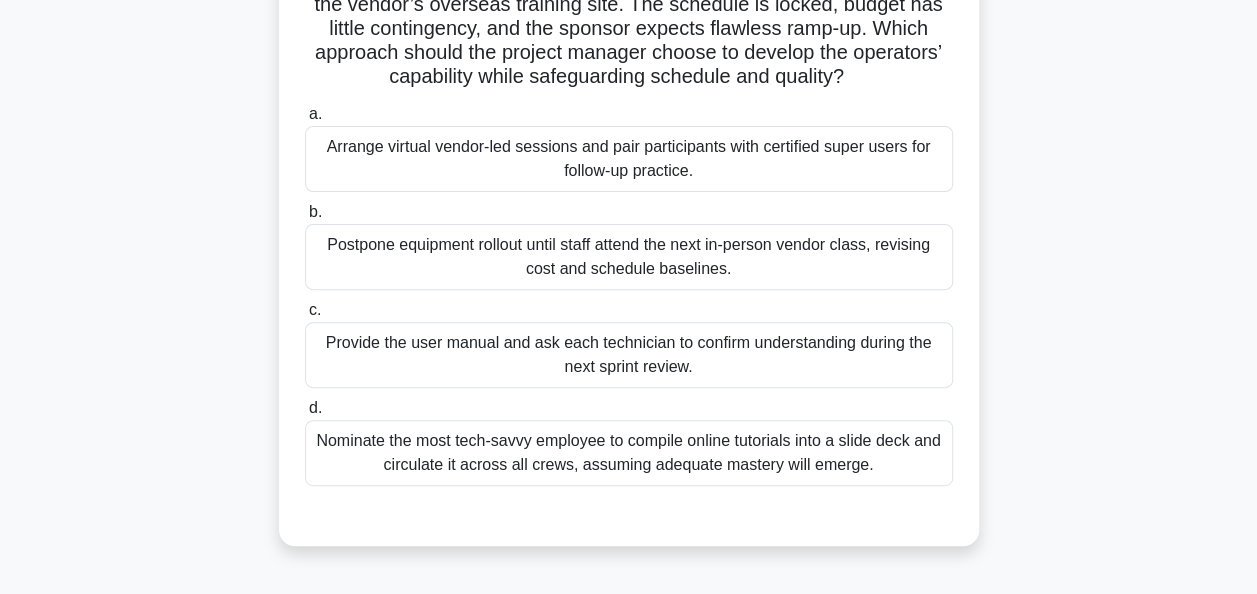 click on "Arrange virtual vendor-led sessions and pair participants with certified super users for follow-up practice." at bounding box center (629, 159) 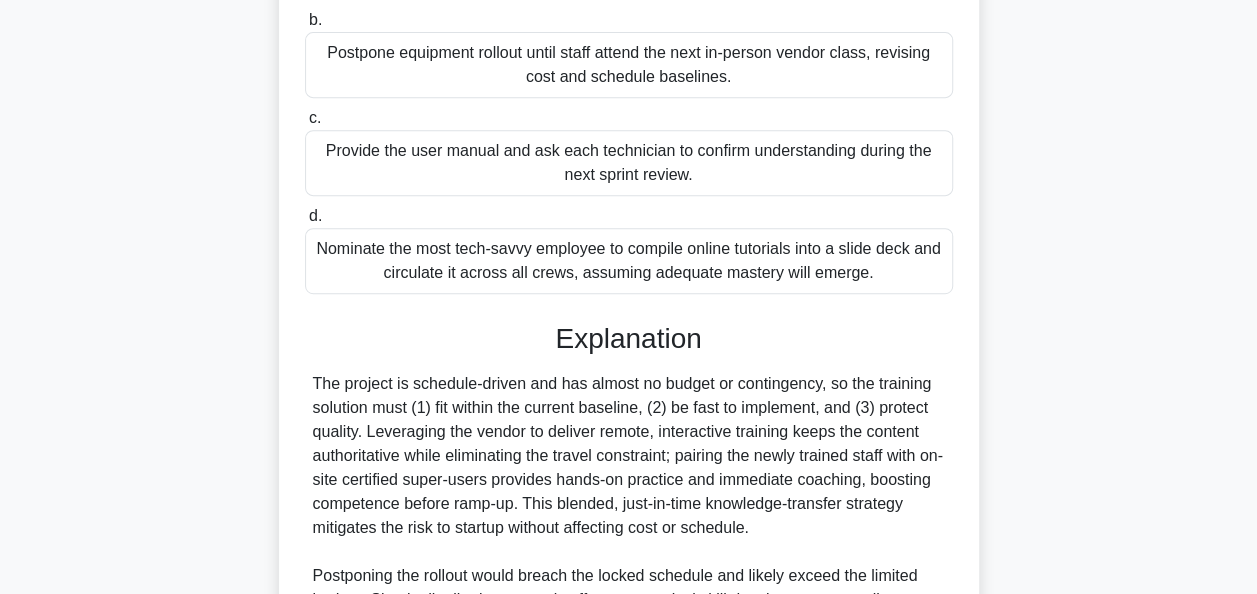 scroll, scrollTop: 636, scrollLeft: 0, axis: vertical 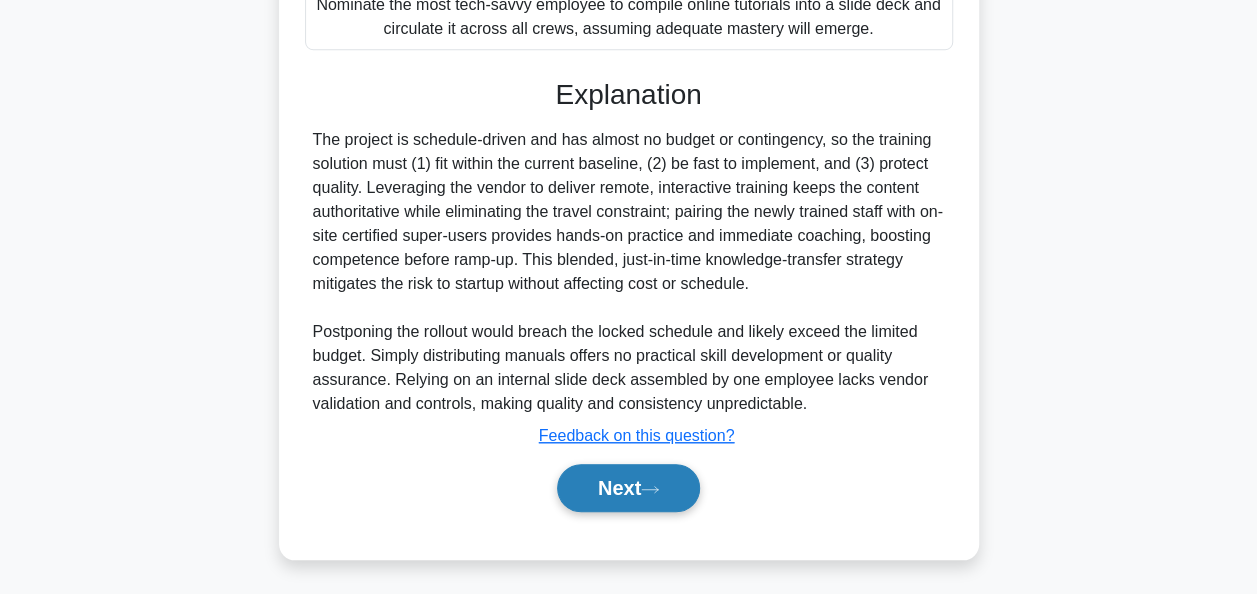 click on "Next" at bounding box center [628, 488] 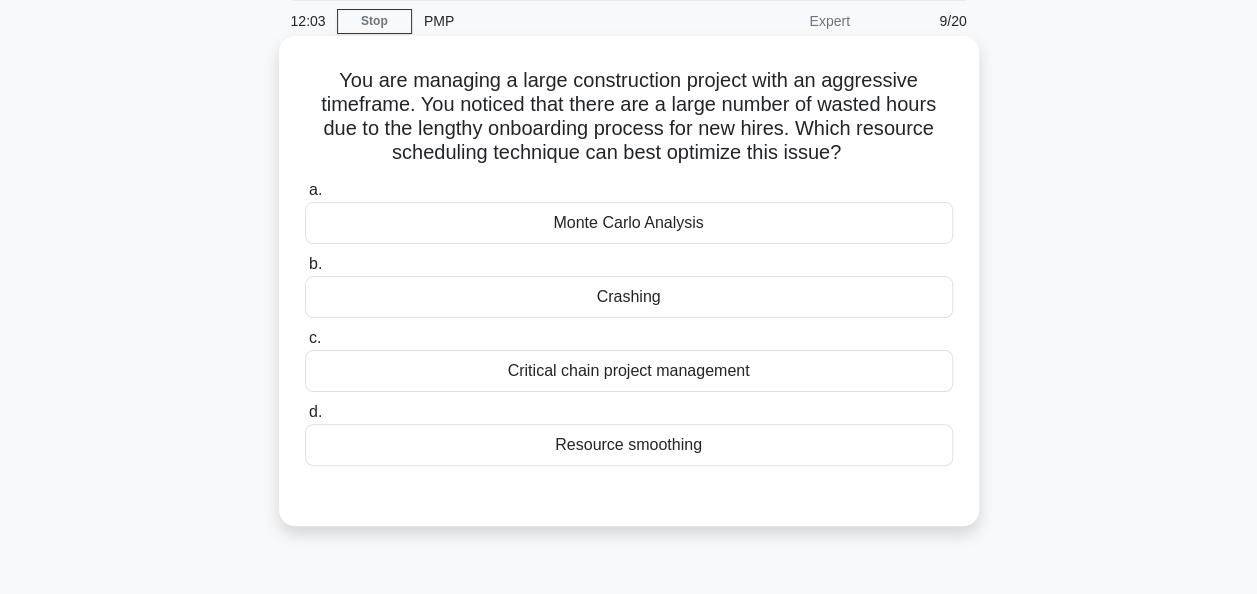 scroll, scrollTop: 100, scrollLeft: 0, axis: vertical 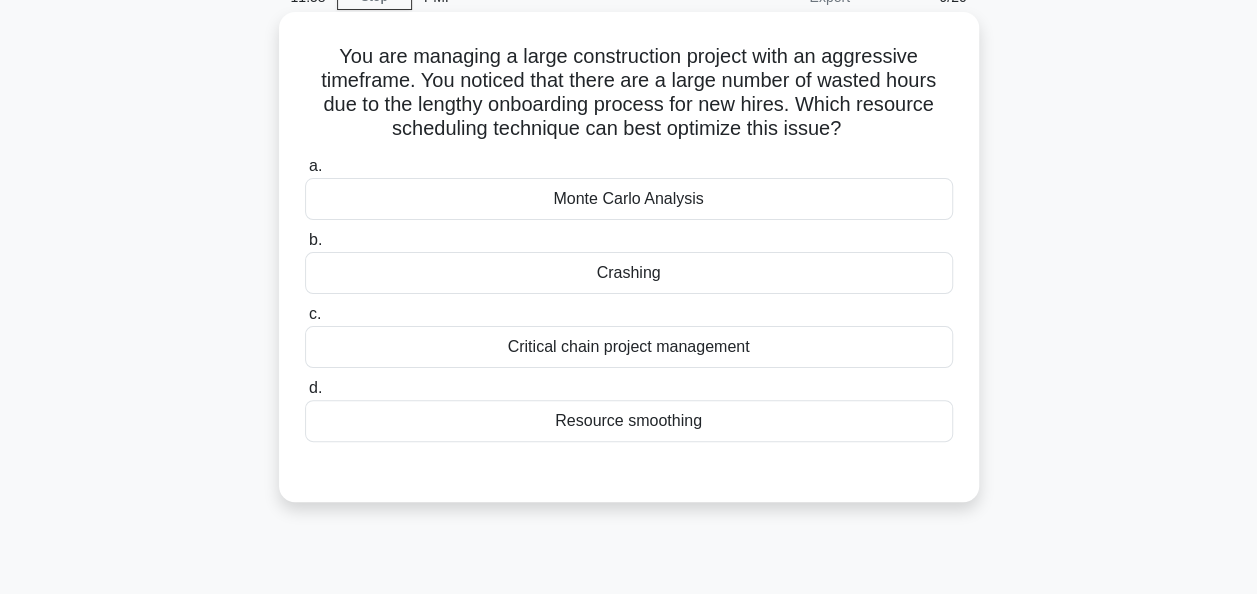 click on "Critical chain project management" at bounding box center (629, 347) 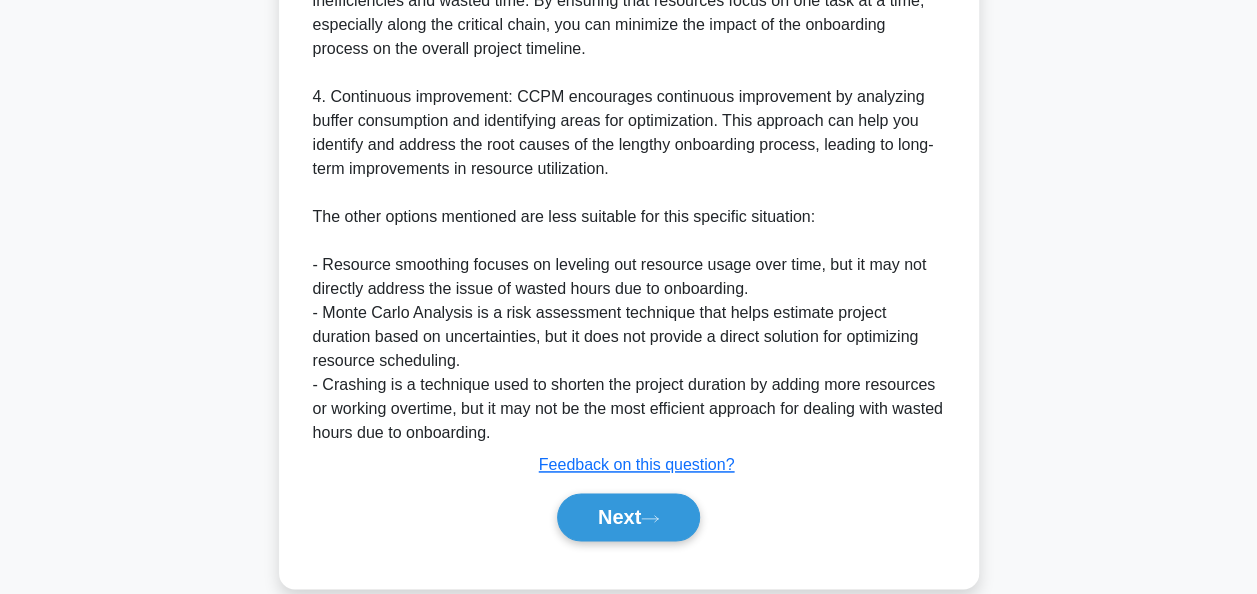 scroll, scrollTop: 1188, scrollLeft: 0, axis: vertical 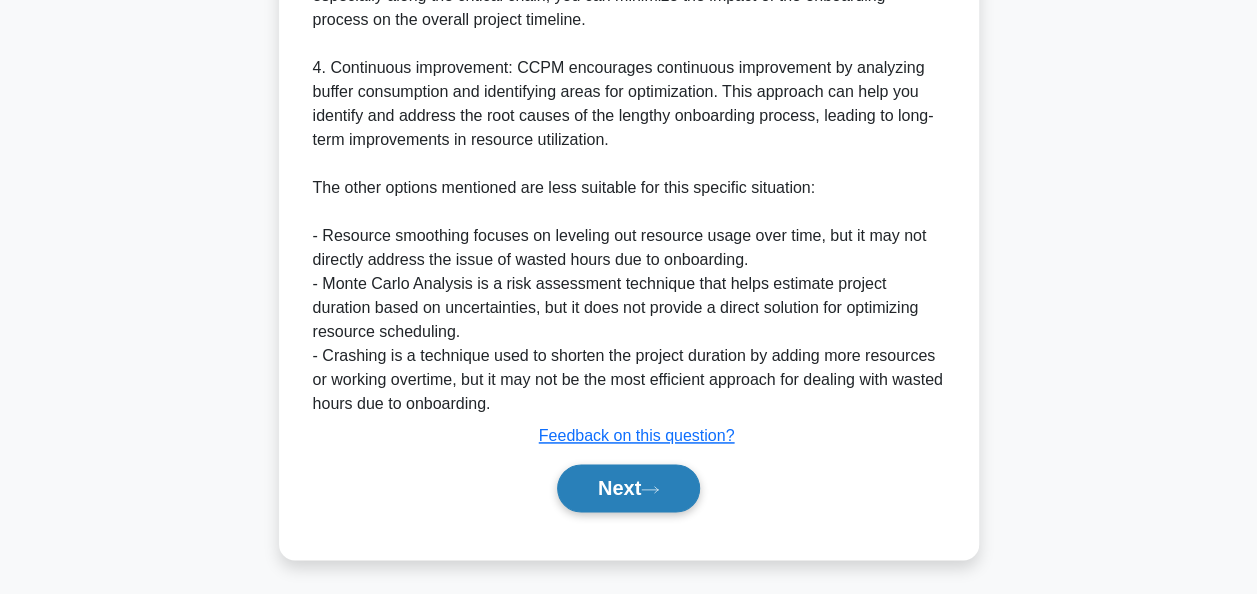 click on "Next" at bounding box center (628, 488) 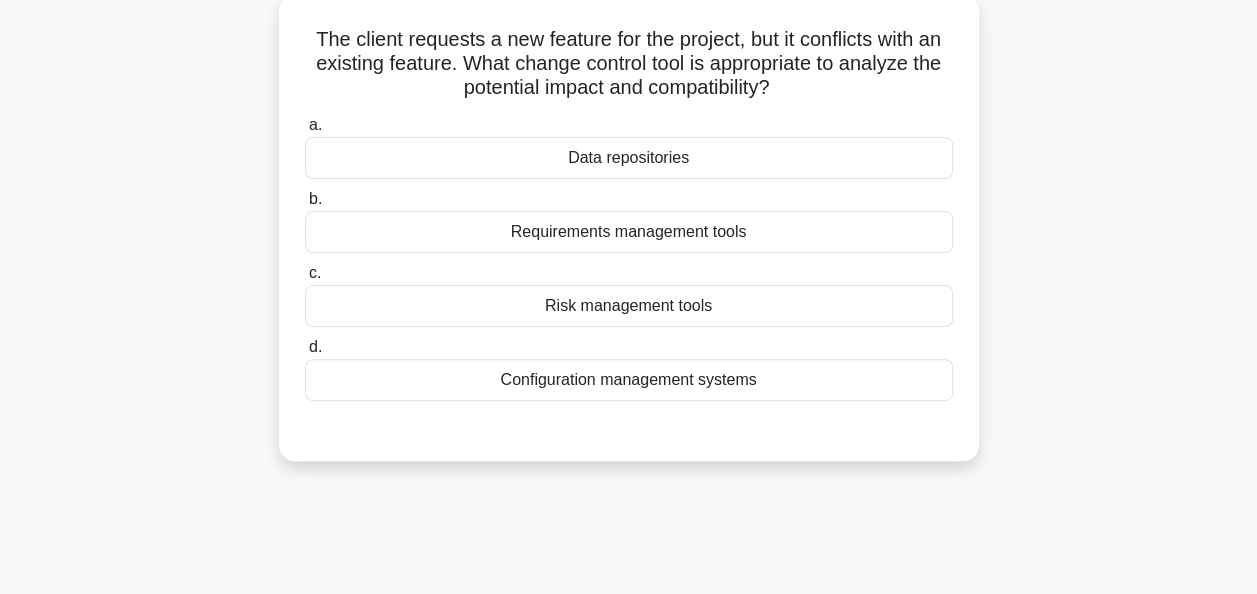 scroll, scrollTop: 0, scrollLeft: 0, axis: both 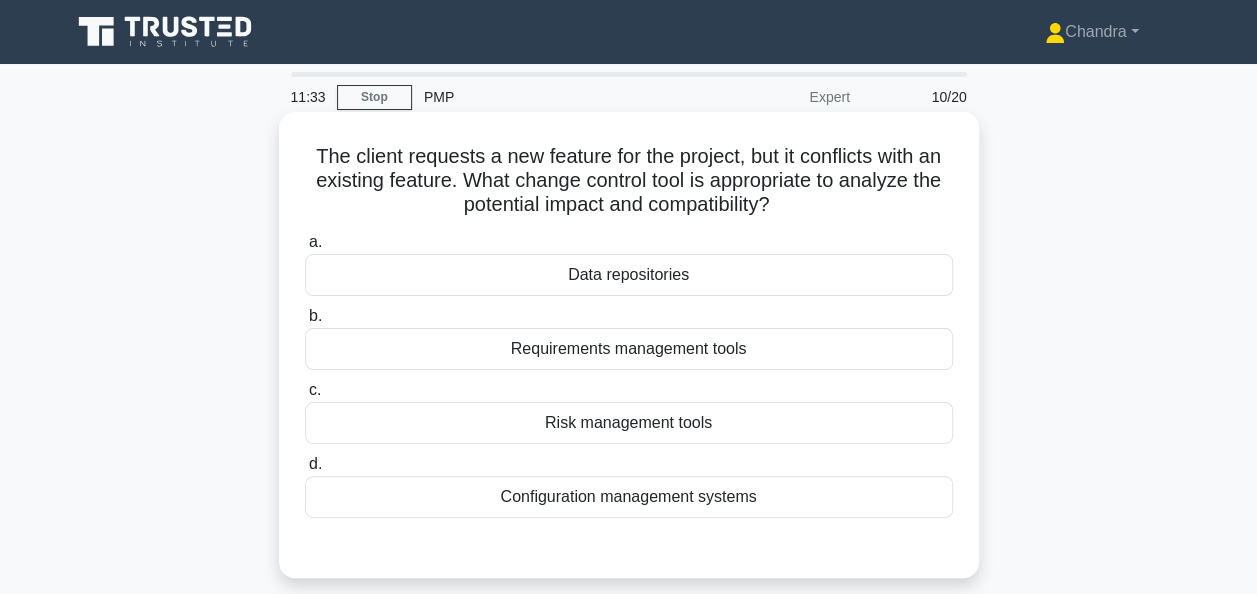 click on "Configuration management systems" at bounding box center [629, 497] 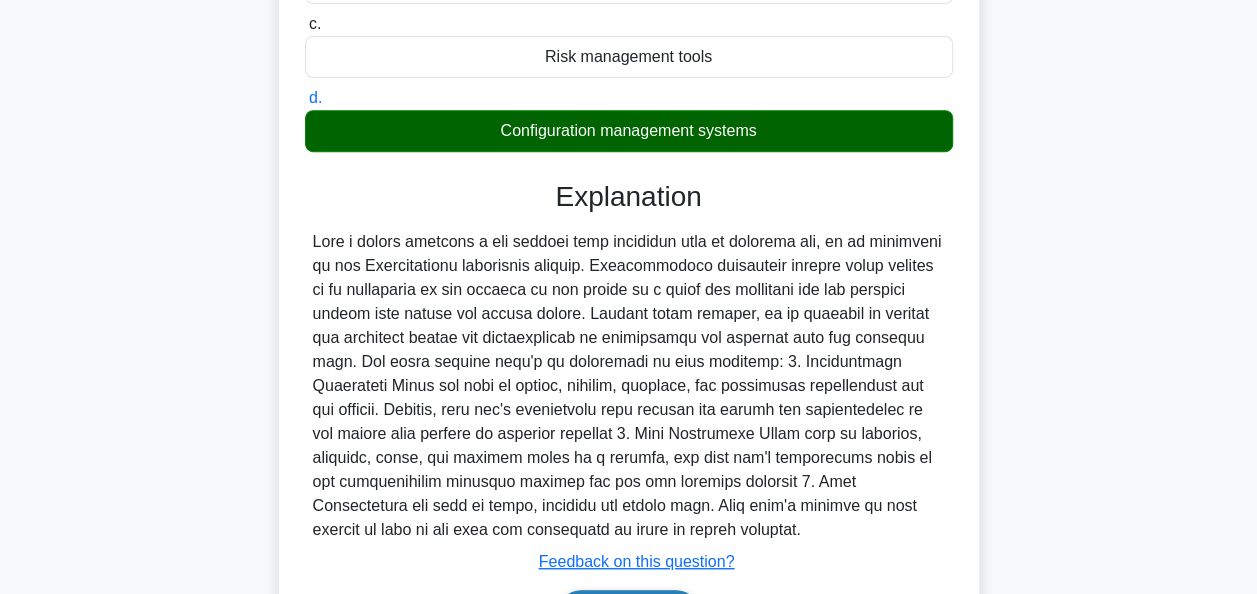 scroll, scrollTop: 492, scrollLeft: 0, axis: vertical 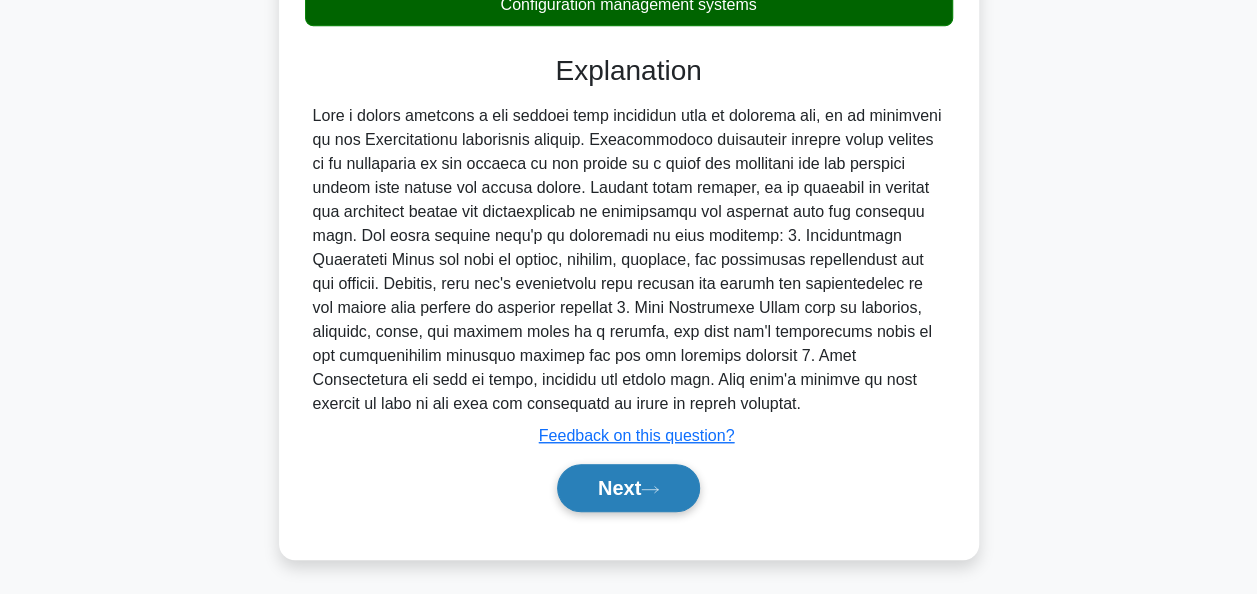 click on "Next" at bounding box center [628, 488] 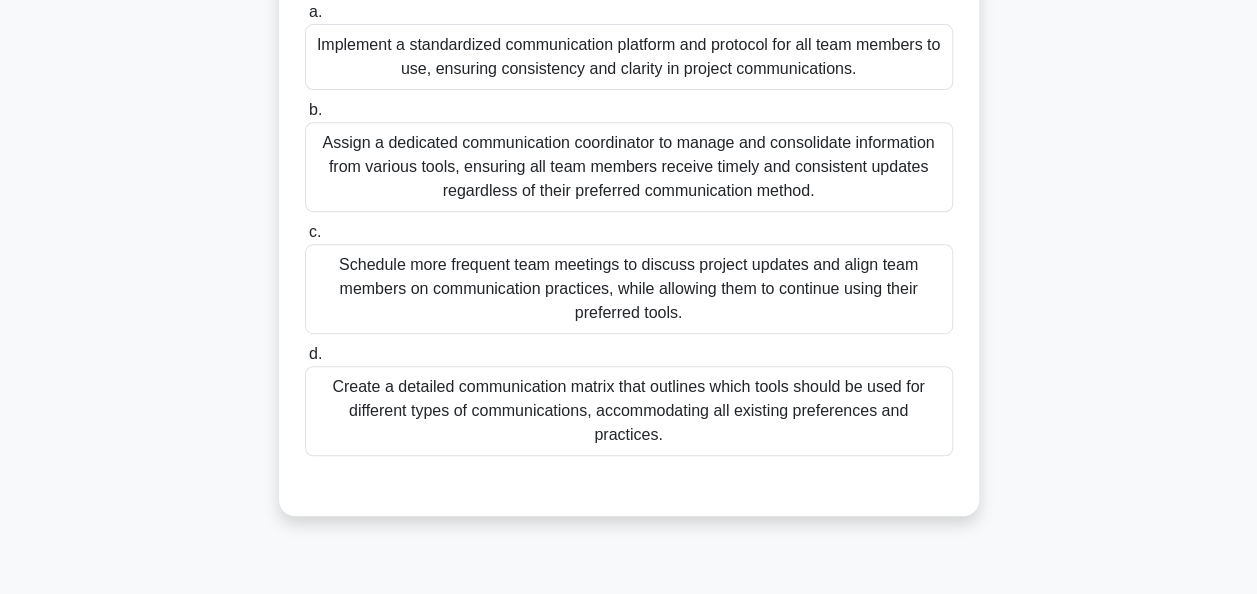 scroll, scrollTop: 400, scrollLeft: 0, axis: vertical 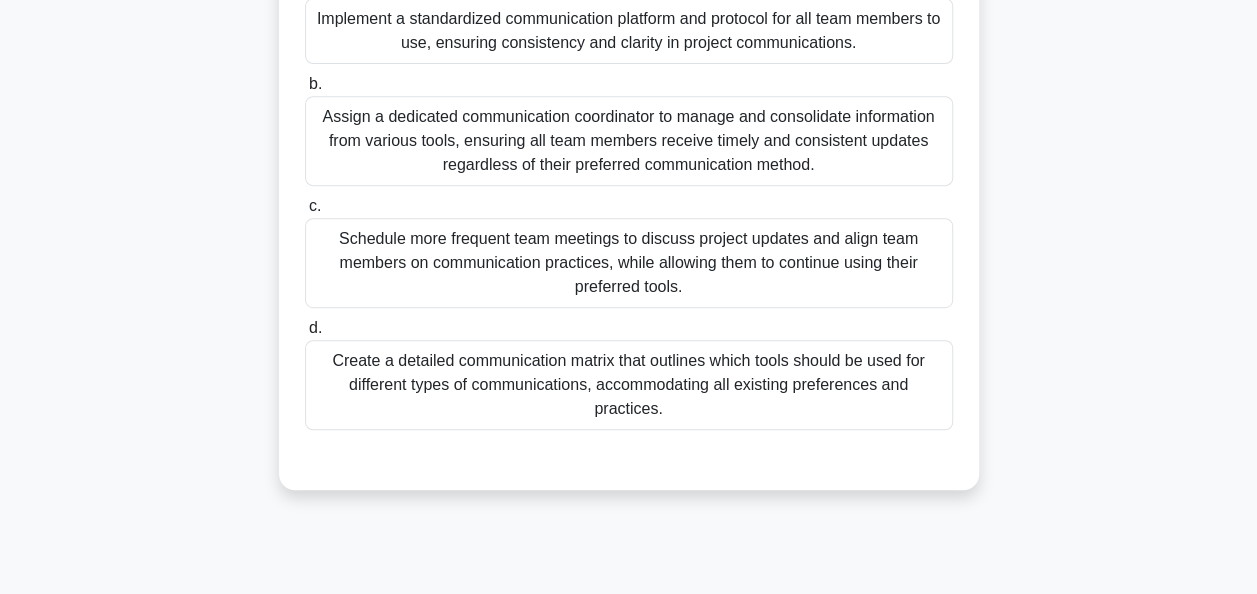 click on "Create a detailed communication matrix that outlines which tools should be used for different types of communications, accommodating all existing preferences and practices." at bounding box center [629, 385] 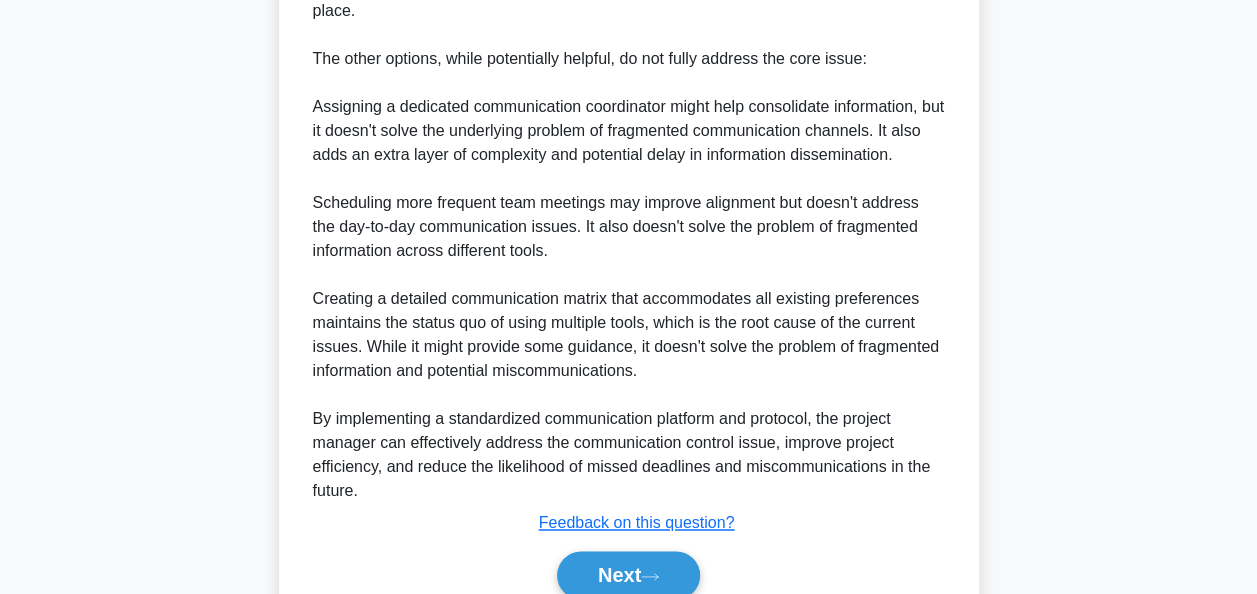 scroll, scrollTop: 1335, scrollLeft: 0, axis: vertical 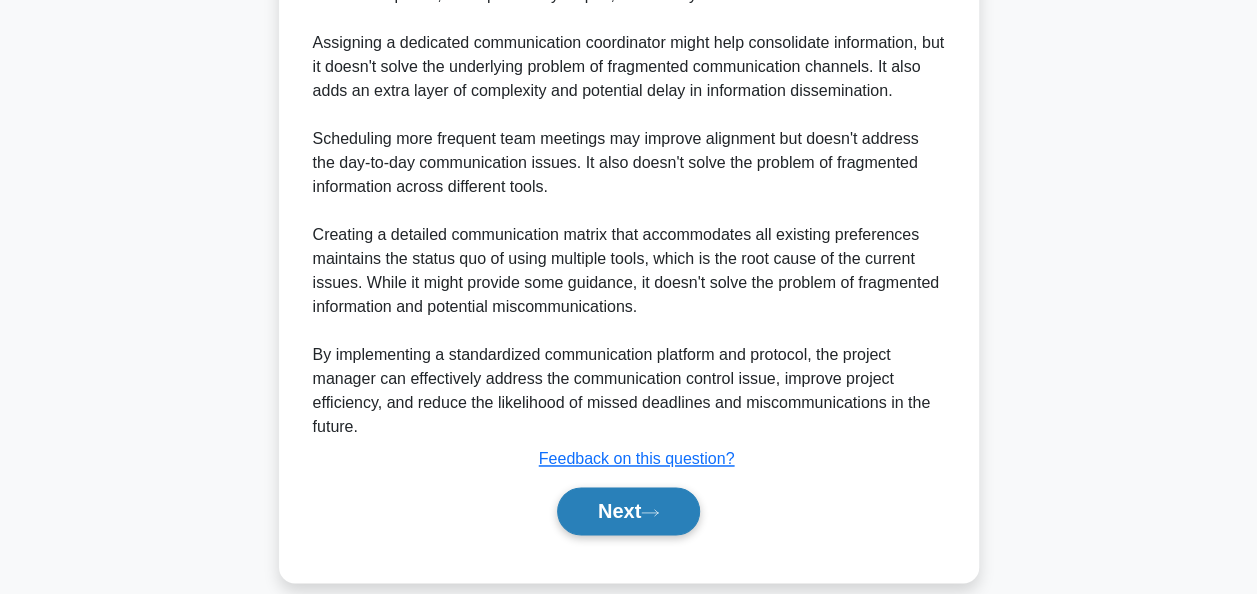 click on "Next" at bounding box center (628, 511) 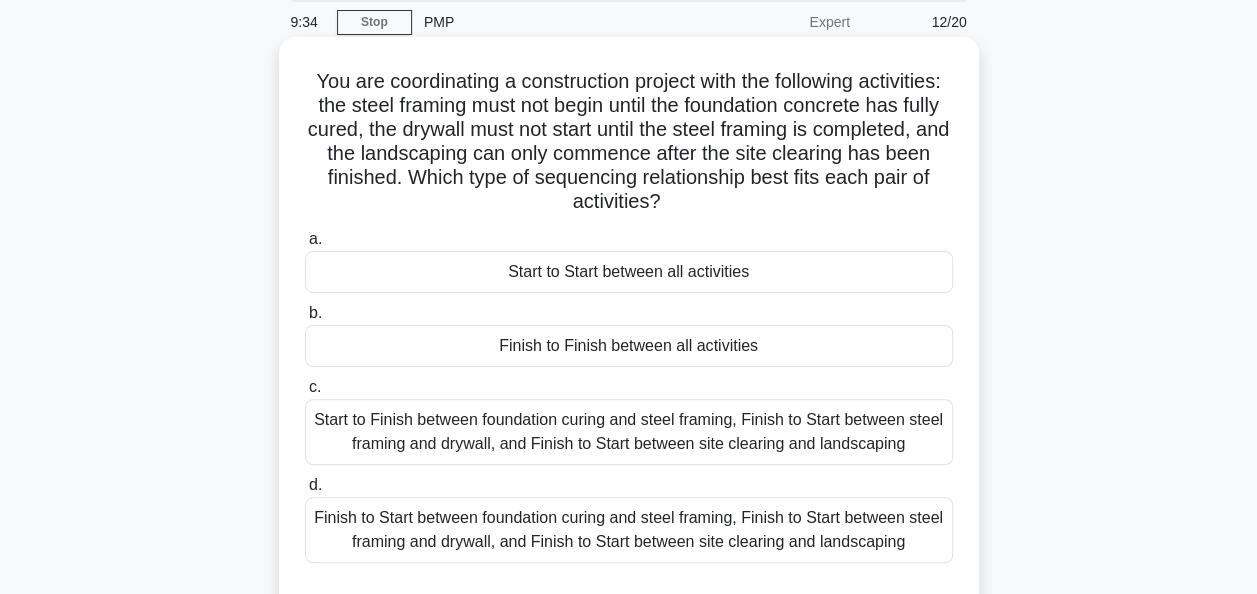 scroll, scrollTop: 100, scrollLeft: 0, axis: vertical 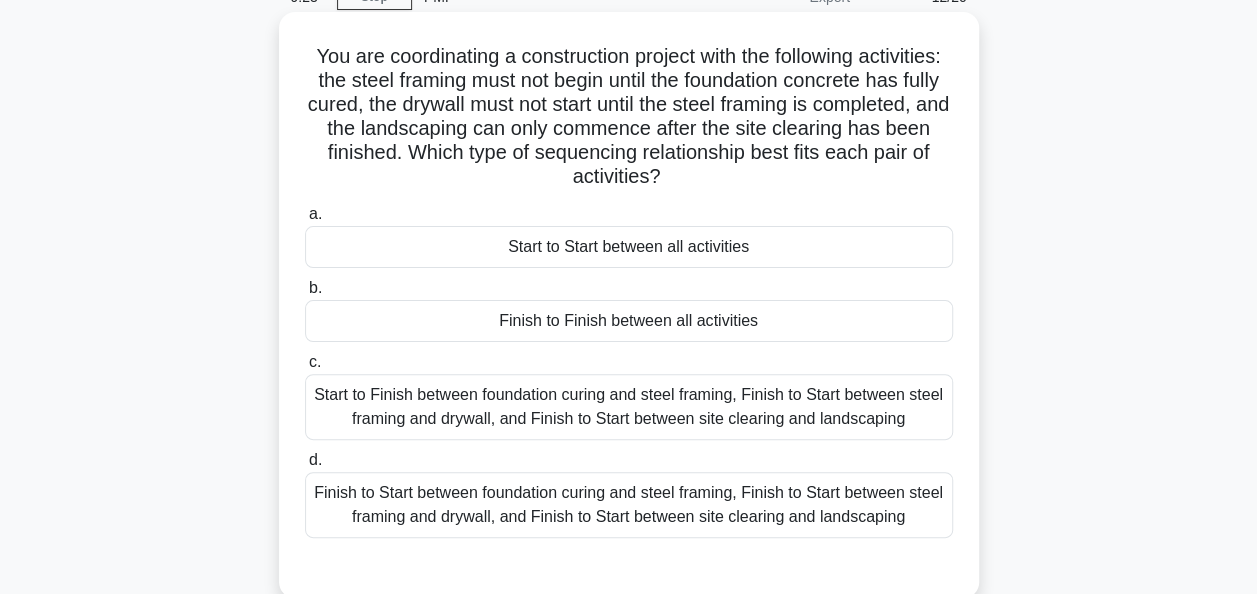 click on "Finish to Start between foundation curing and steel framing, Finish to Start between steel framing and drywall, and Finish to Start between site clearing and landscaping" at bounding box center [629, 505] 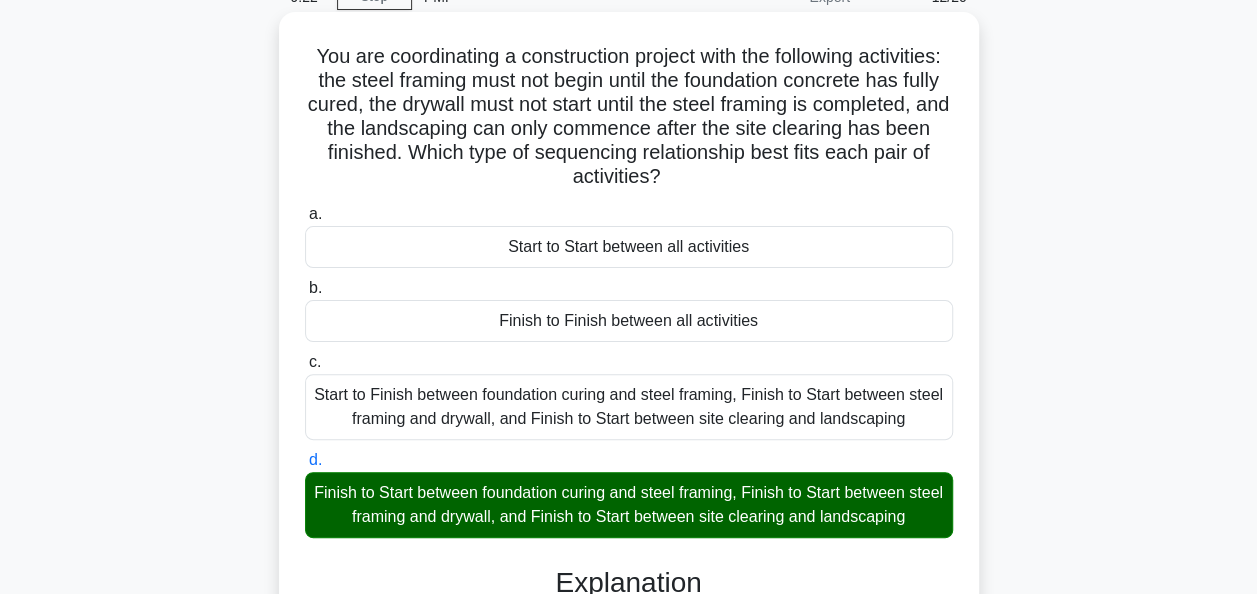 scroll, scrollTop: 486, scrollLeft: 0, axis: vertical 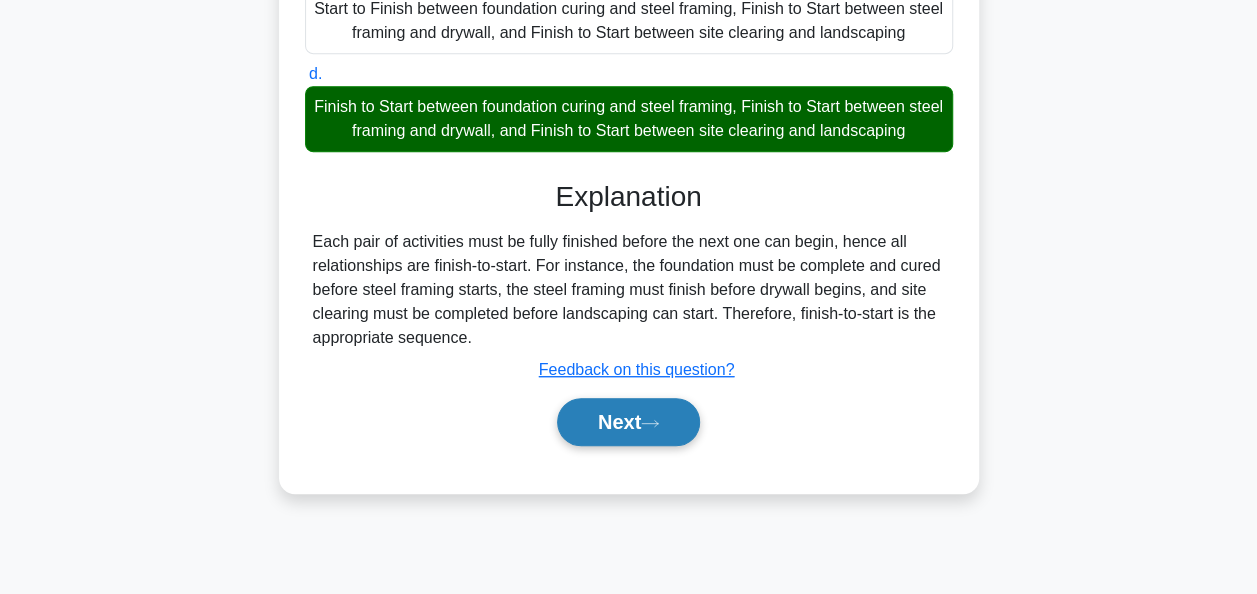 click on "Next" at bounding box center (628, 422) 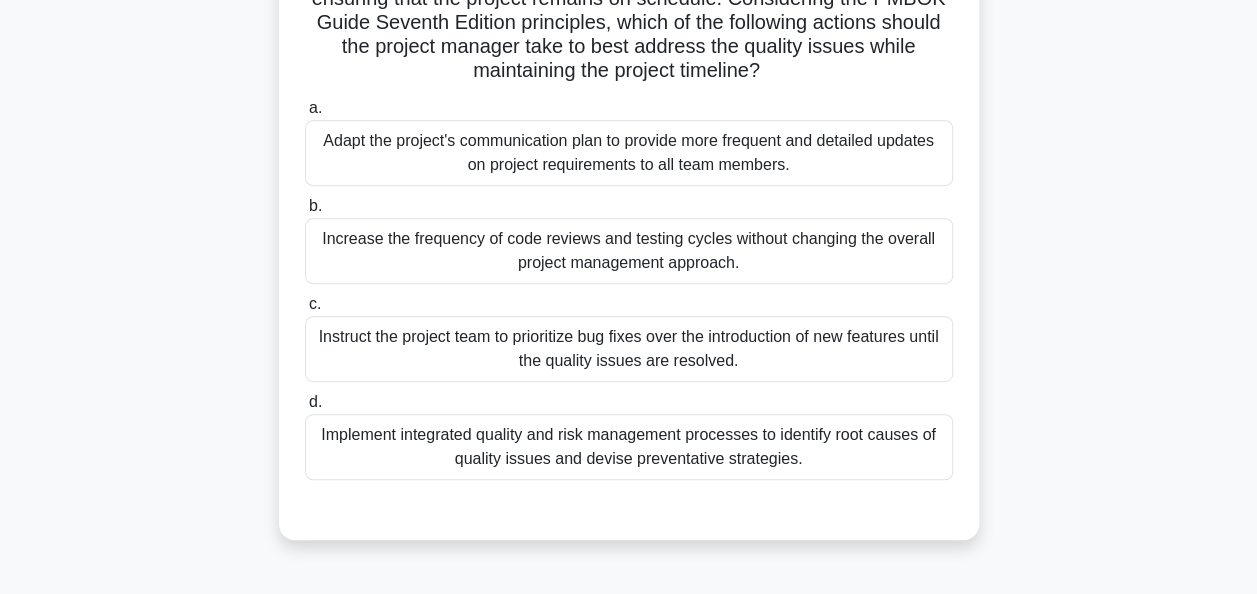 scroll, scrollTop: 400, scrollLeft: 0, axis: vertical 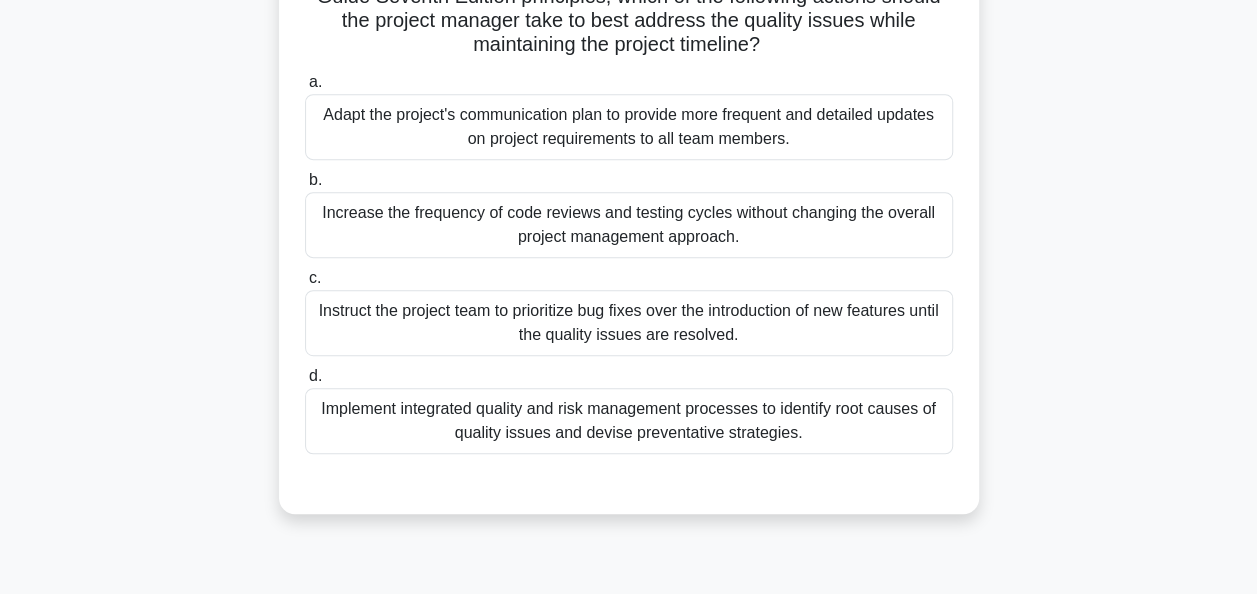 click on "Implement integrated quality and risk management processes to identify root causes of quality issues and devise preventative strategies." at bounding box center [629, 421] 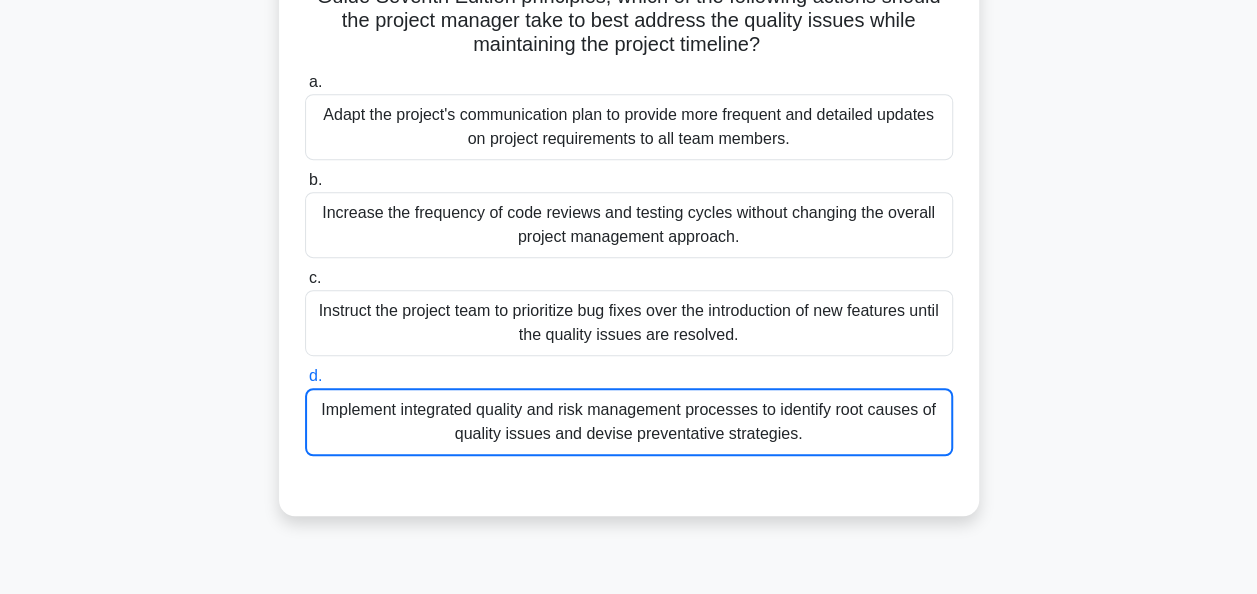 click on "Implement integrated quality and risk management processes to identify root causes of quality issues and devise preventative strategies." at bounding box center (629, 422) 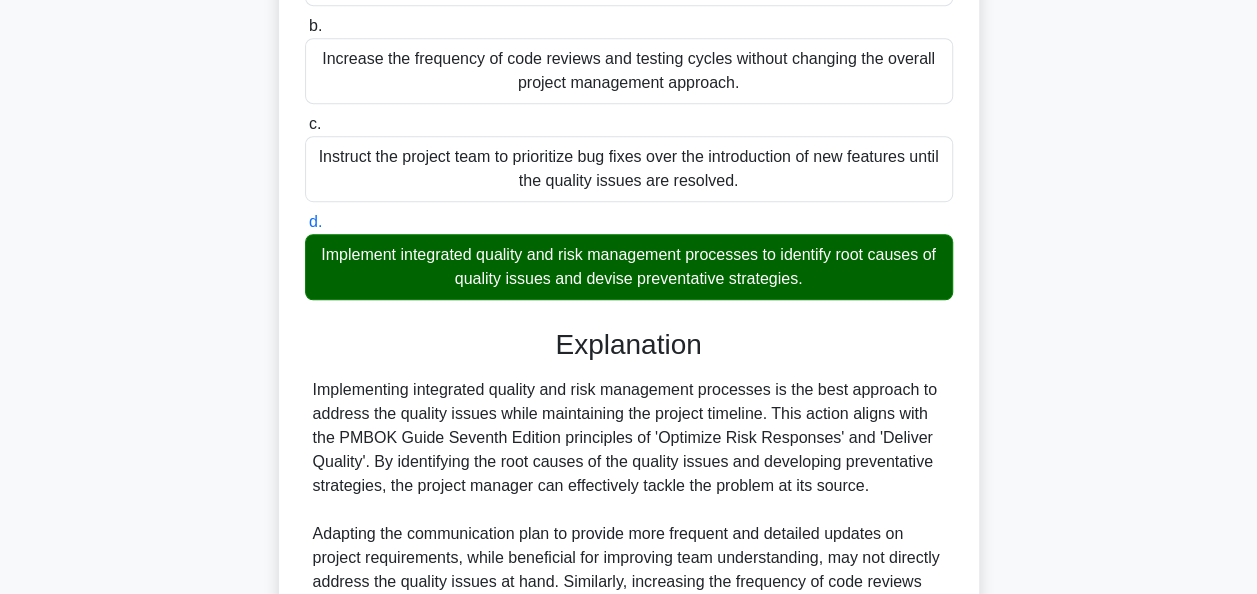 scroll, scrollTop: 900, scrollLeft: 0, axis: vertical 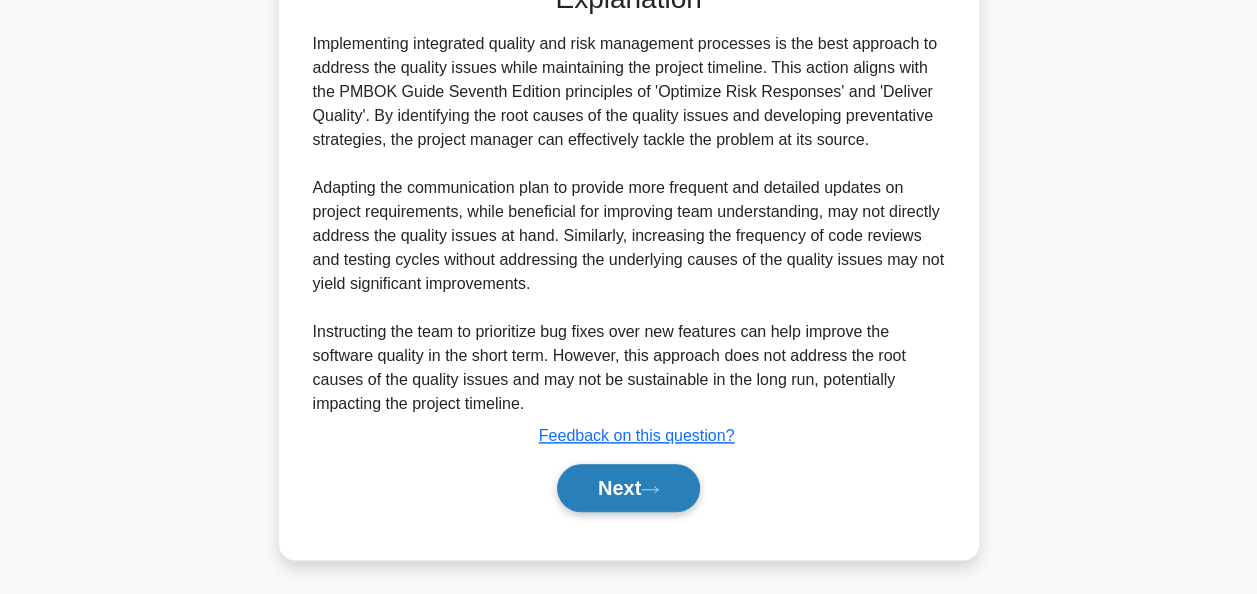 click 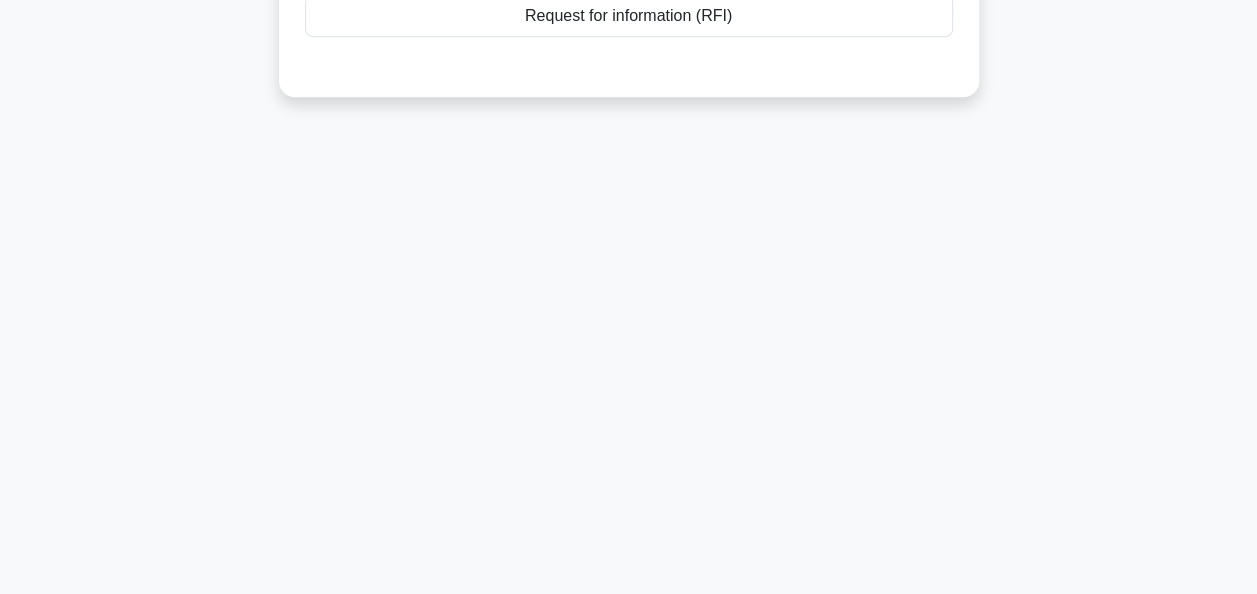 scroll, scrollTop: 0, scrollLeft: 0, axis: both 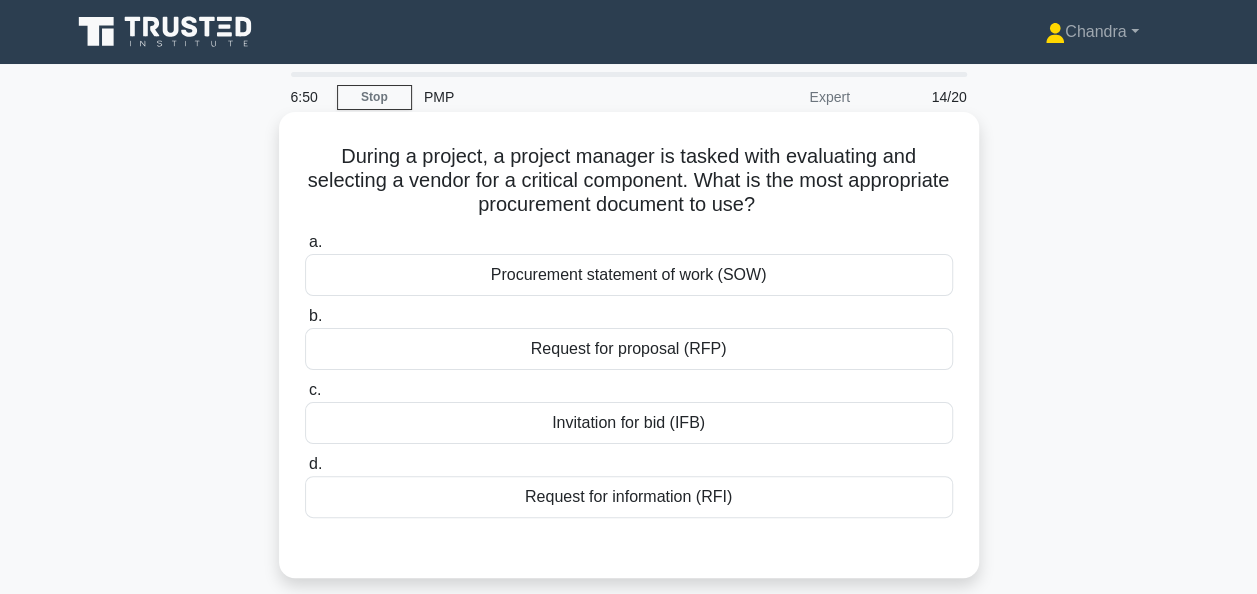 click on "Procurement statement of work (SOW)" at bounding box center [629, 275] 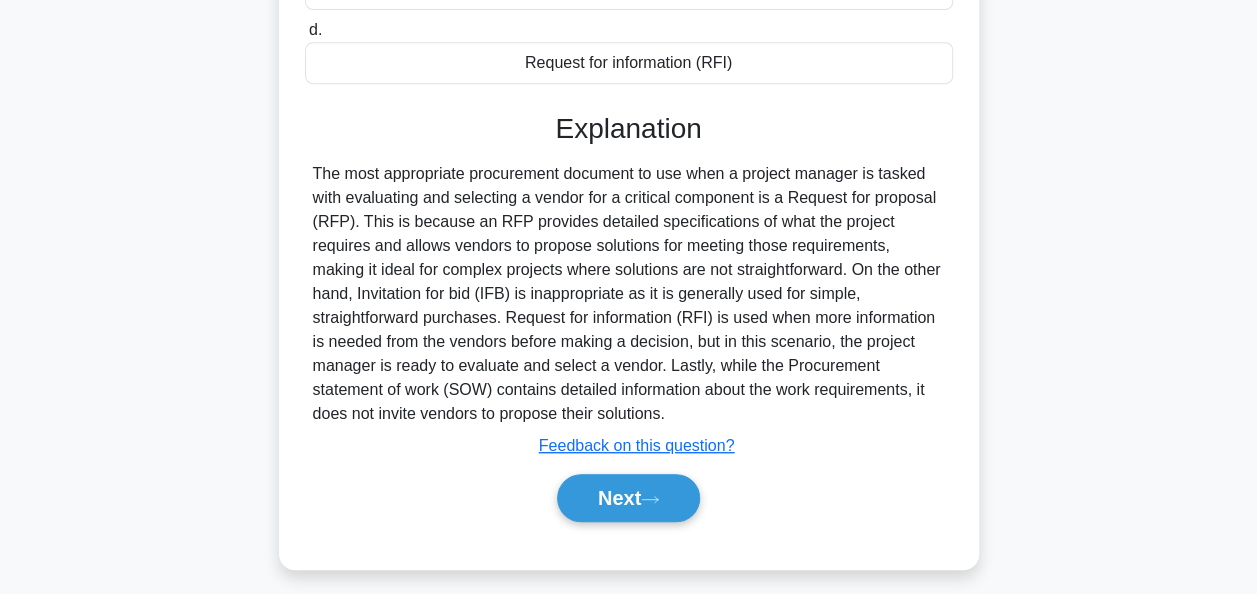 scroll, scrollTop: 486, scrollLeft: 0, axis: vertical 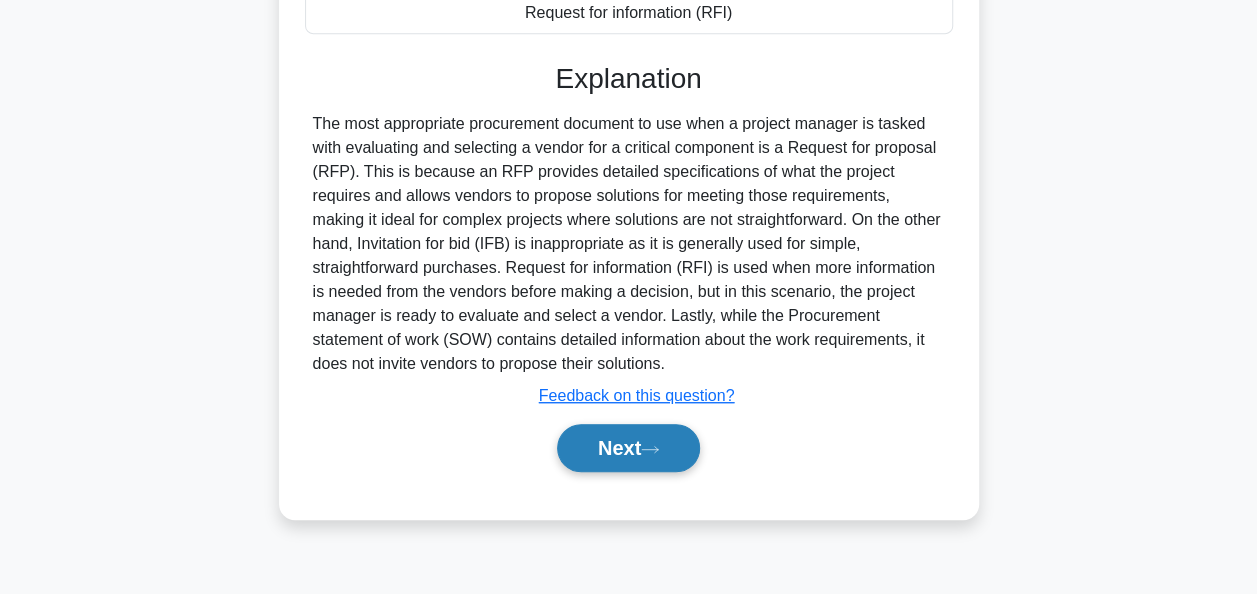 click on "Next" at bounding box center [628, 448] 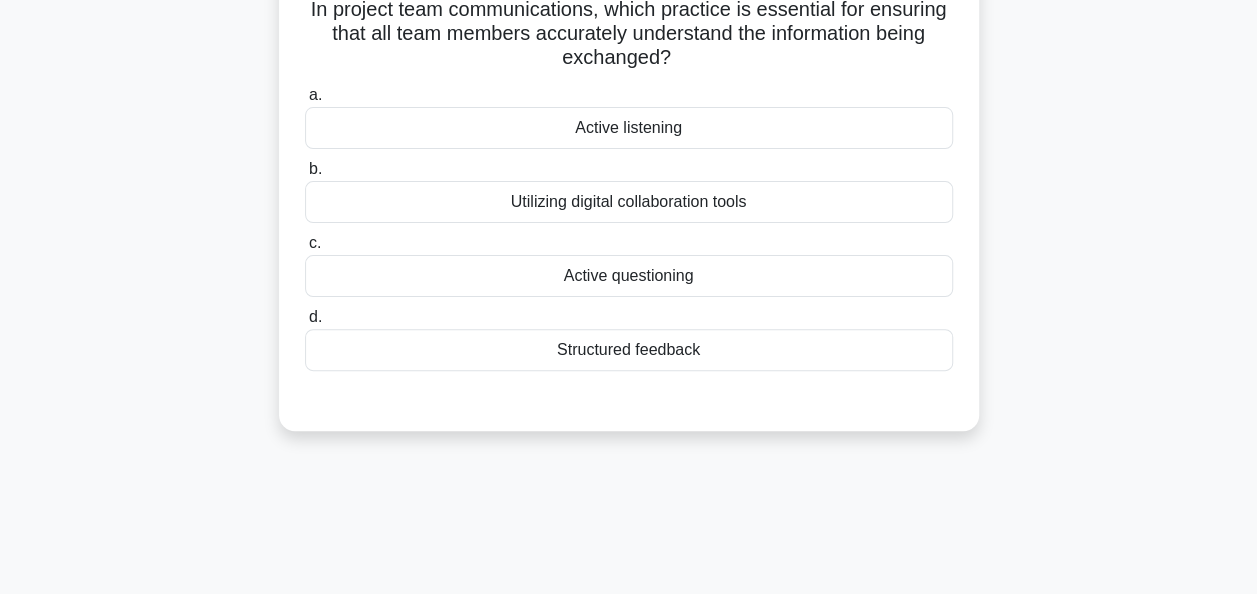 scroll, scrollTop: 0, scrollLeft: 0, axis: both 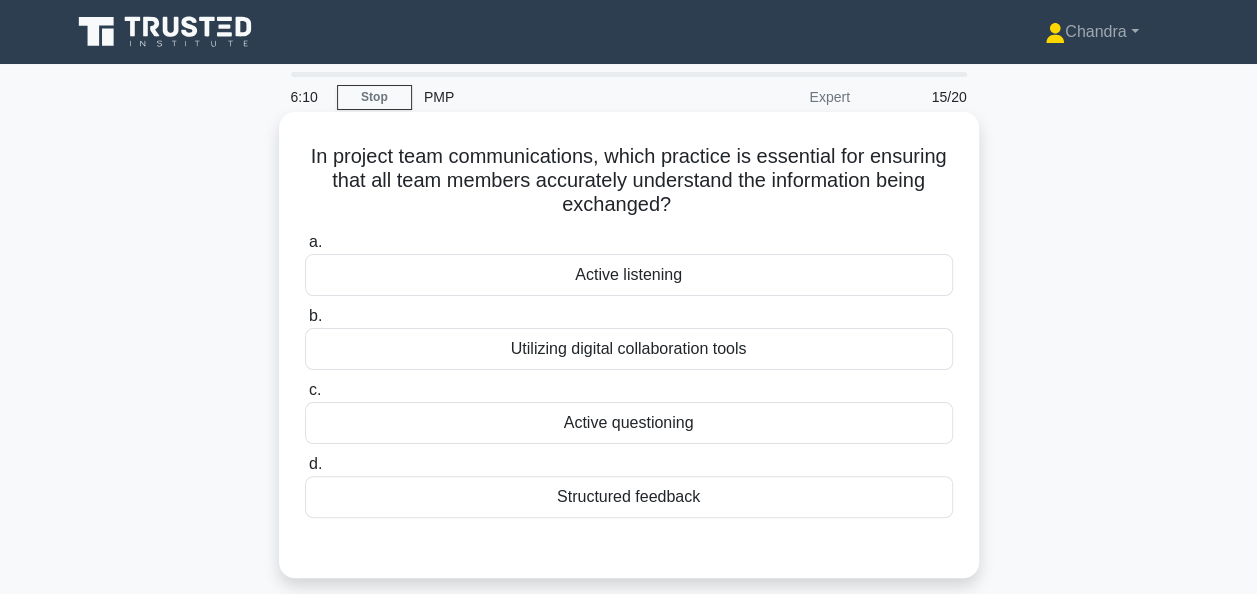 click on "Active listening" at bounding box center [629, 275] 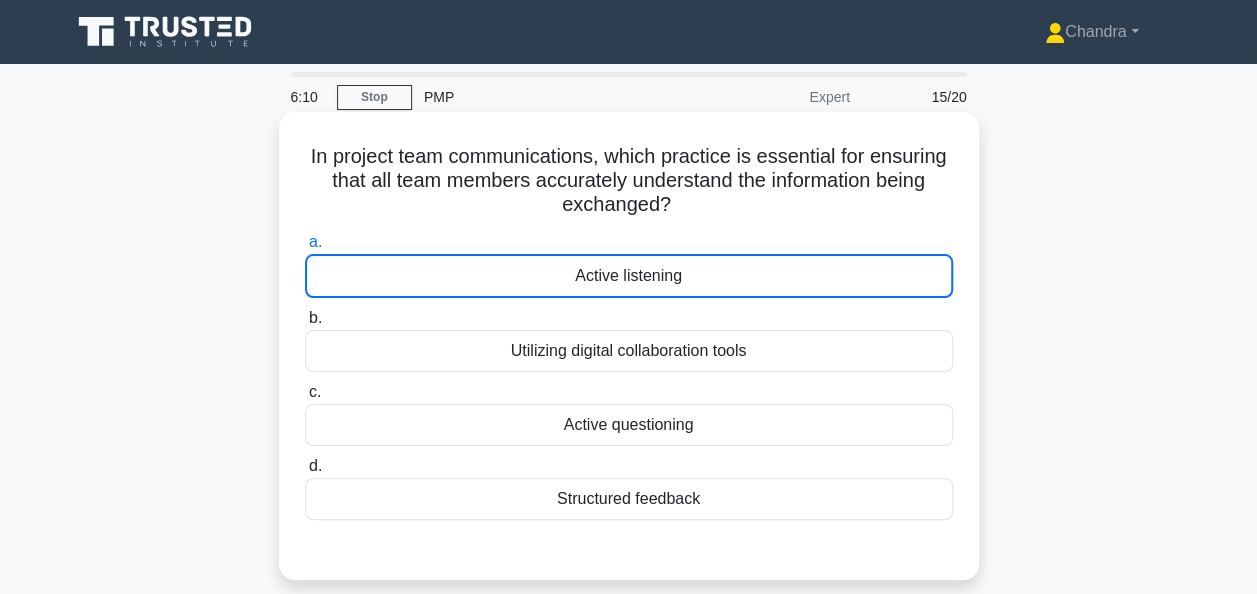 click on "Active listening" at bounding box center (629, 276) 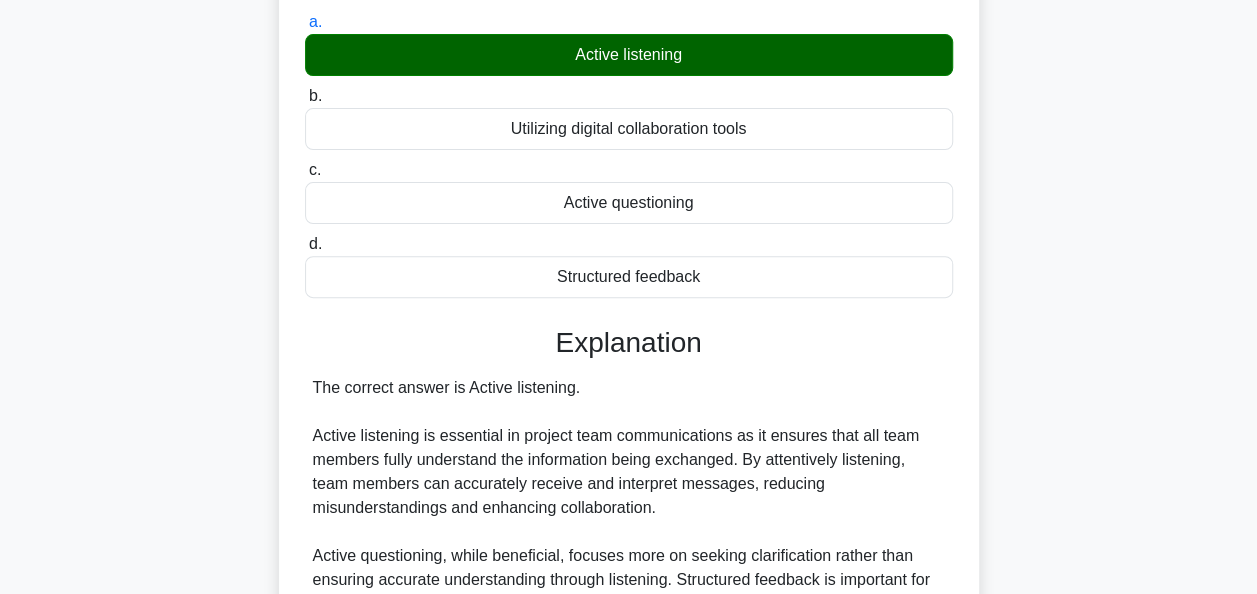 scroll, scrollTop: 492, scrollLeft: 0, axis: vertical 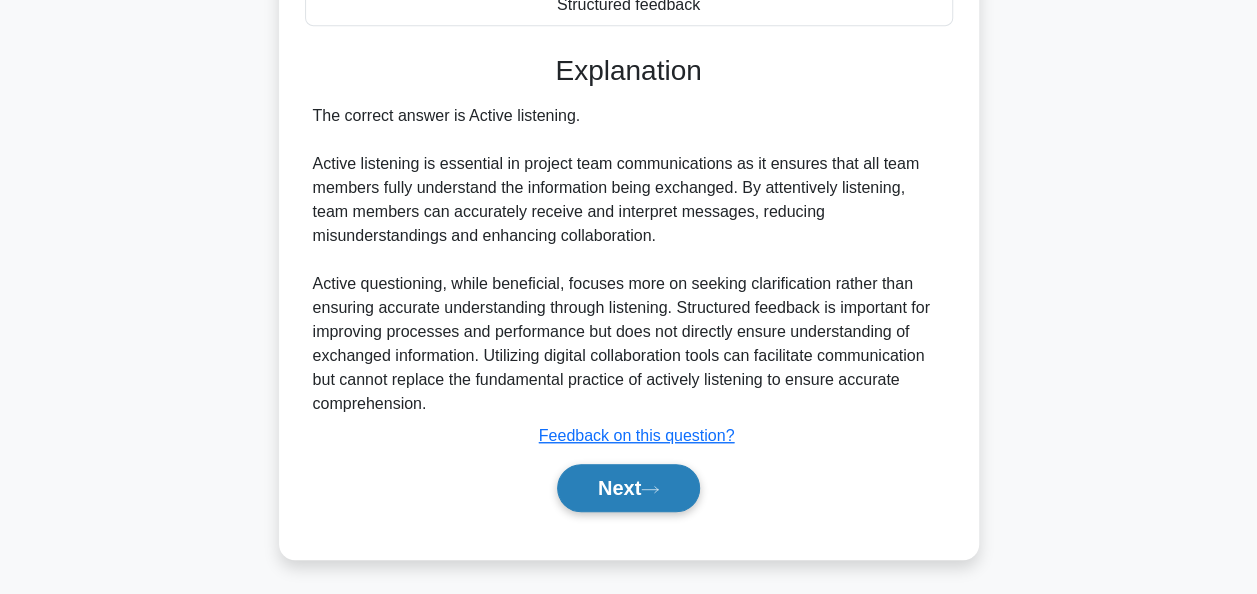 click on "Next" at bounding box center (628, 488) 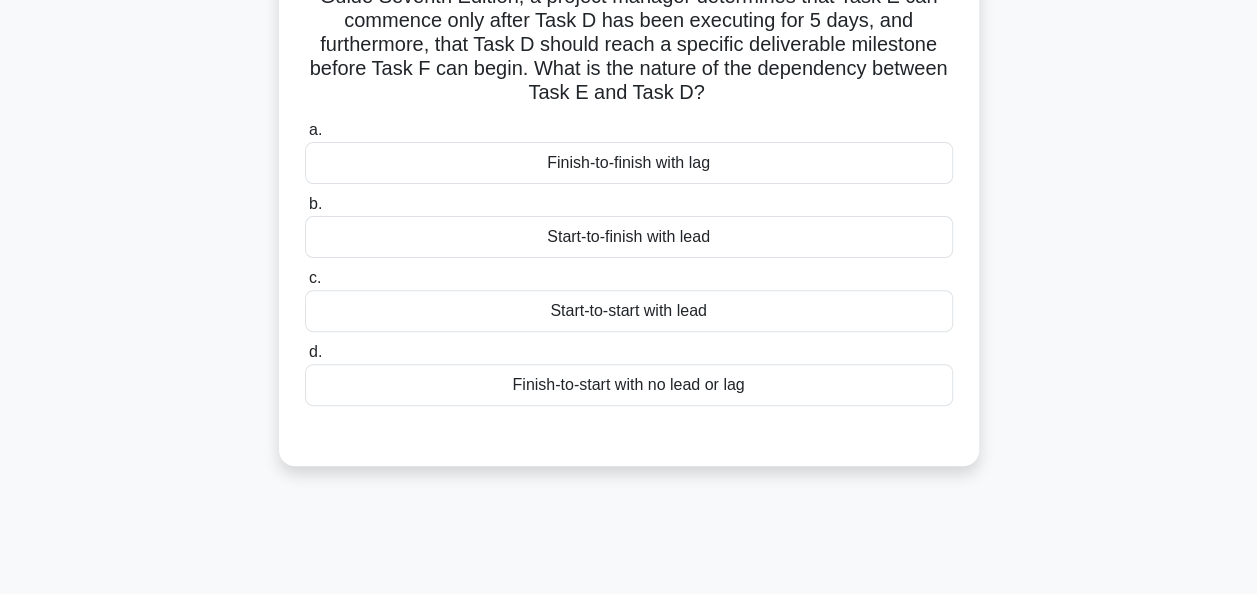 scroll, scrollTop: 200, scrollLeft: 0, axis: vertical 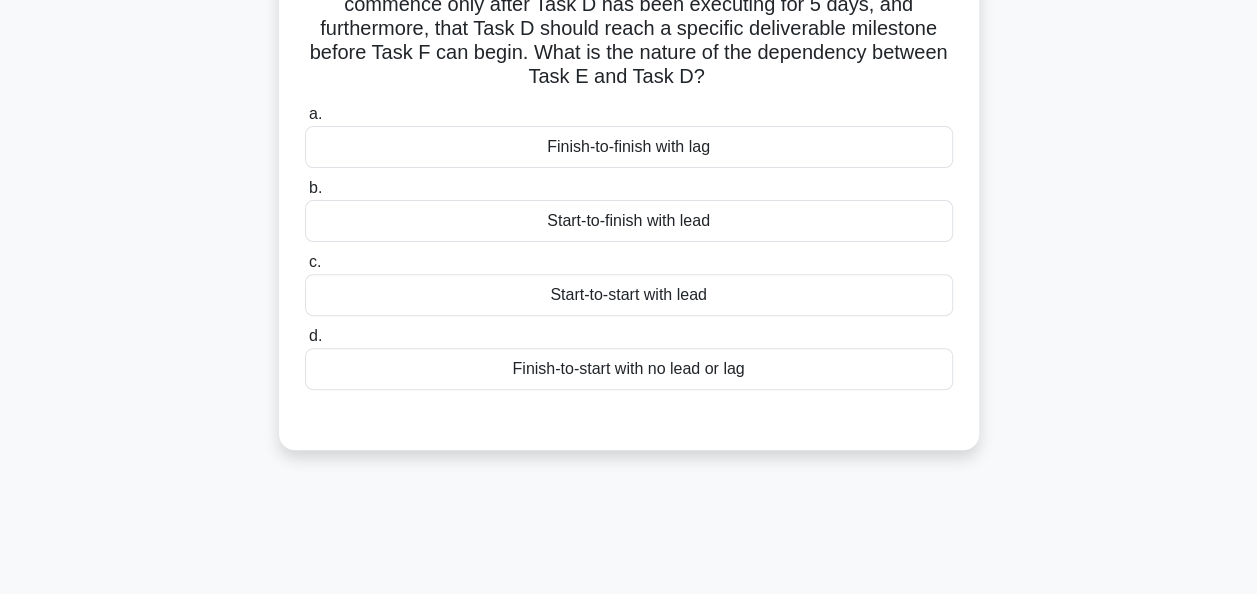 click on "Start-to-start with lead" at bounding box center [629, 295] 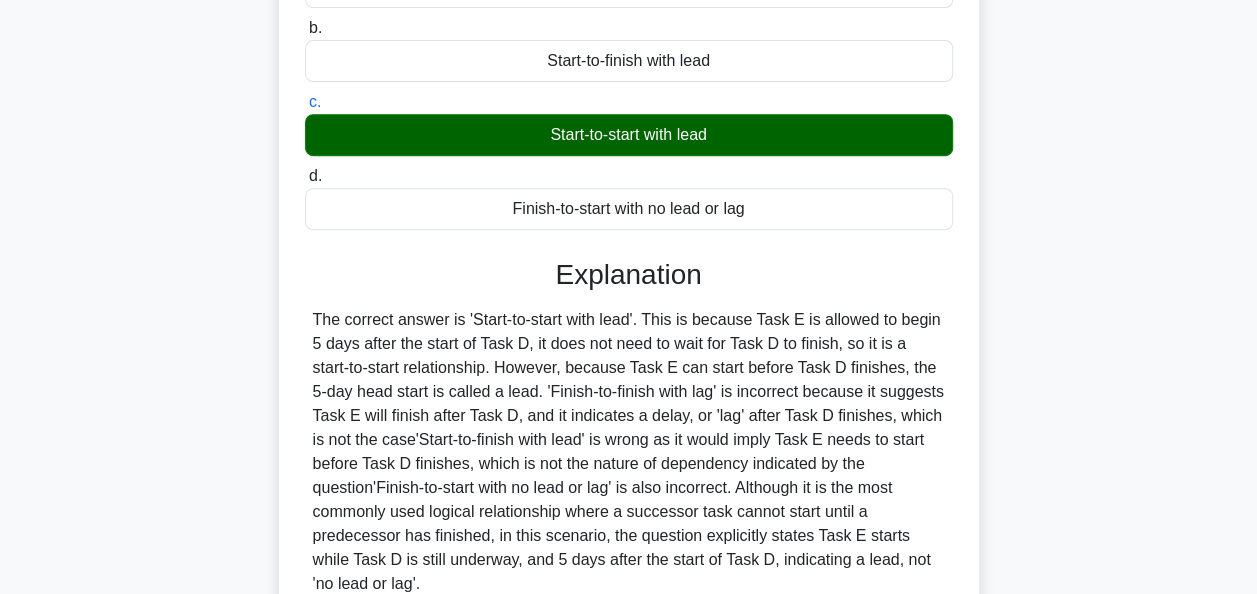 scroll, scrollTop: 516, scrollLeft: 0, axis: vertical 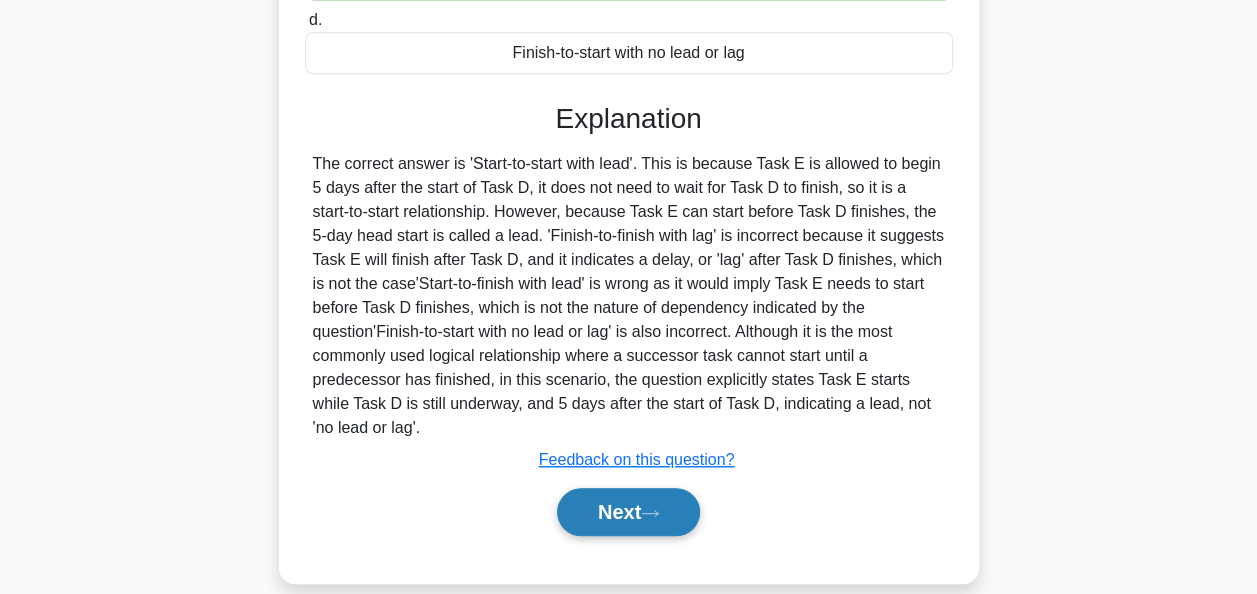 click on "Next" at bounding box center [628, 512] 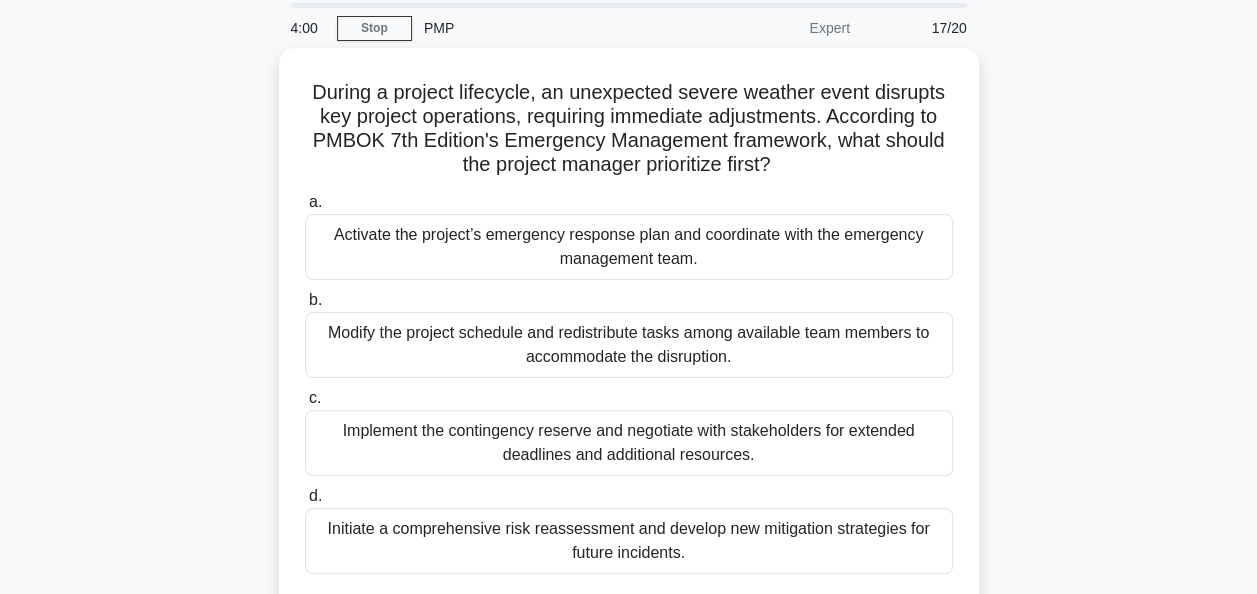 scroll, scrollTop: 100, scrollLeft: 0, axis: vertical 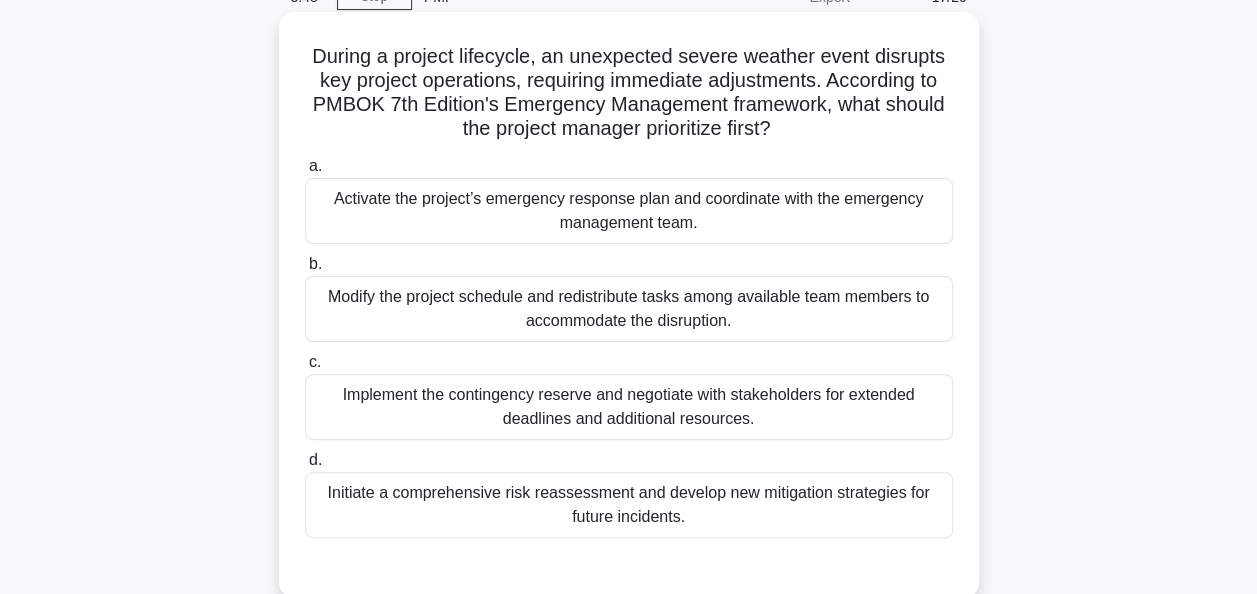 click on "Implement the contingency reserve and negotiate with stakeholders for extended deadlines and additional resources." at bounding box center (629, 407) 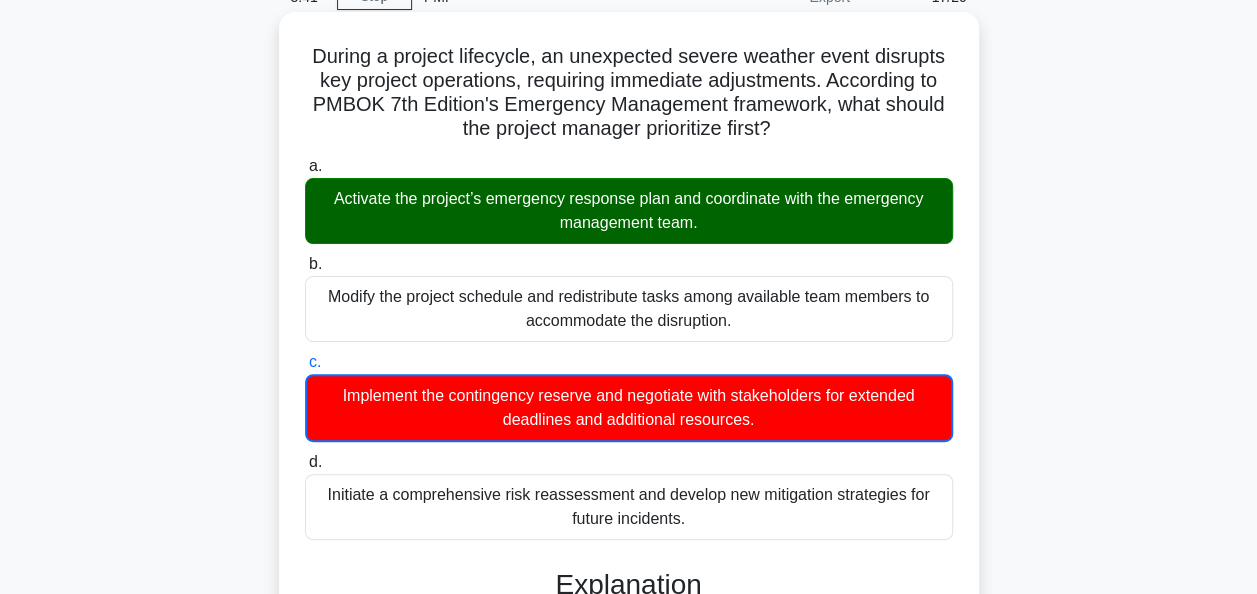 scroll, scrollTop: 486, scrollLeft: 0, axis: vertical 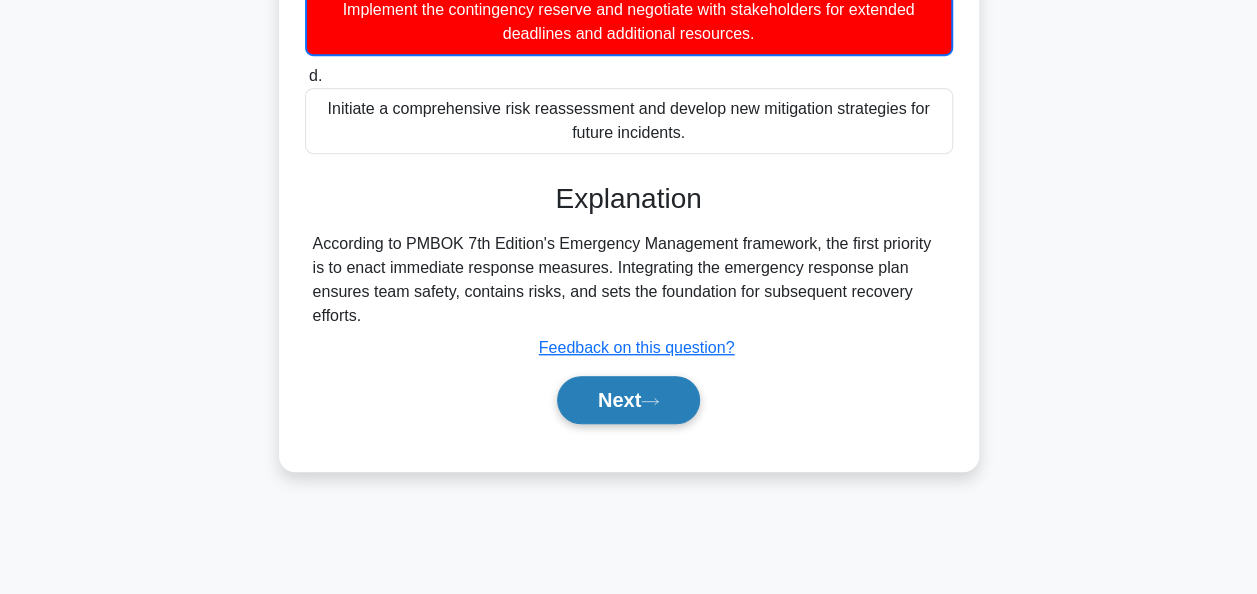 click on "Next" at bounding box center [628, 400] 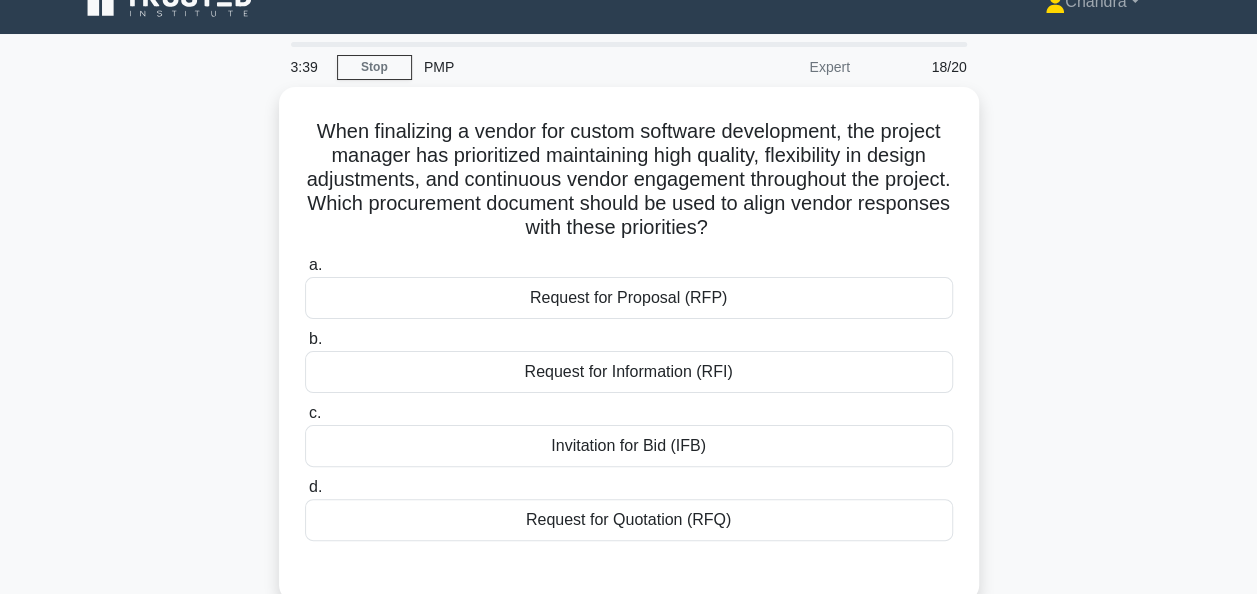 scroll, scrollTop: 0, scrollLeft: 0, axis: both 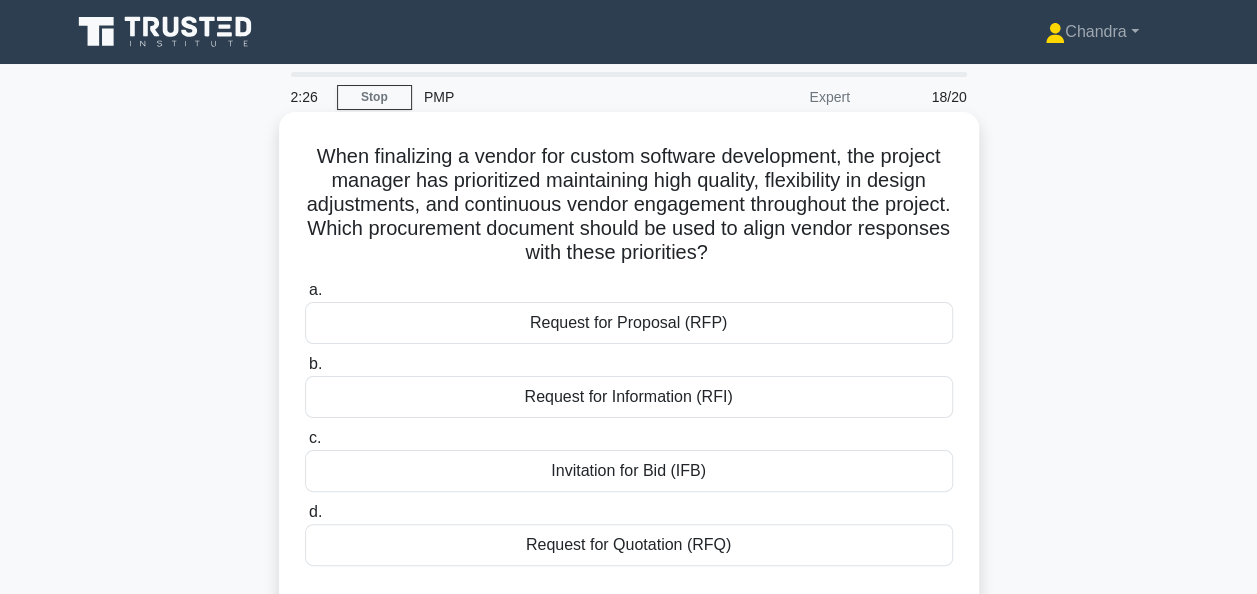 click on "Request for Proposal (RFP)" at bounding box center [629, 323] 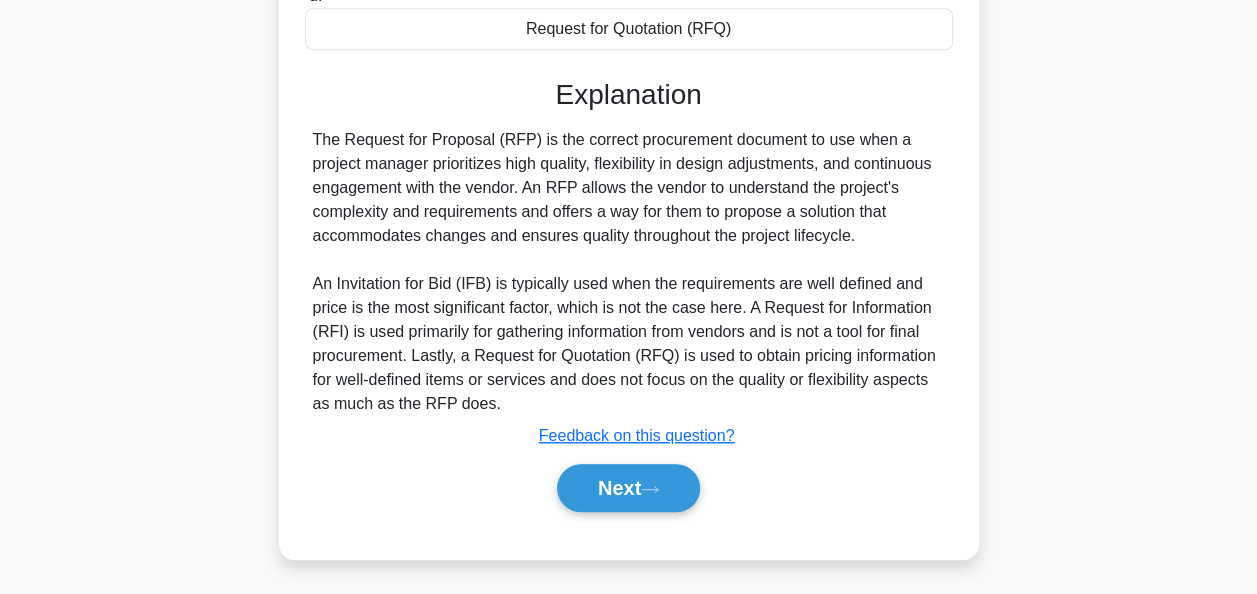 scroll, scrollTop: 516, scrollLeft: 0, axis: vertical 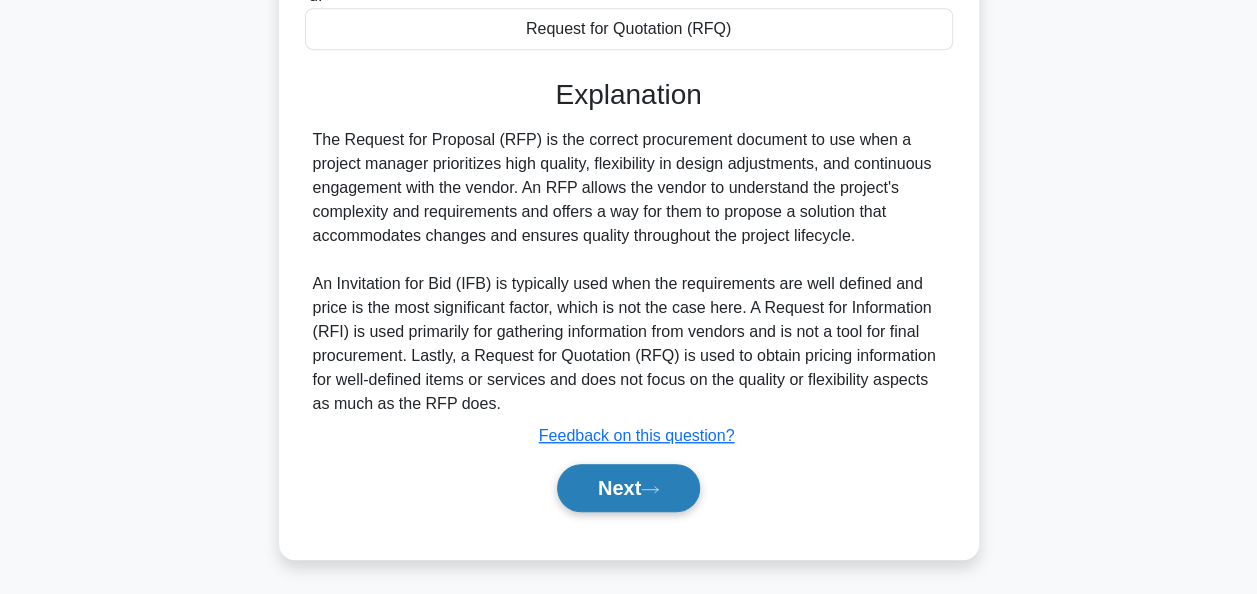 click on "Next" at bounding box center (628, 488) 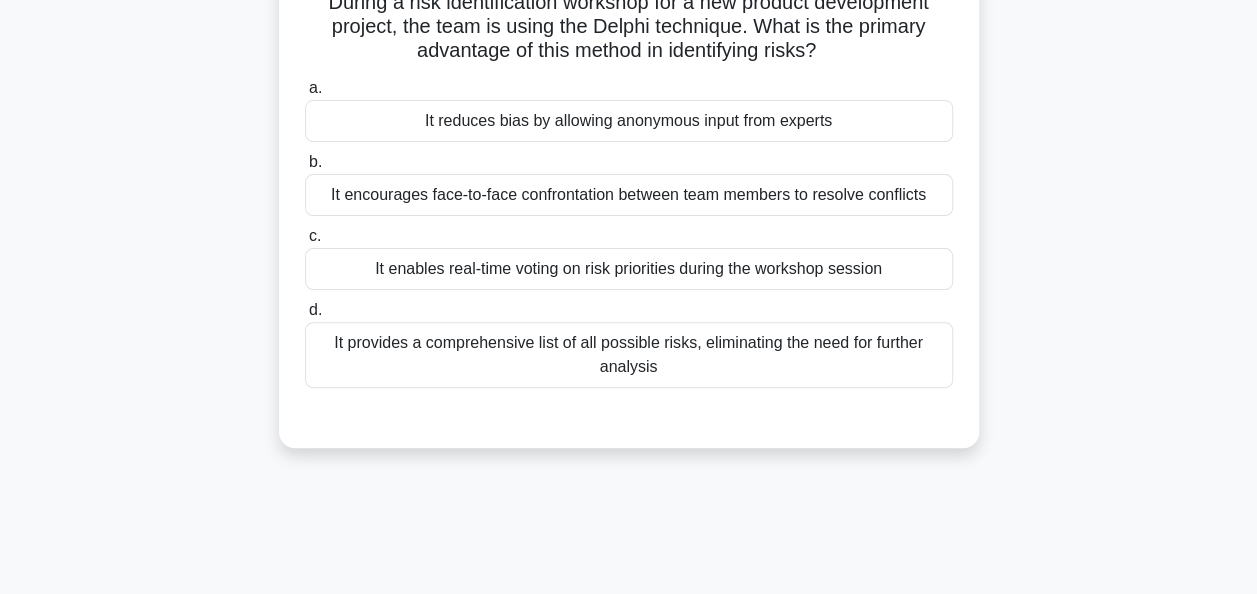 scroll, scrollTop: 0, scrollLeft: 0, axis: both 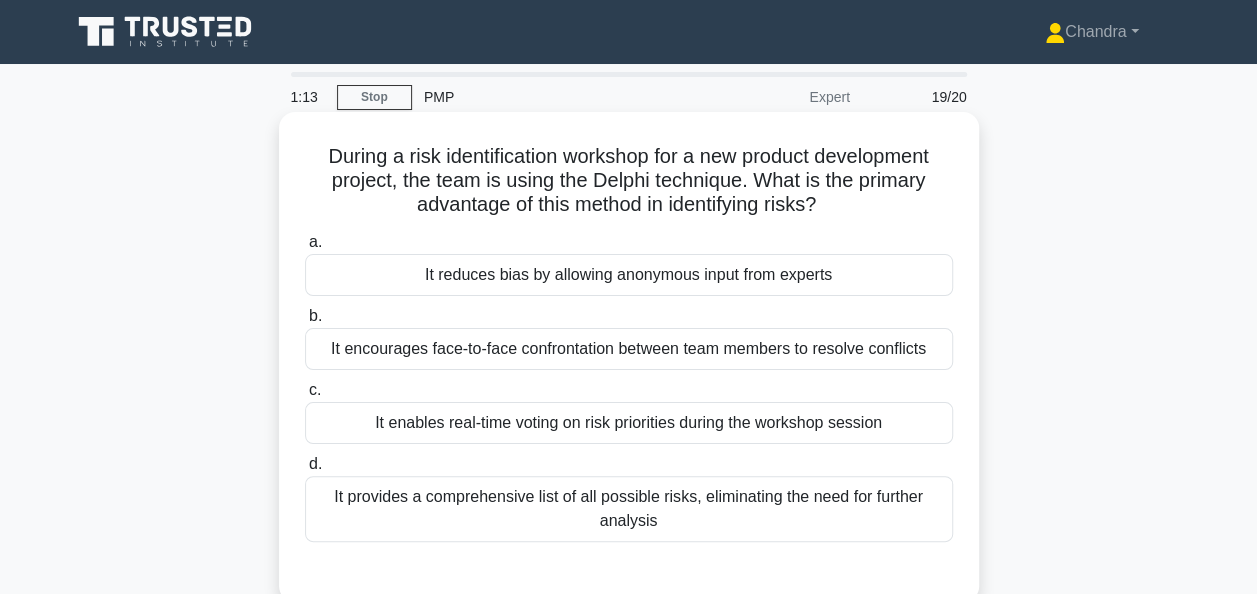 click on "It reduces bias by allowing anonymous input from experts" at bounding box center [629, 275] 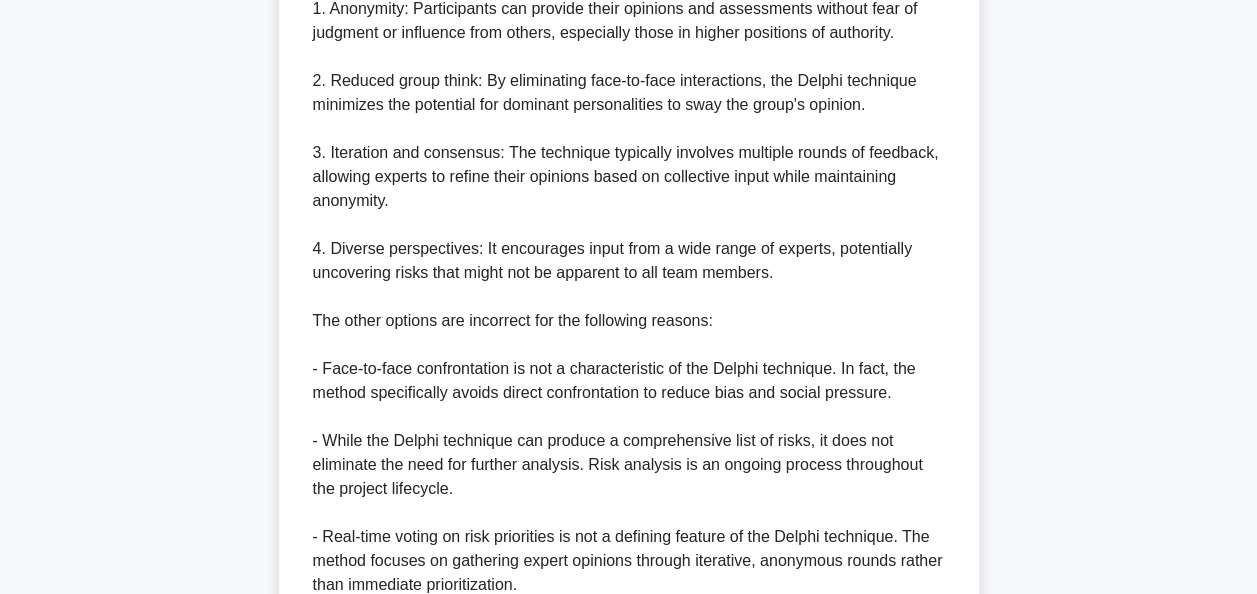 scroll, scrollTop: 900, scrollLeft: 0, axis: vertical 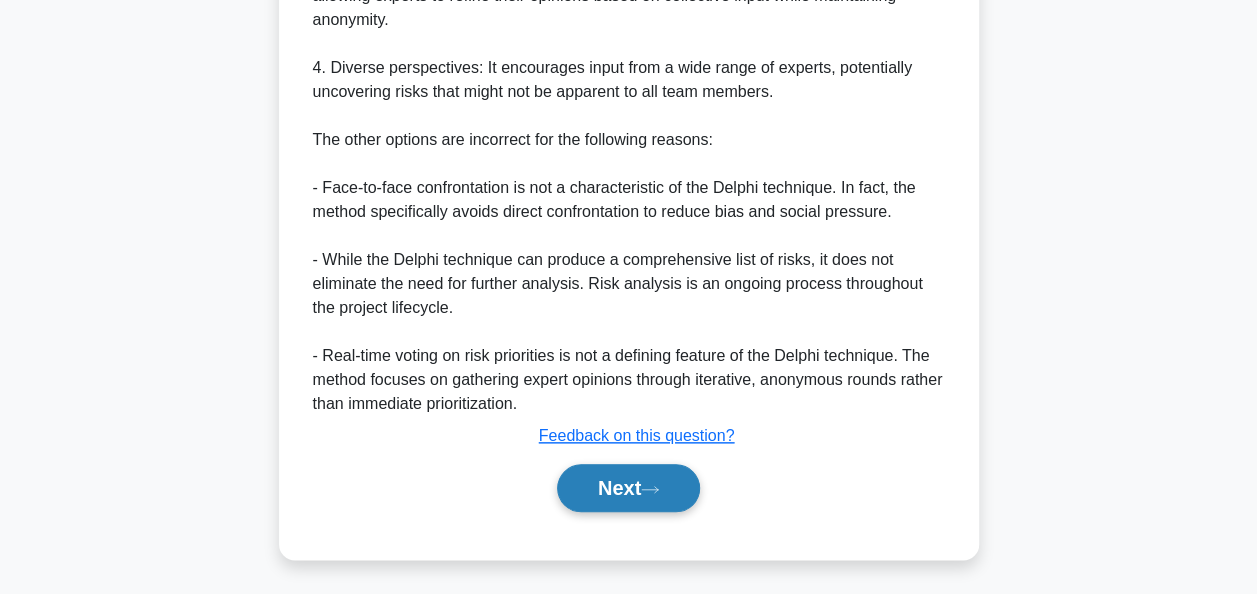click 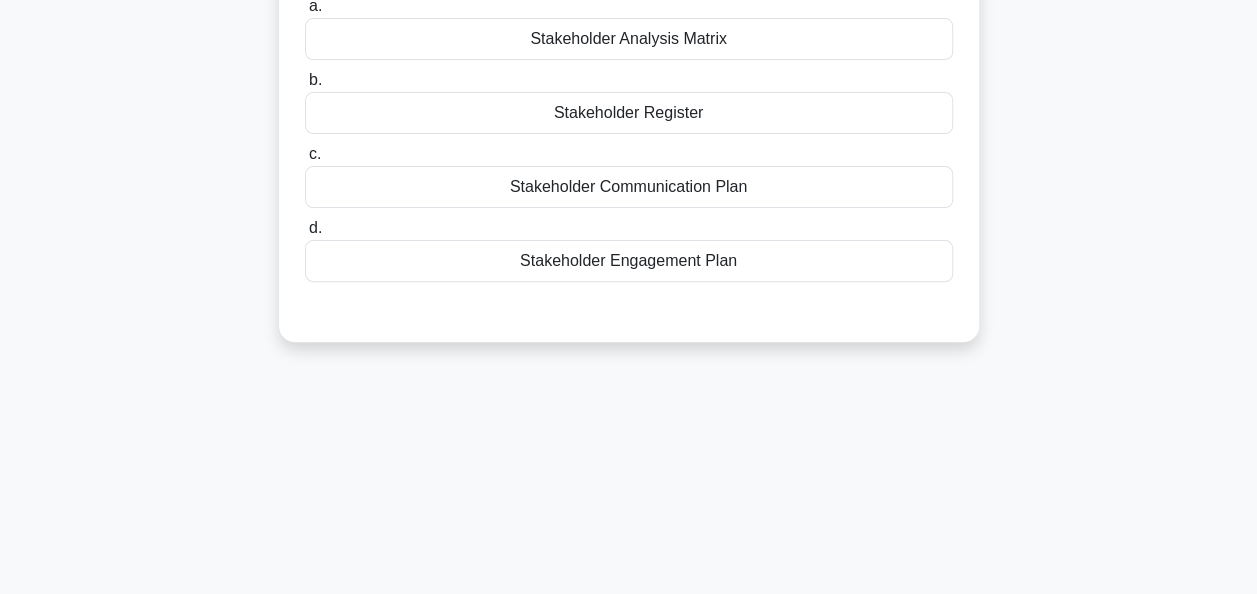 scroll, scrollTop: 0, scrollLeft: 0, axis: both 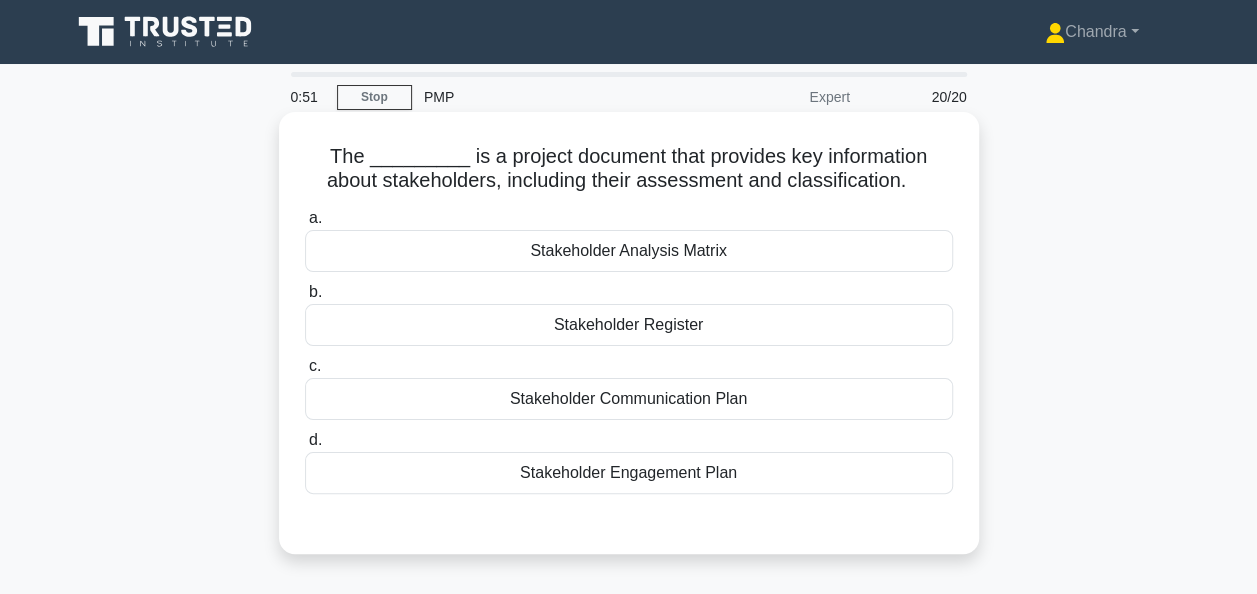 click on "Stakeholder Analysis Matrix" at bounding box center [629, 251] 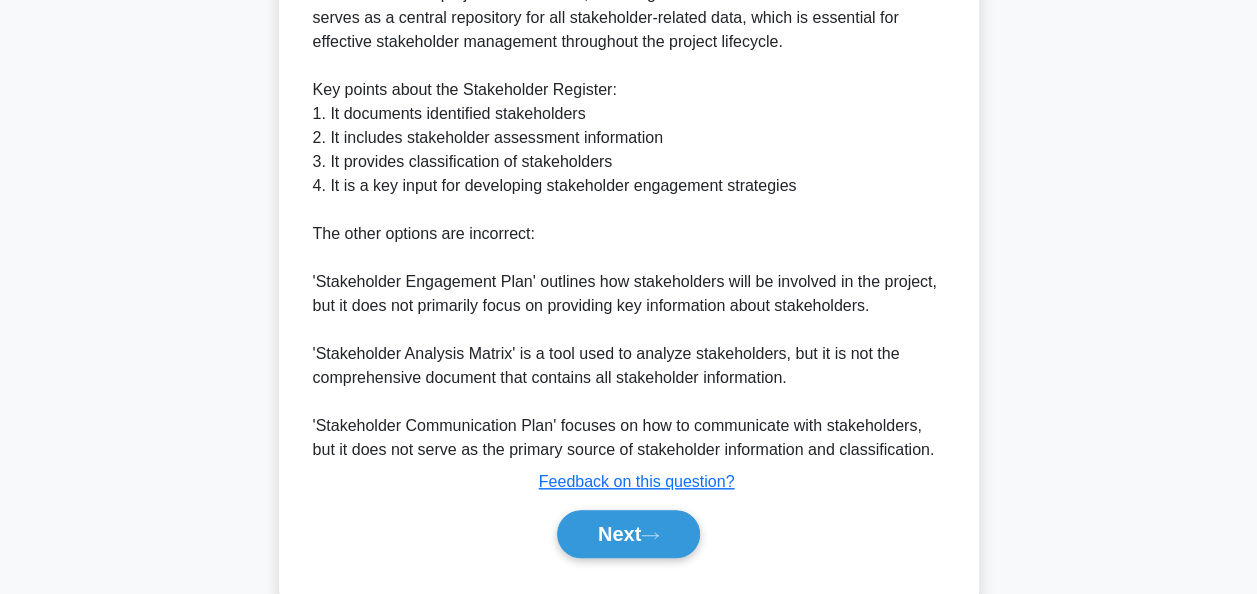 scroll, scrollTop: 700, scrollLeft: 0, axis: vertical 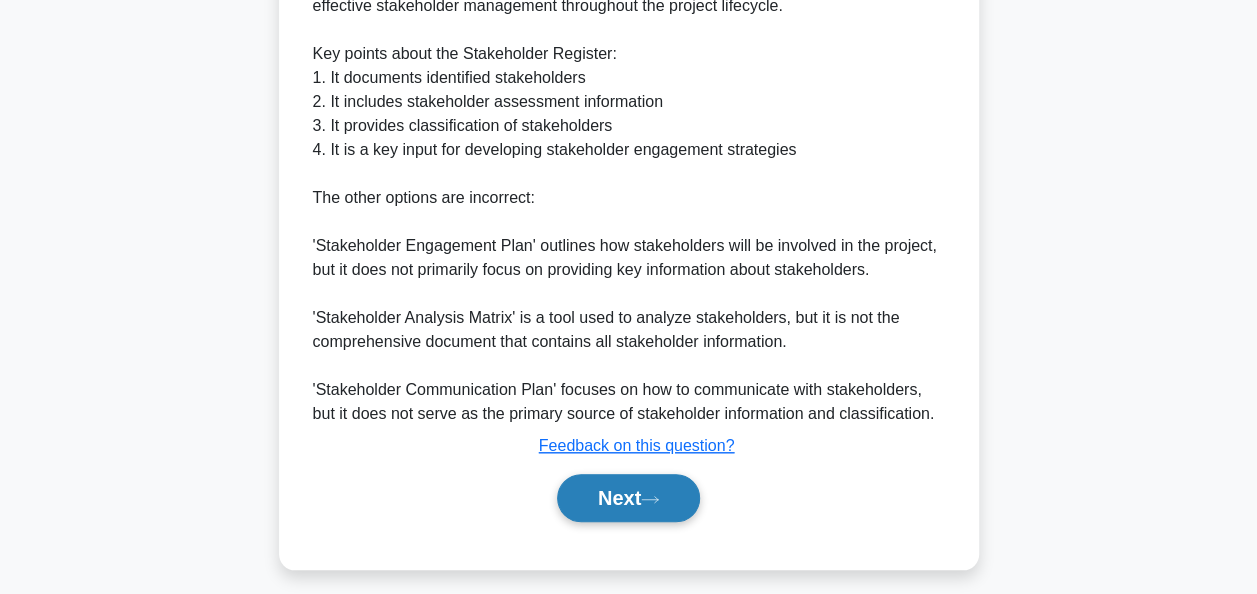 click on "Next" at bounding box center [628, 498] 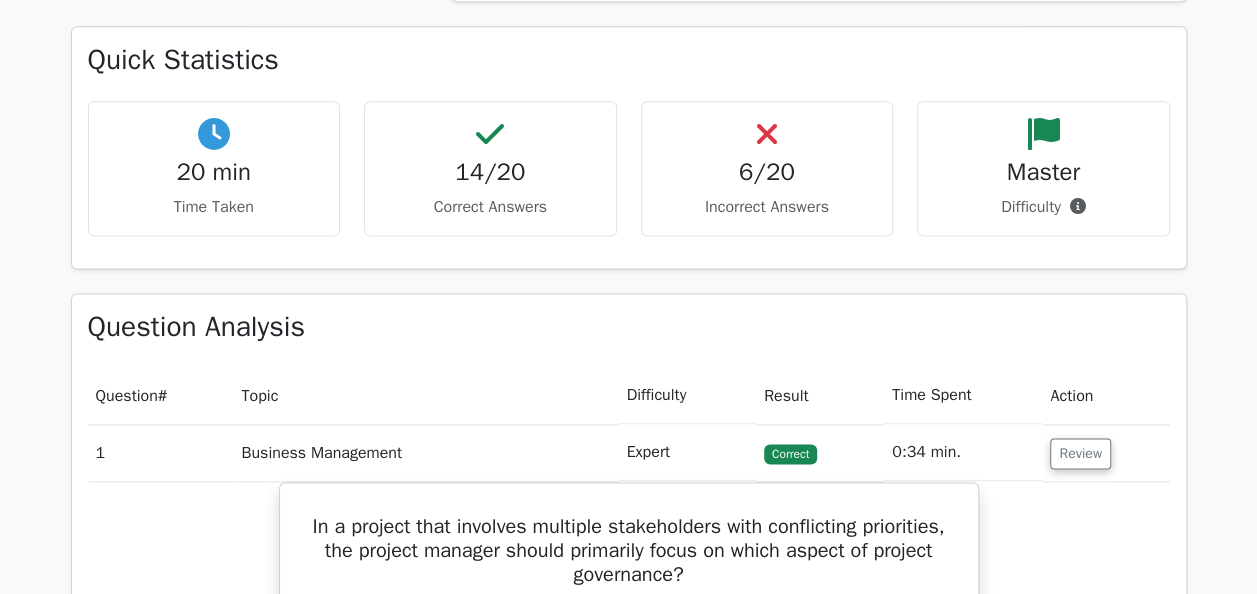 scroll, scrollTop: 0, scrollLeft: 0, axis: both 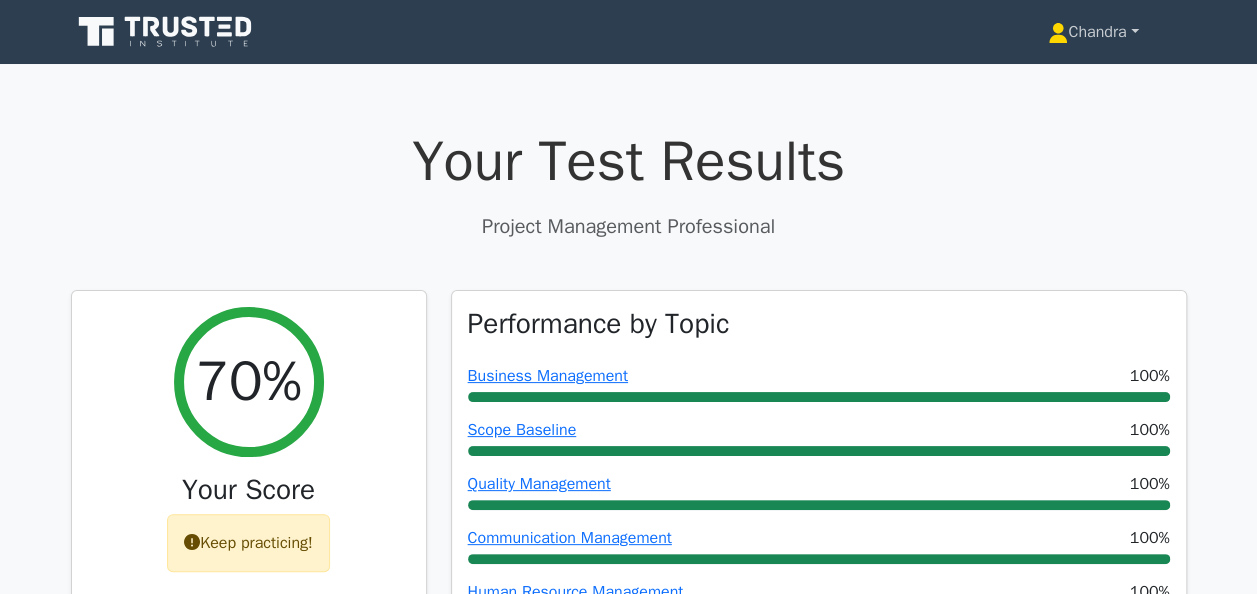 click on "Chandra" at bounding box center [1093, 32] 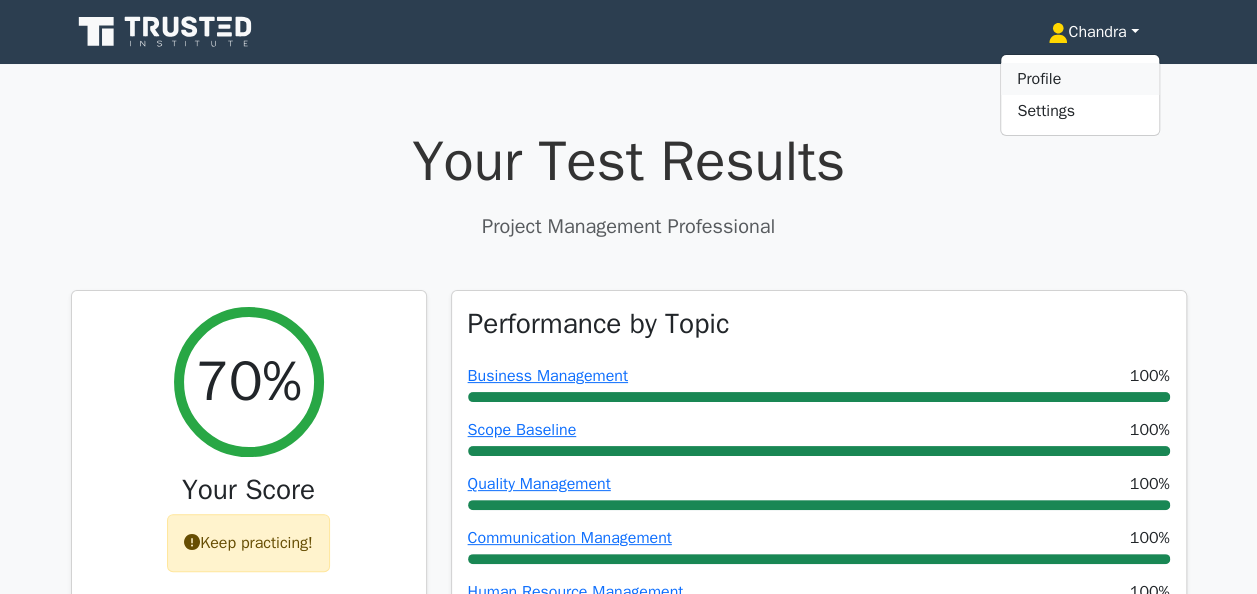 click on "Profile" at bounding box center [1080, 79] 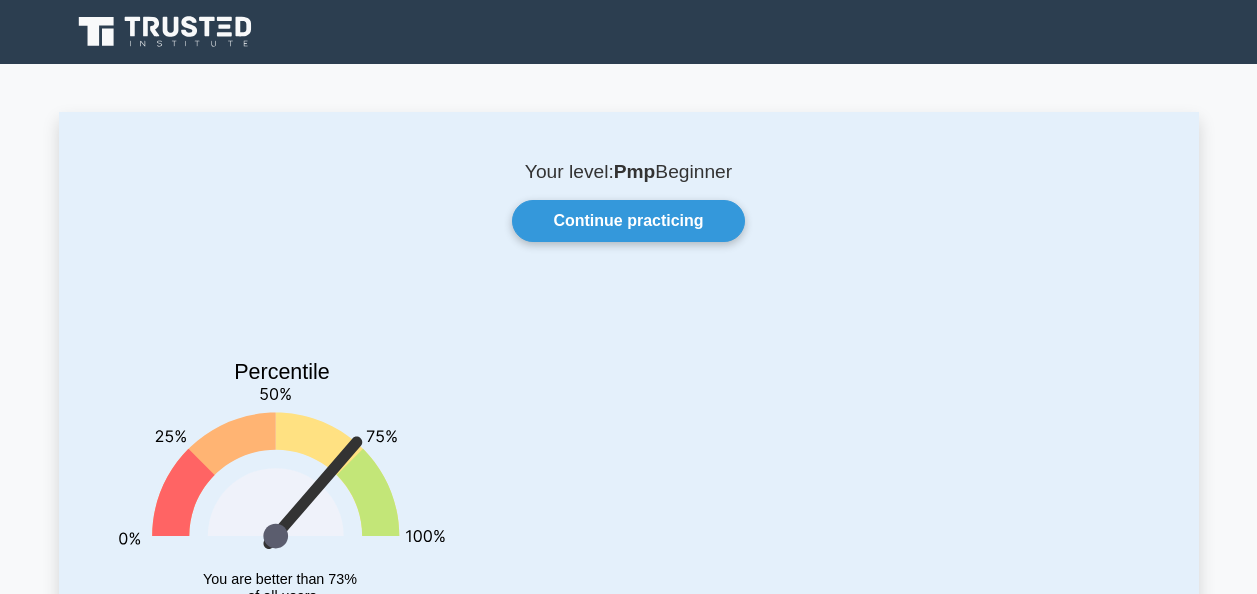 scroll, scrollTop: 0, scrollLeft: 0, axis: both 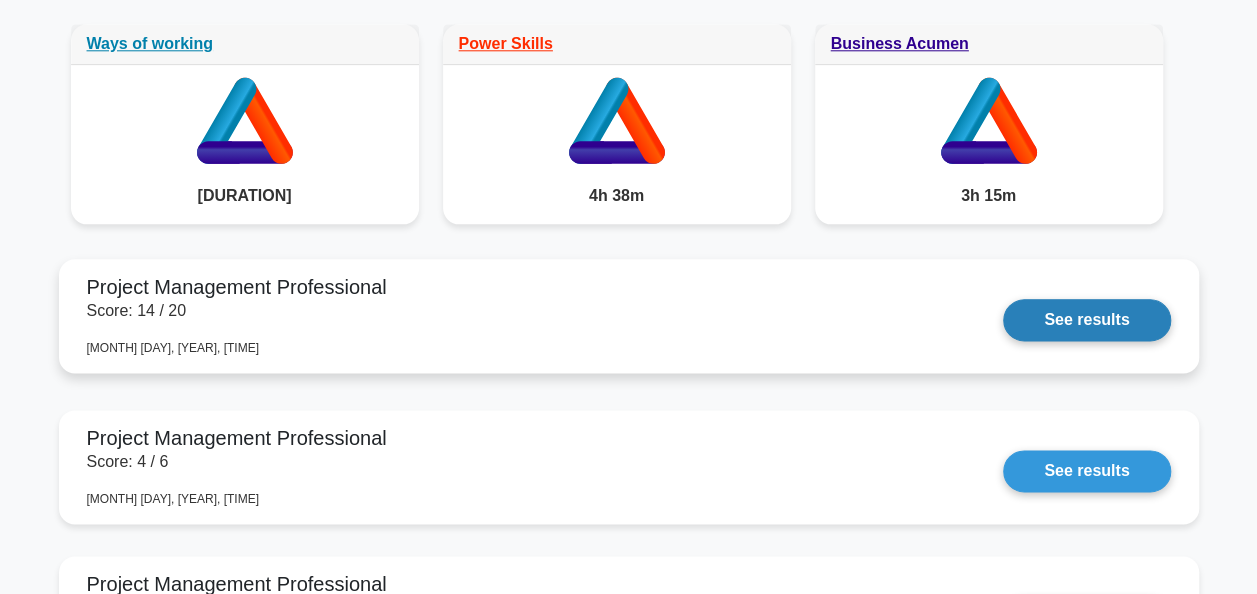 click on "See results" at bounding box center [1086, 320] 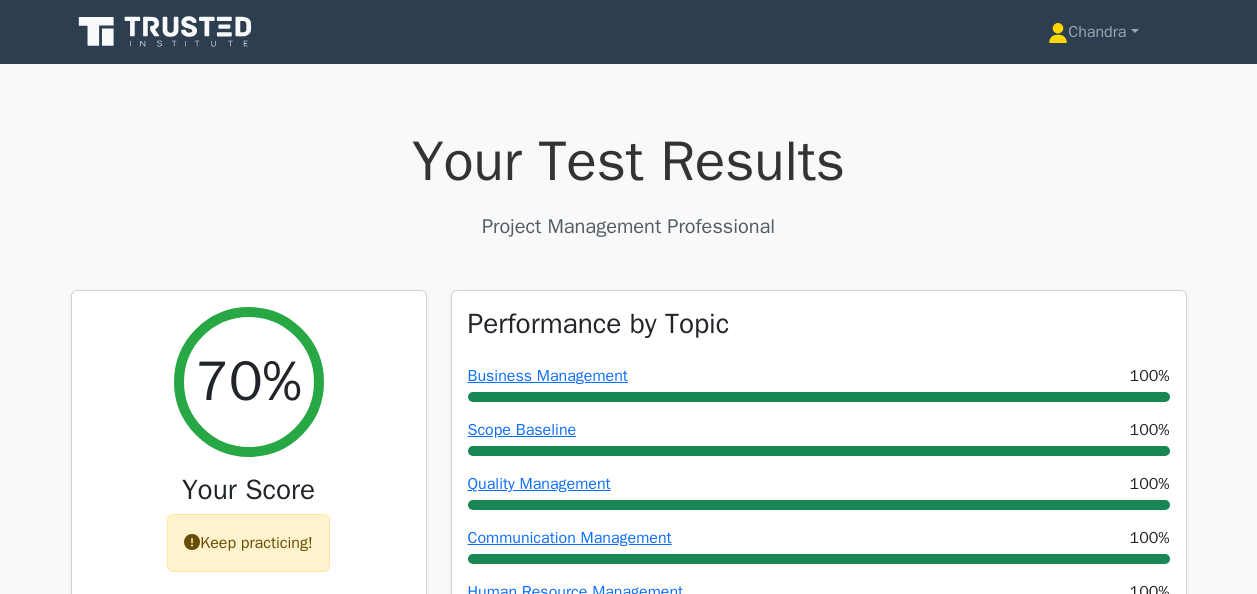scroll, scrollTop: 0, scrollLeft: 0, axis: both 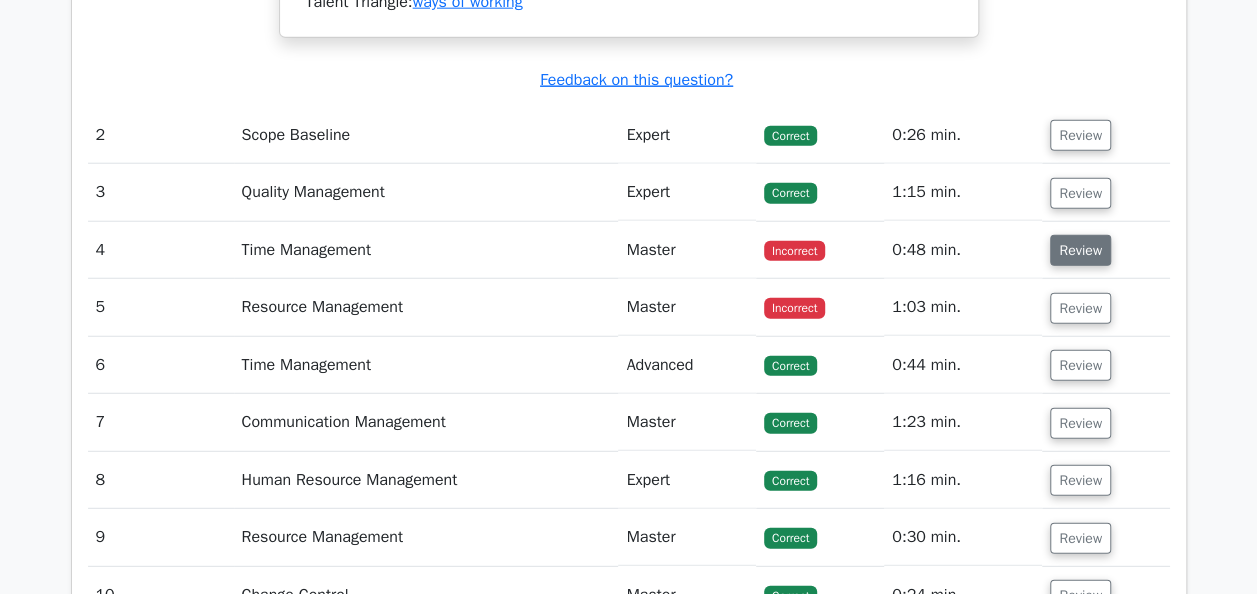 click on "Review" at bounding box center (1080, 250) 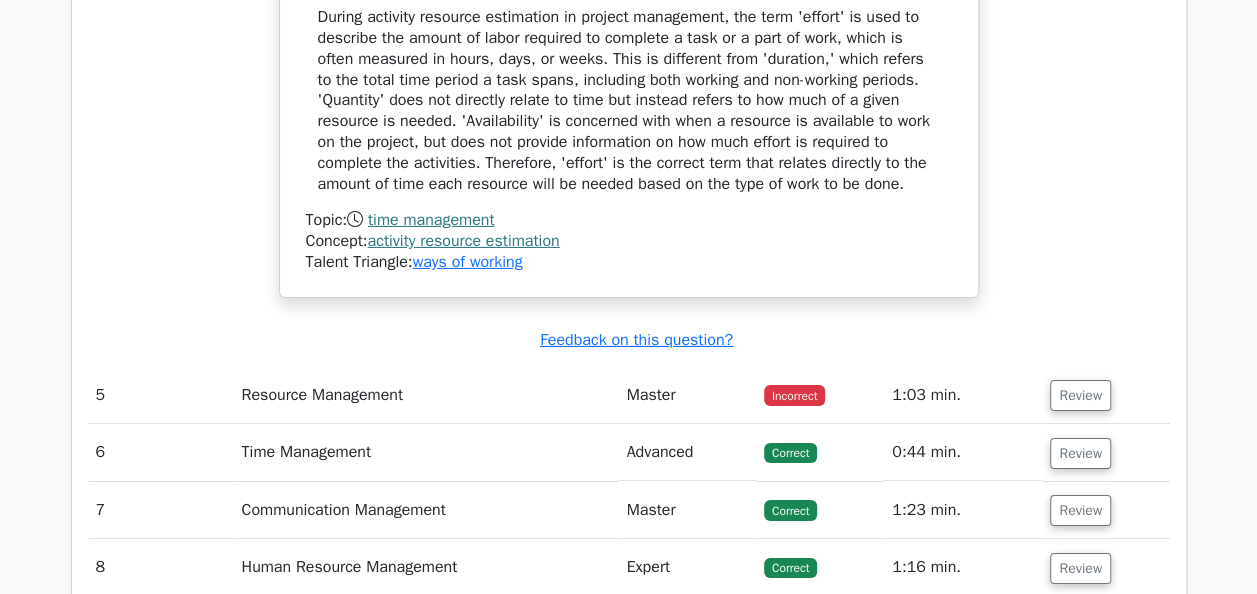 scroll, scrollTop: 3300, scrollLeft: 0, axis: vertical 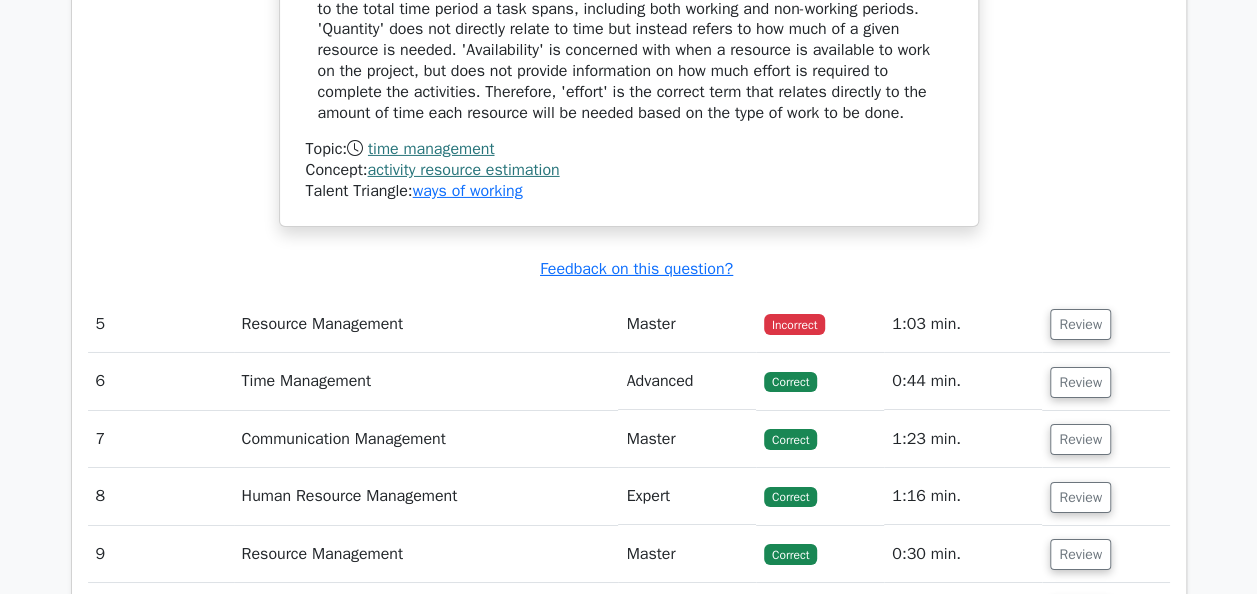 click on "Review" at bounding box center (1105, 324) 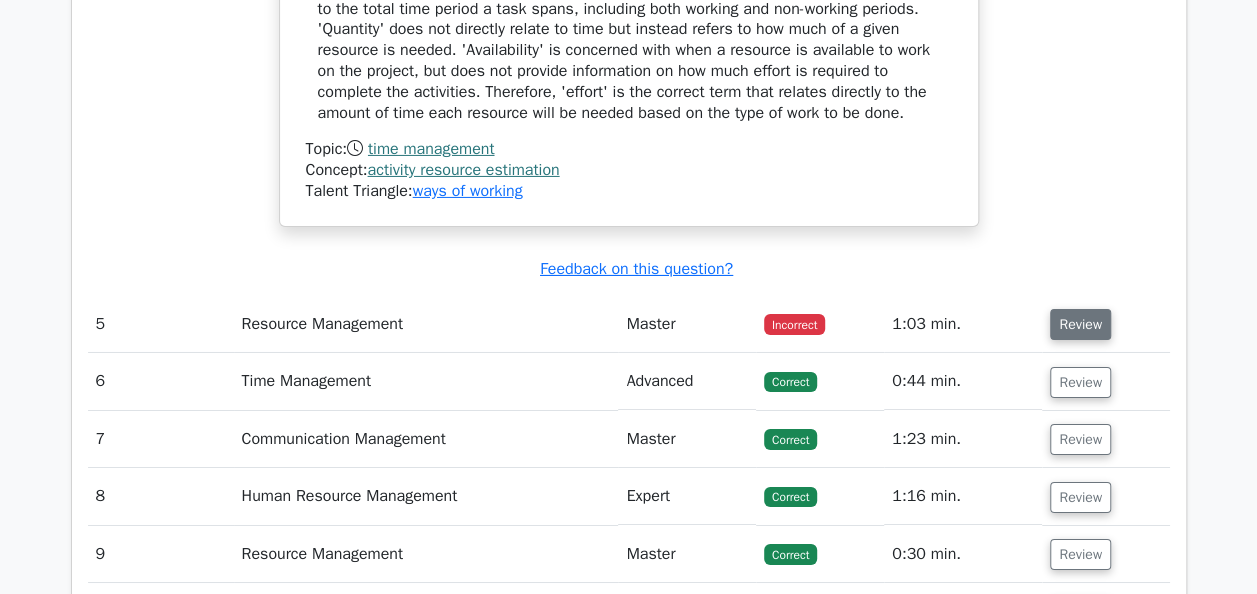 click on "Review" at bounding box center (1080, 324) 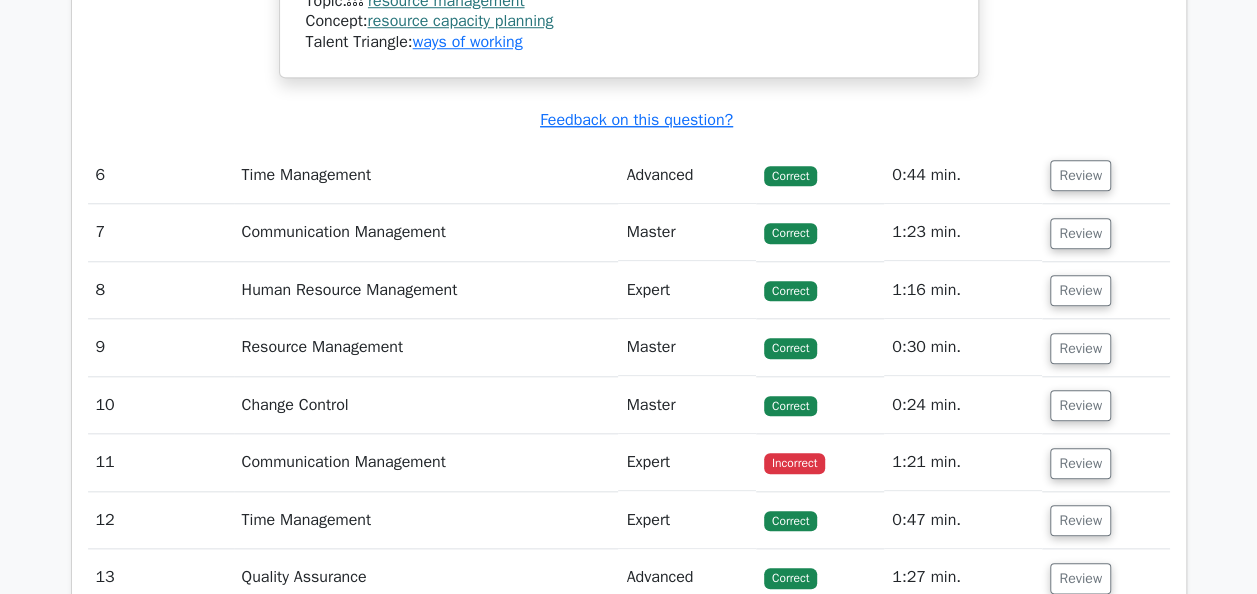 scroll, scrollTop: 4600, scrollLeft: 0, axis: vertical 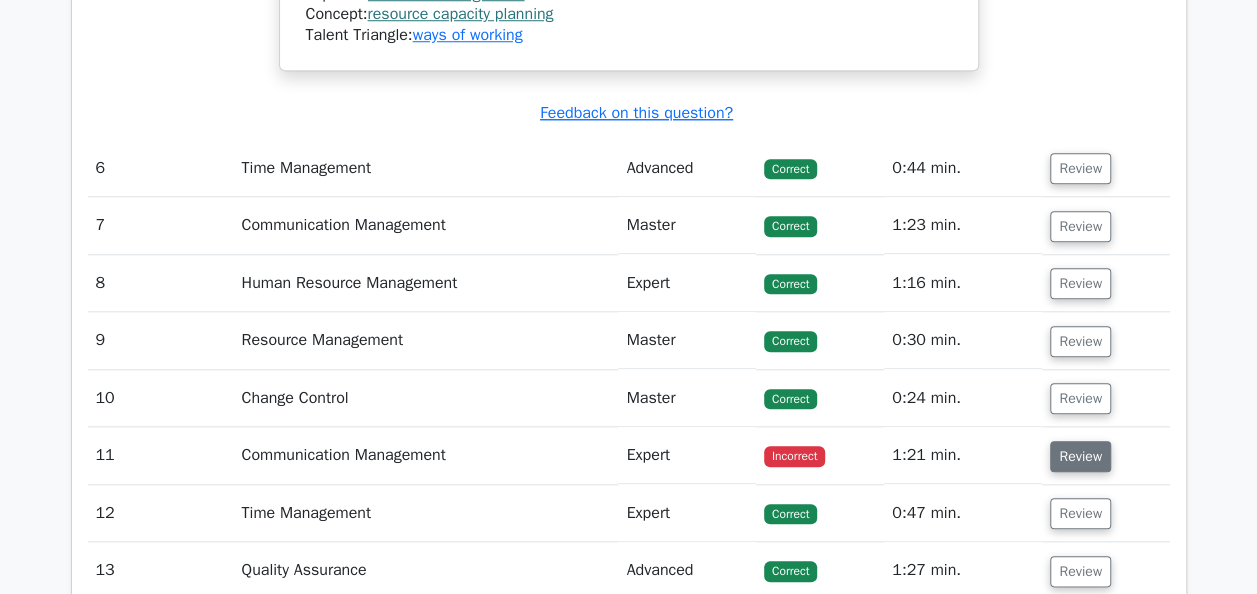 click on "Review" at bounding box center [1080, 456] 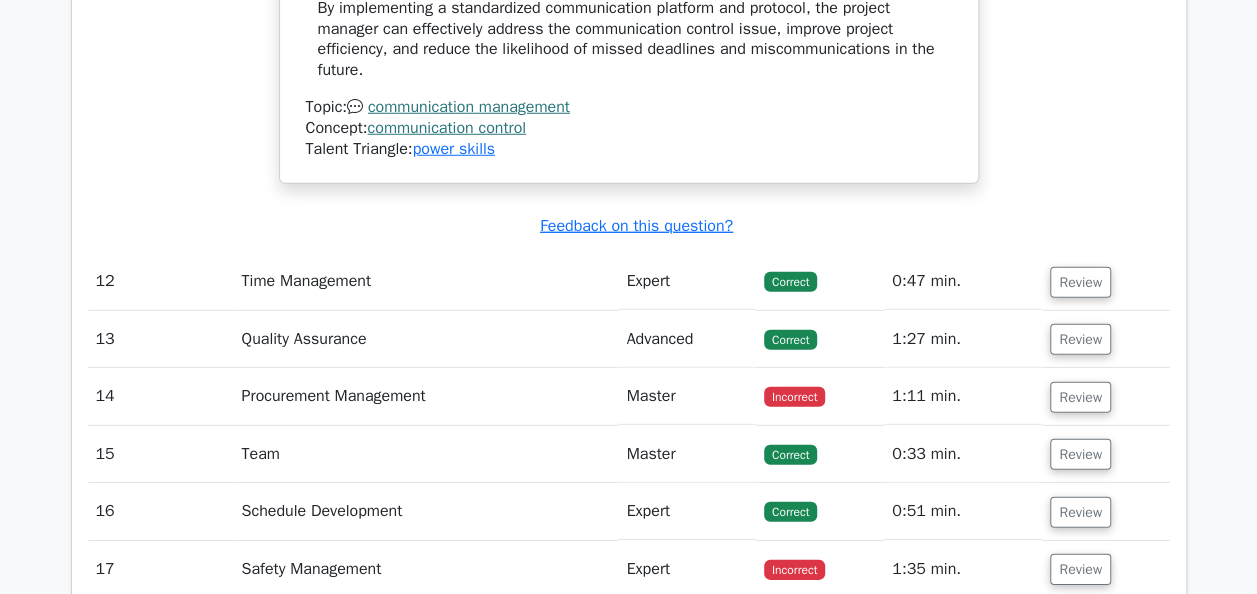 scroll, scrollTop: 6500, scrollLeft: 0, axis: vertical 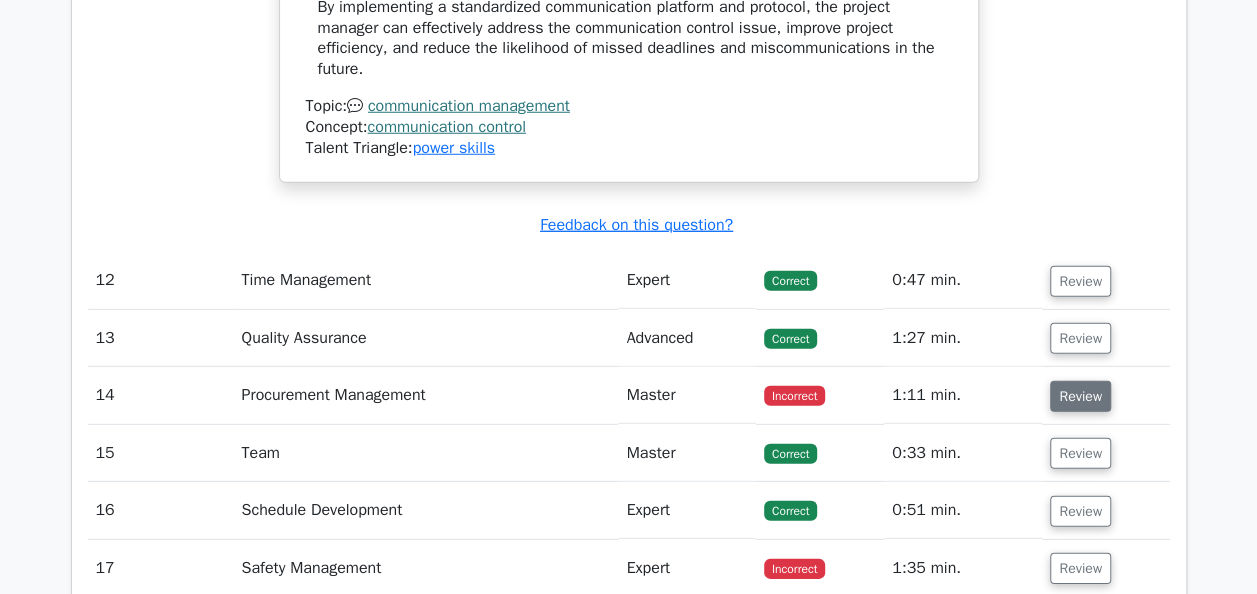 click on "Review" at bounding box center (1080, 396) 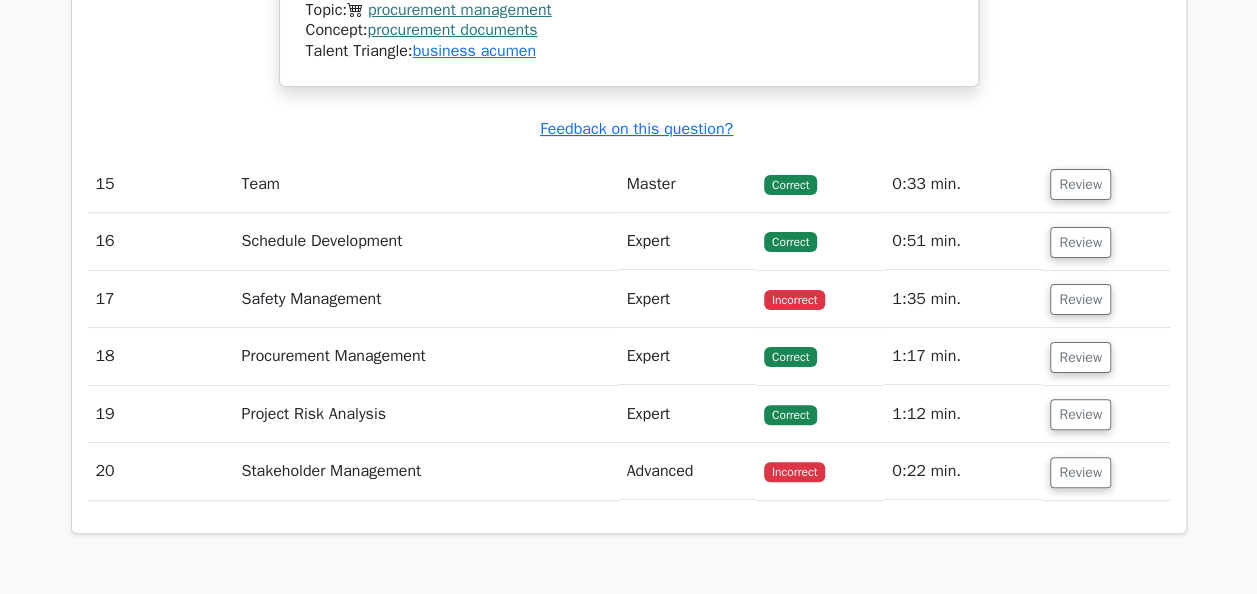 scroll, scrollTop: 7700, scrollLeft: 0, axis: vertical 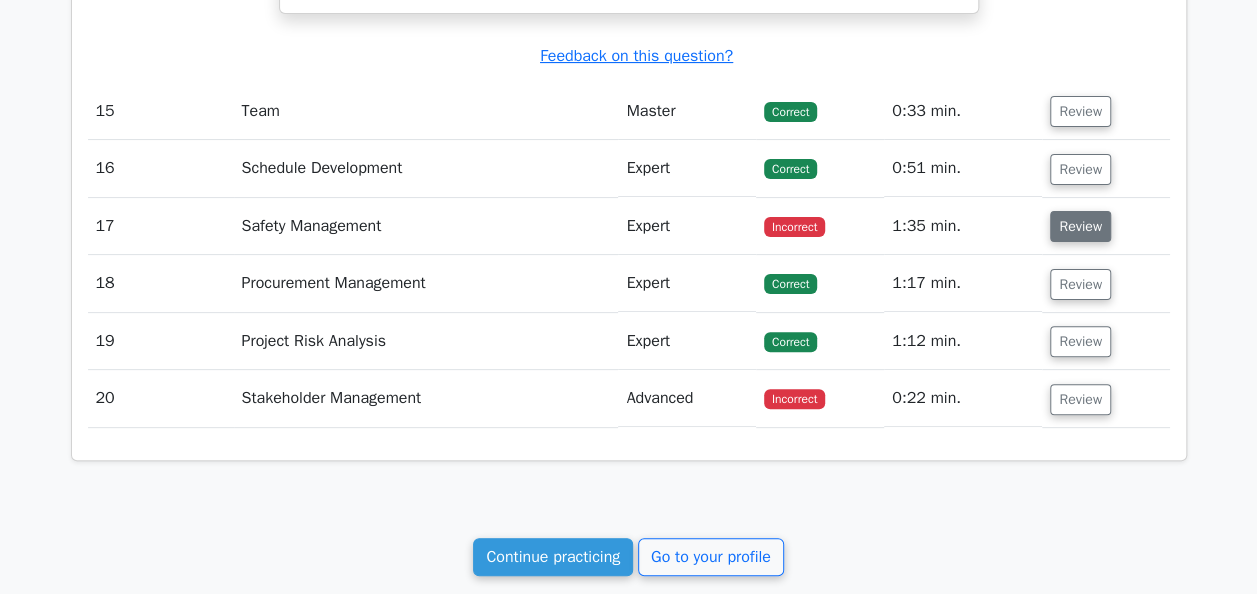 click on "Review" at bounding box center (1080, 226) 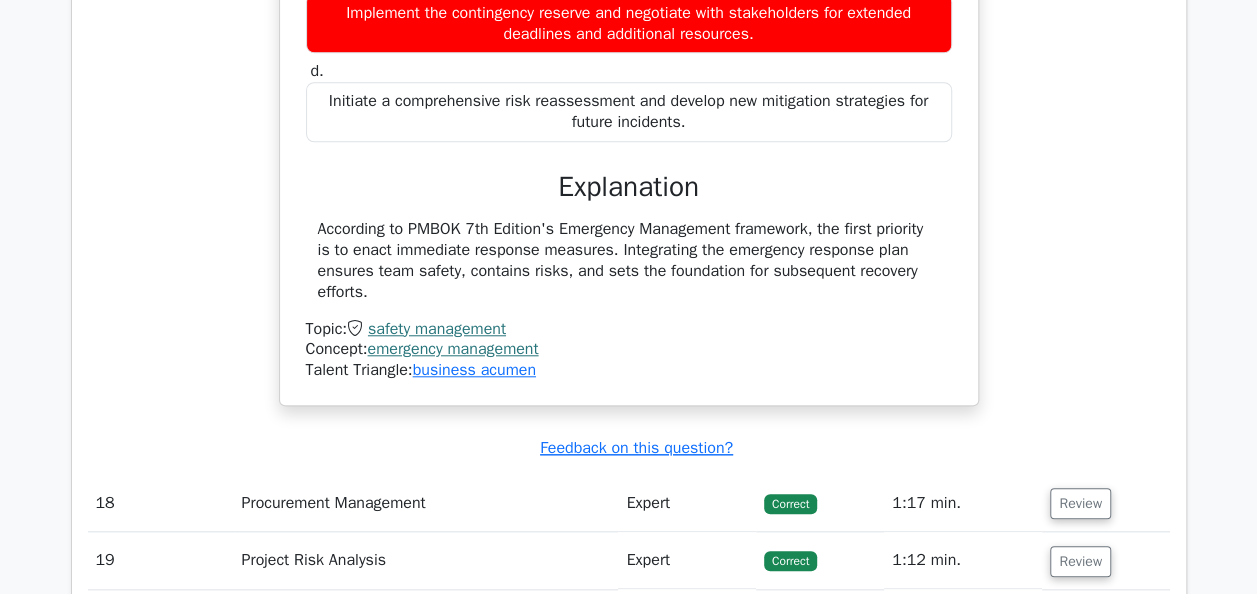 scroll, scrollTop: 8500, scrollLeft: 0, axis: vertical 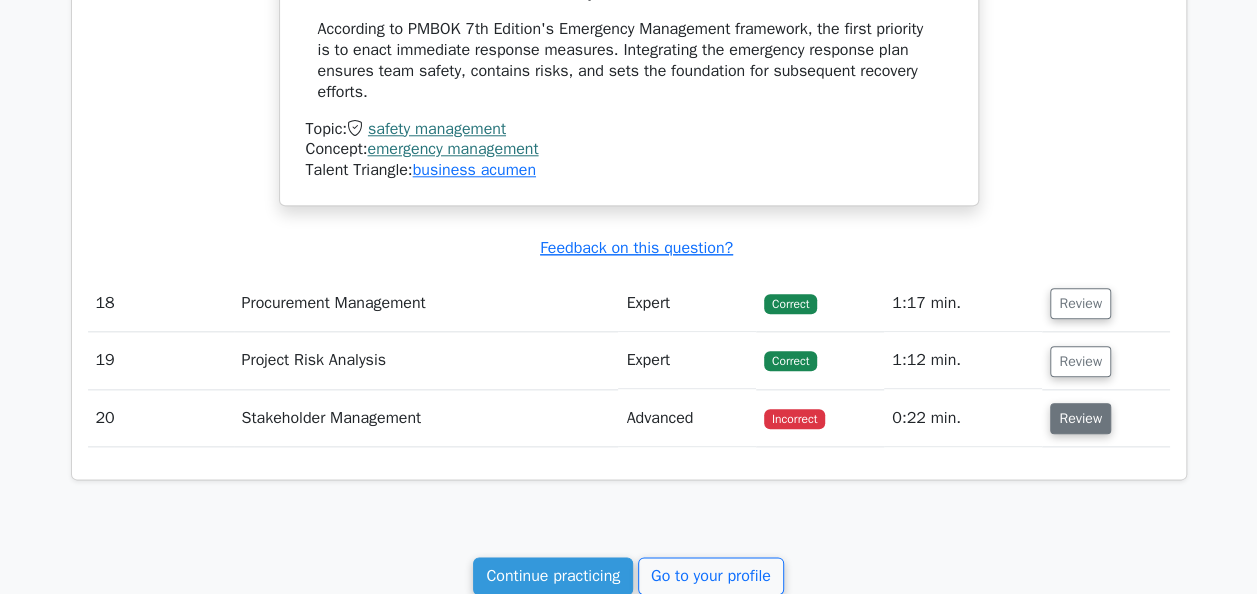 click on "Review" at bounding box center [1080, 418] 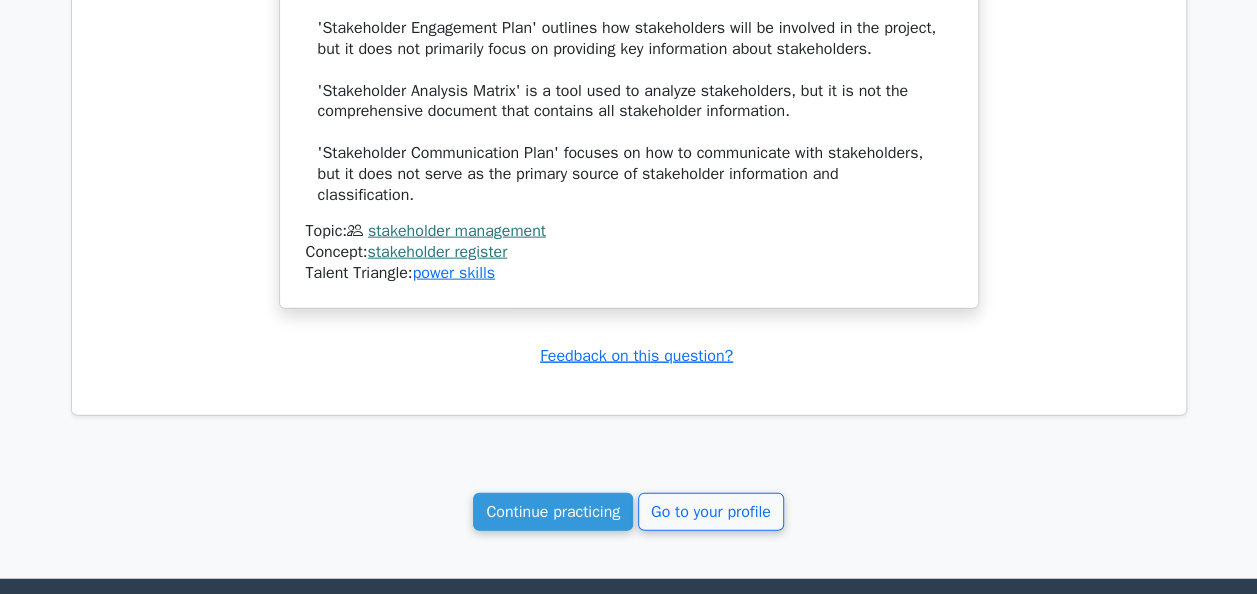 scroll, scrollTop: 9700, scrollLeft: 0, axis: vertical 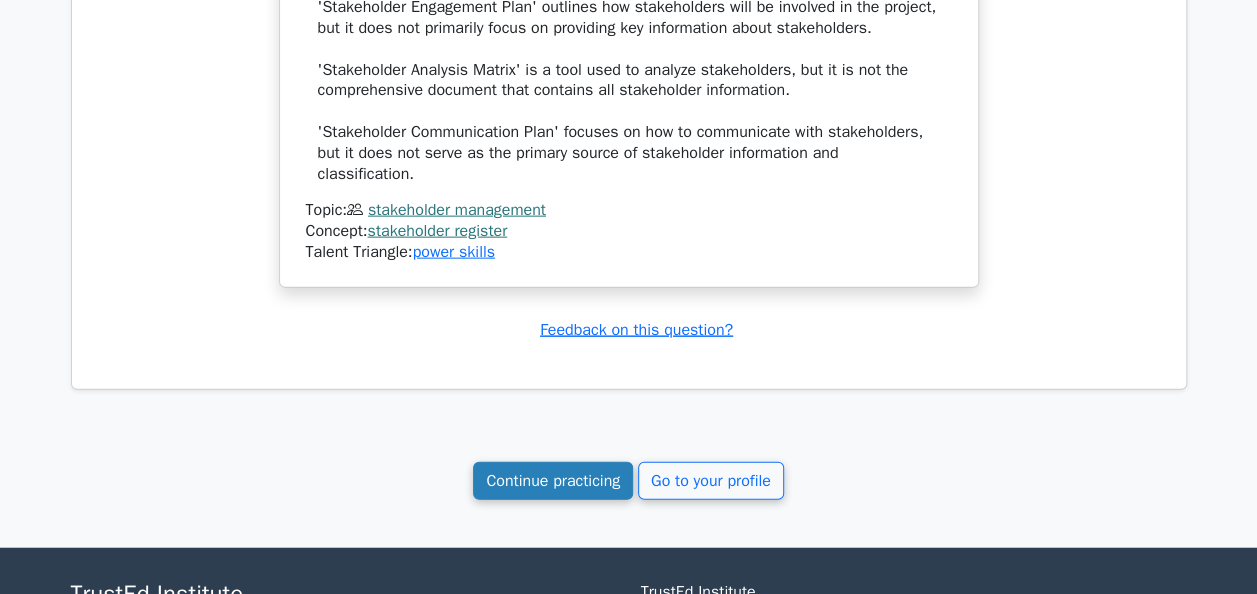 click on "Continue practicing" at bounding box center (553, 481) 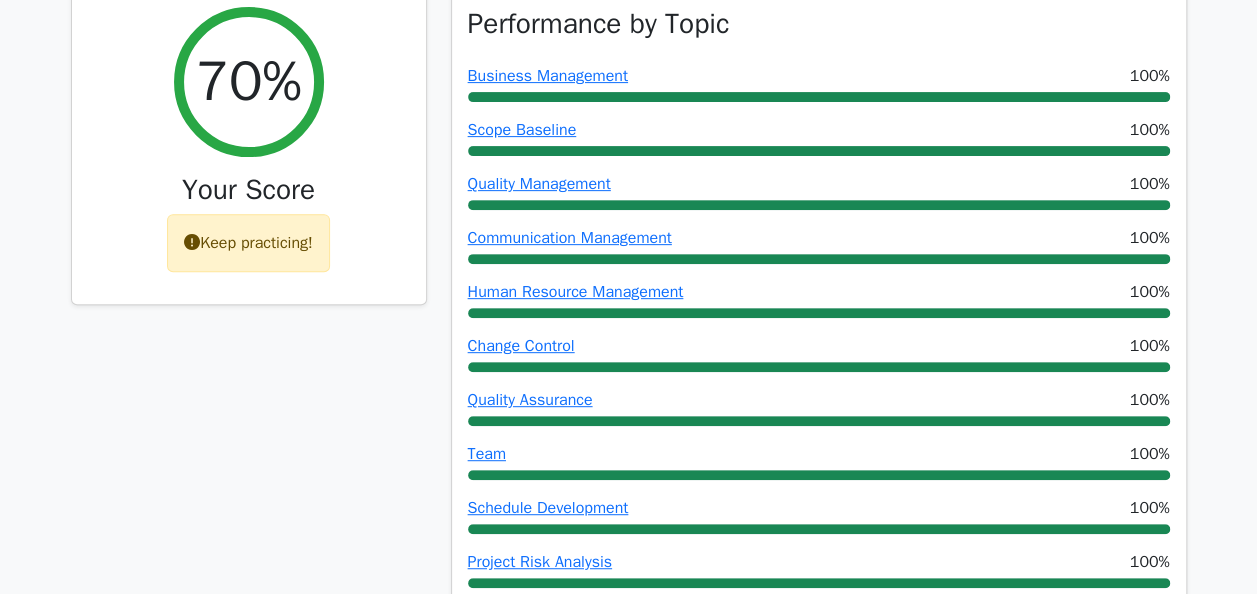 scroll, scrollTop: 0, scrollLeft: 0, axis: both 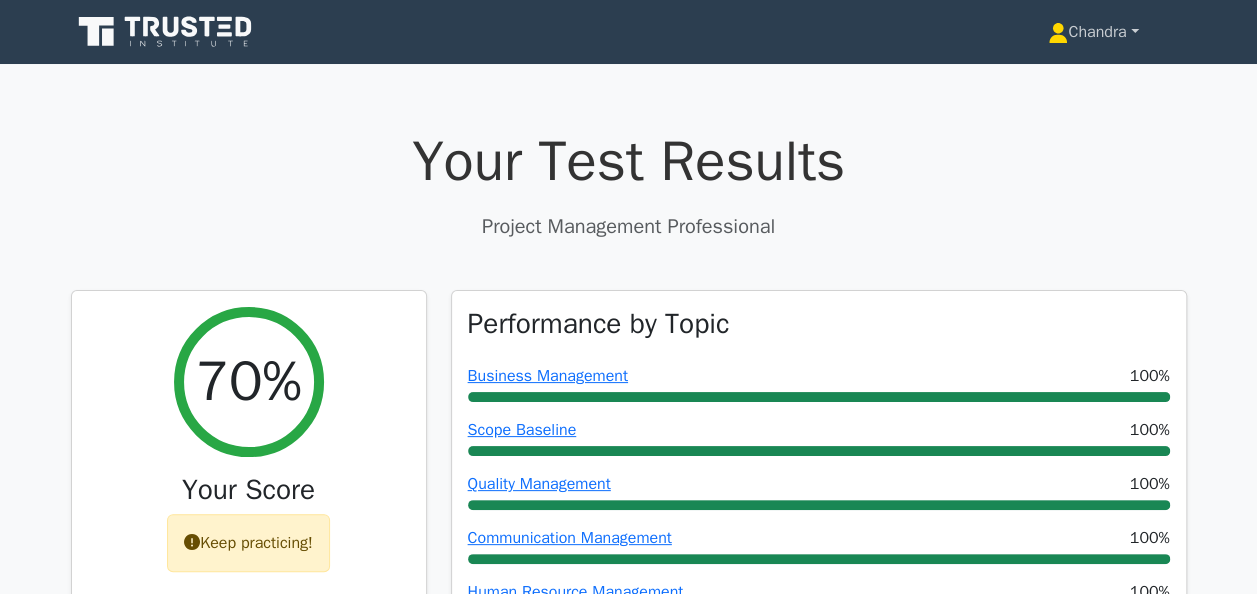 click on "Chandra" at bounding box center (1093, 32) 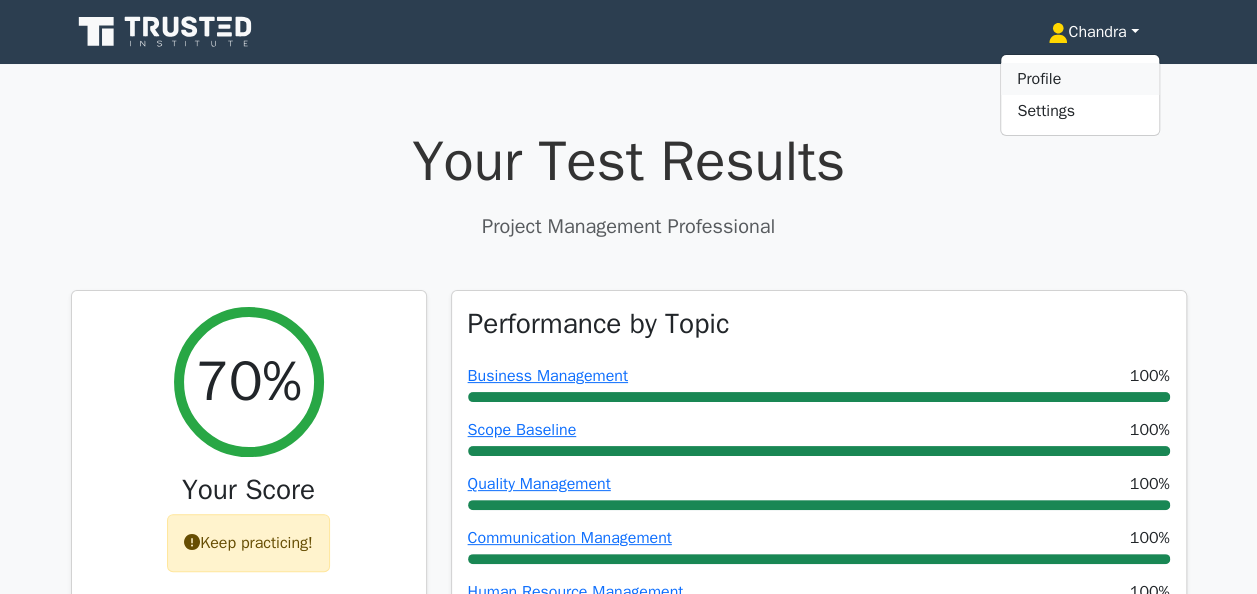 click on "Profile" at bounding box center (1080, 79) 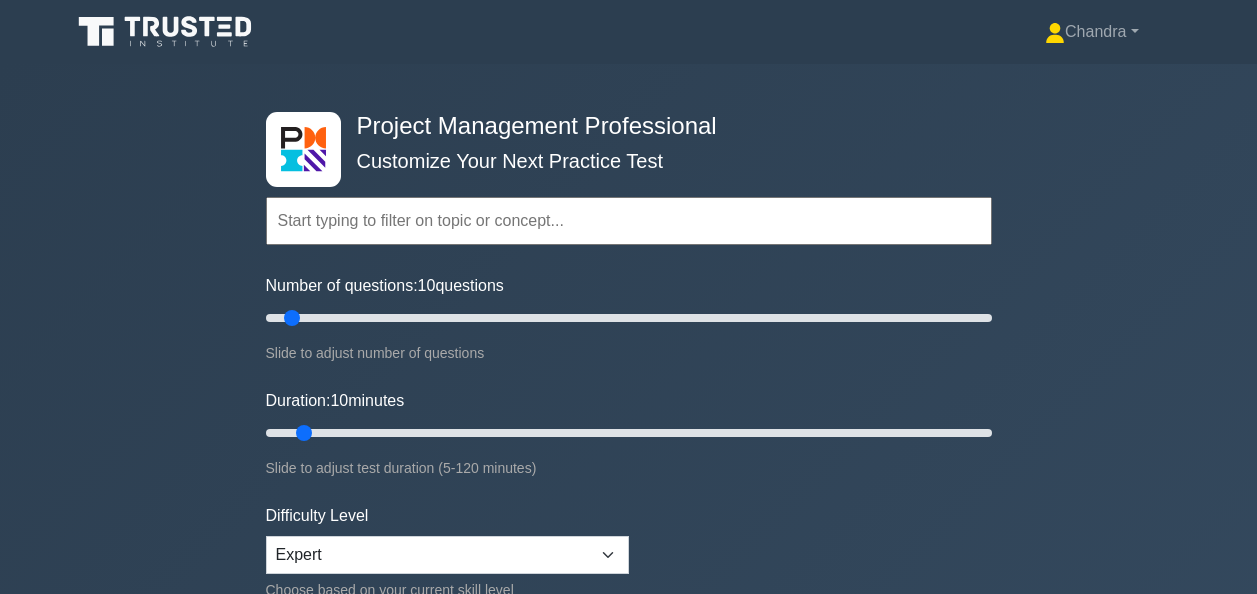 scroll, scrollTop: 0, scrollLeft: 0, axis: both 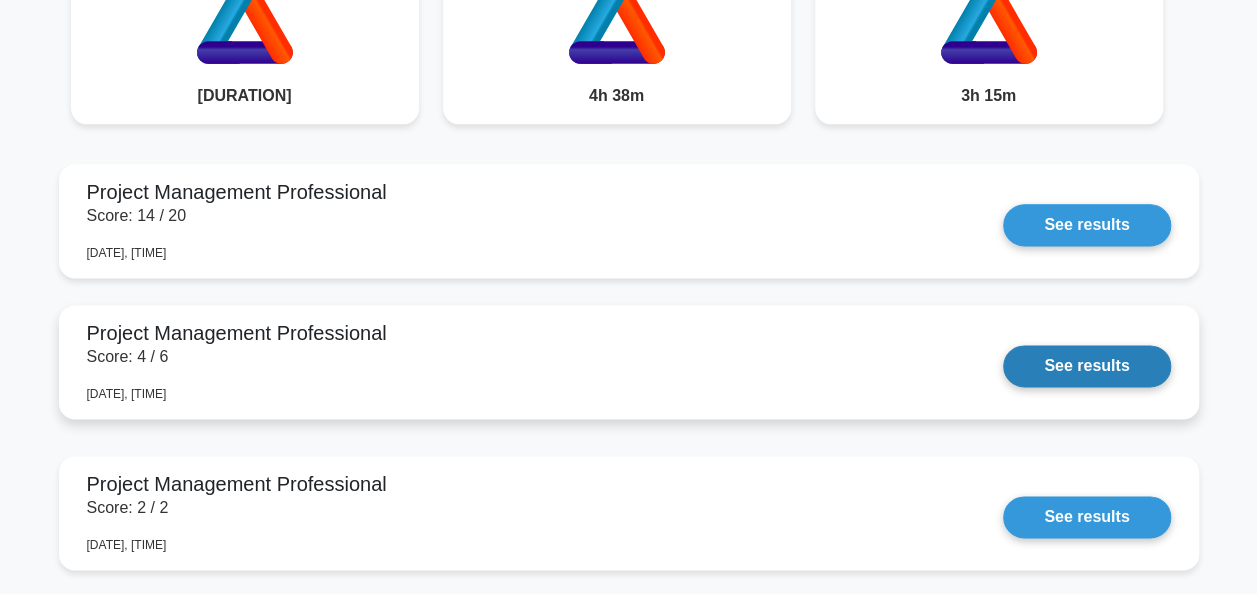 click on "See results" at bounding box center (1086, 366) 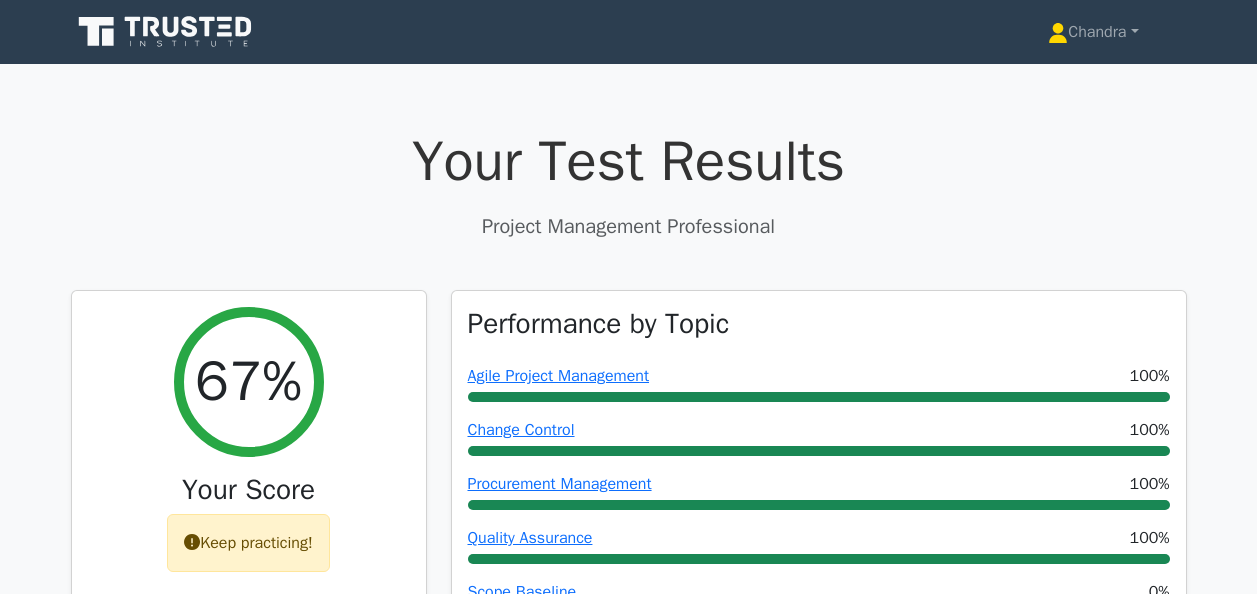 scroll, scrollTop: 0, scrollLeft: 0, axis: both 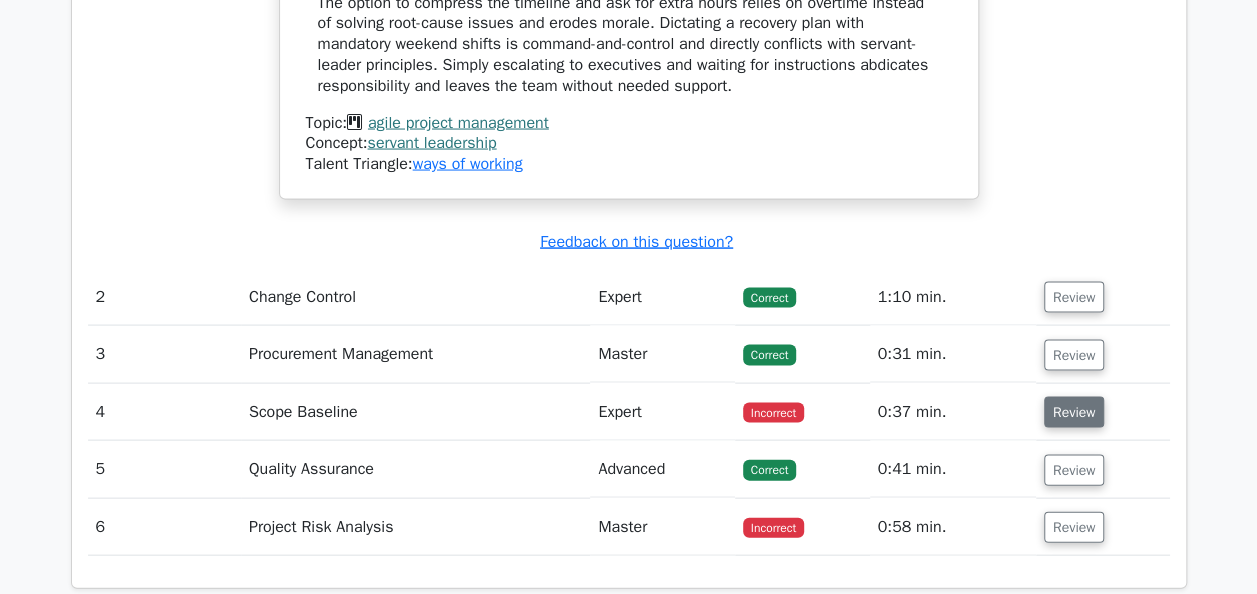 click on "Review" at bounding box center (1074, 412) 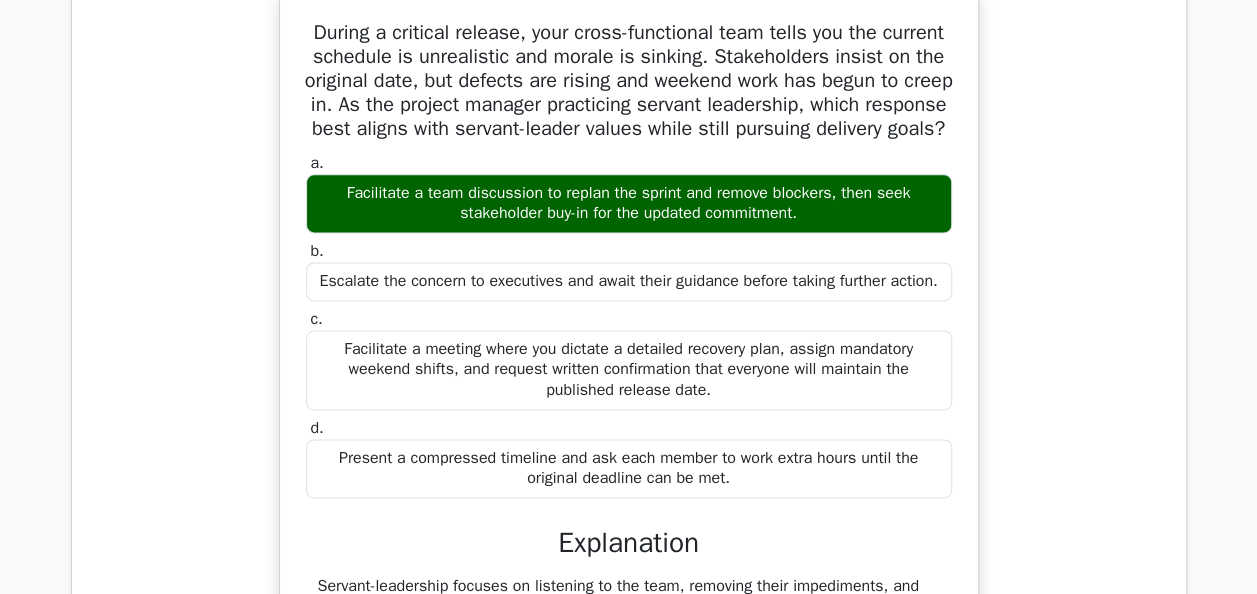 scroll, scrollTop: 900, scrollLeft: 0, axis: vertical 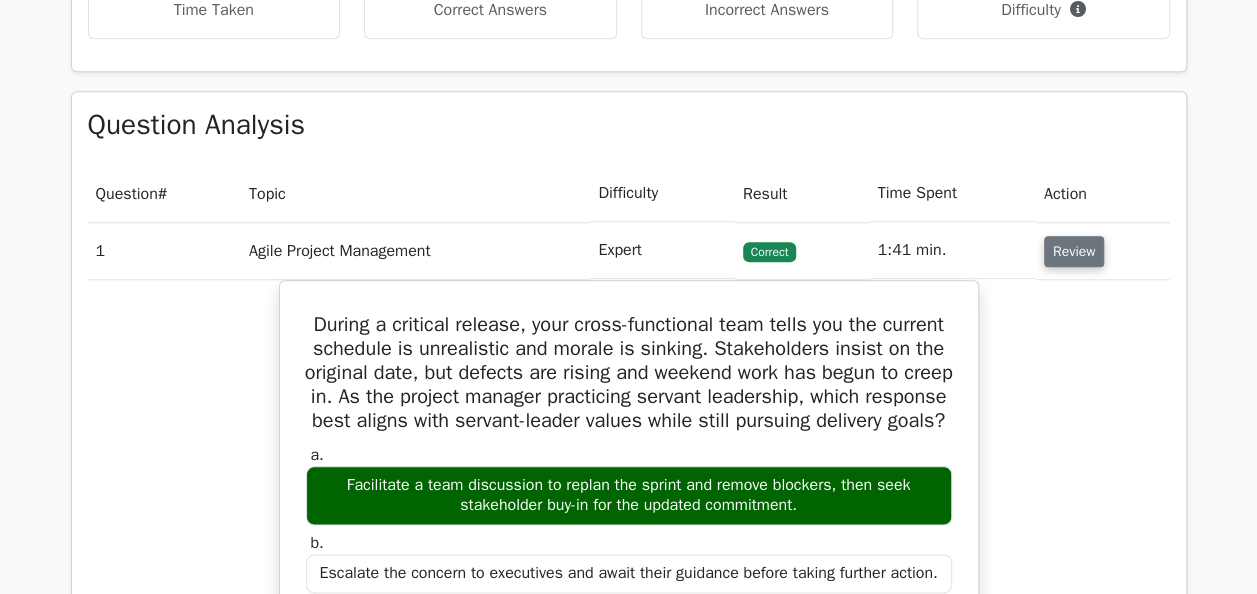 click on "Review" at bounding box center (1074, 251) 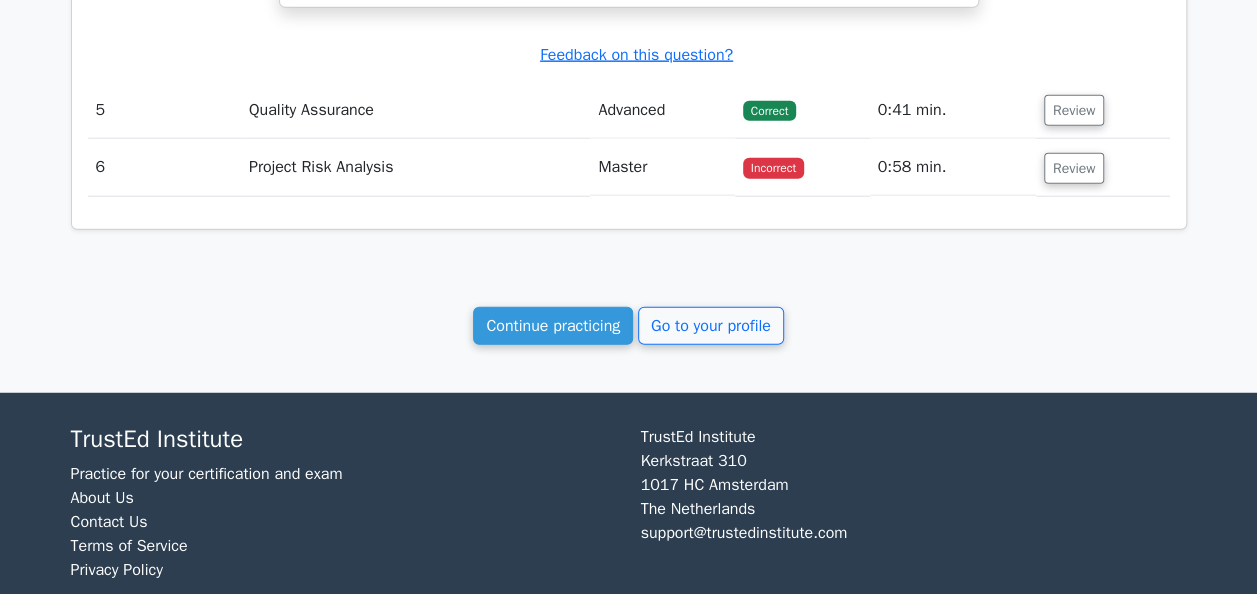 scroll, scrollTop: 2500, scrollLeft: 0, axis: vertical 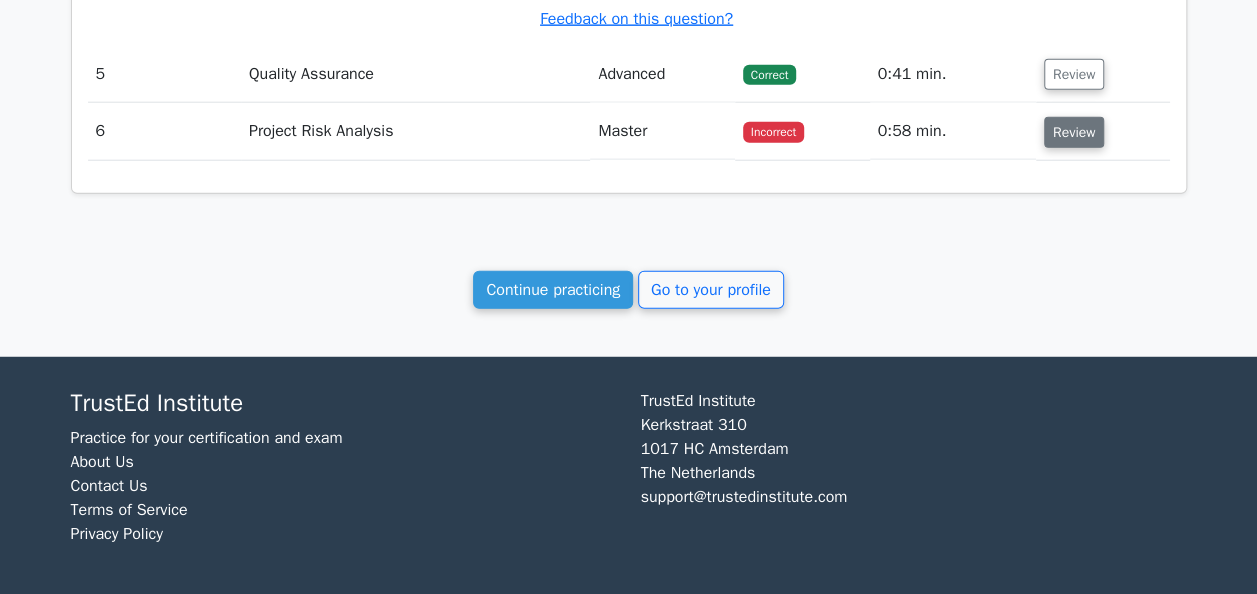 click on "Review" at bounding box center [1074, 132] 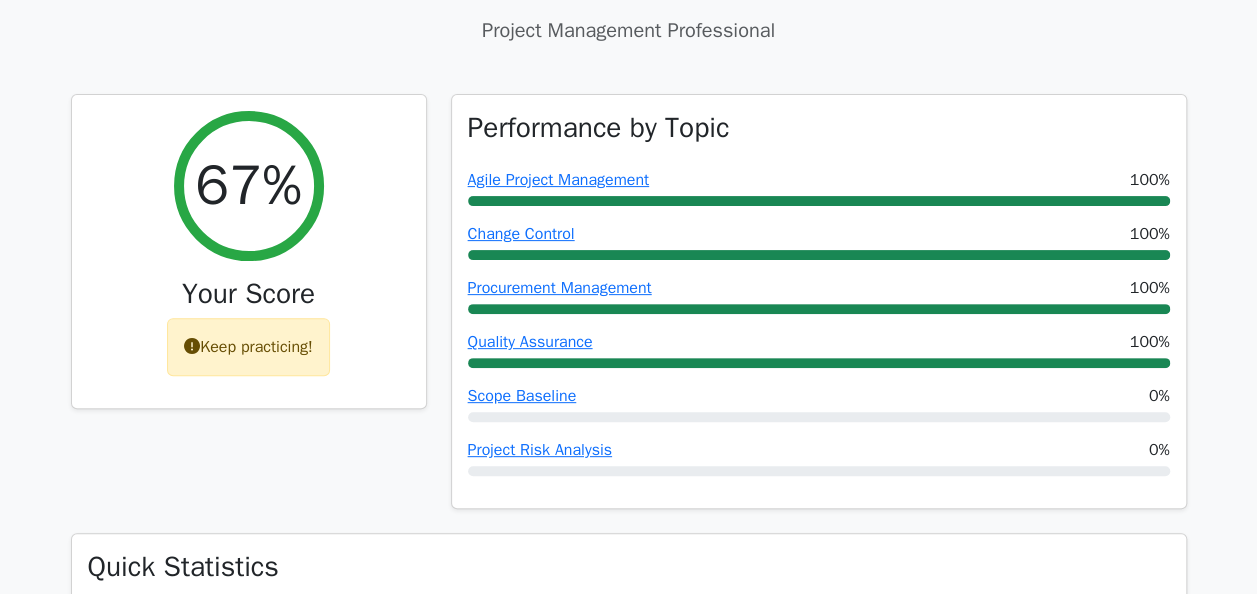 scroll, scrollTop: 0, scrollLeft: 0, axis: both 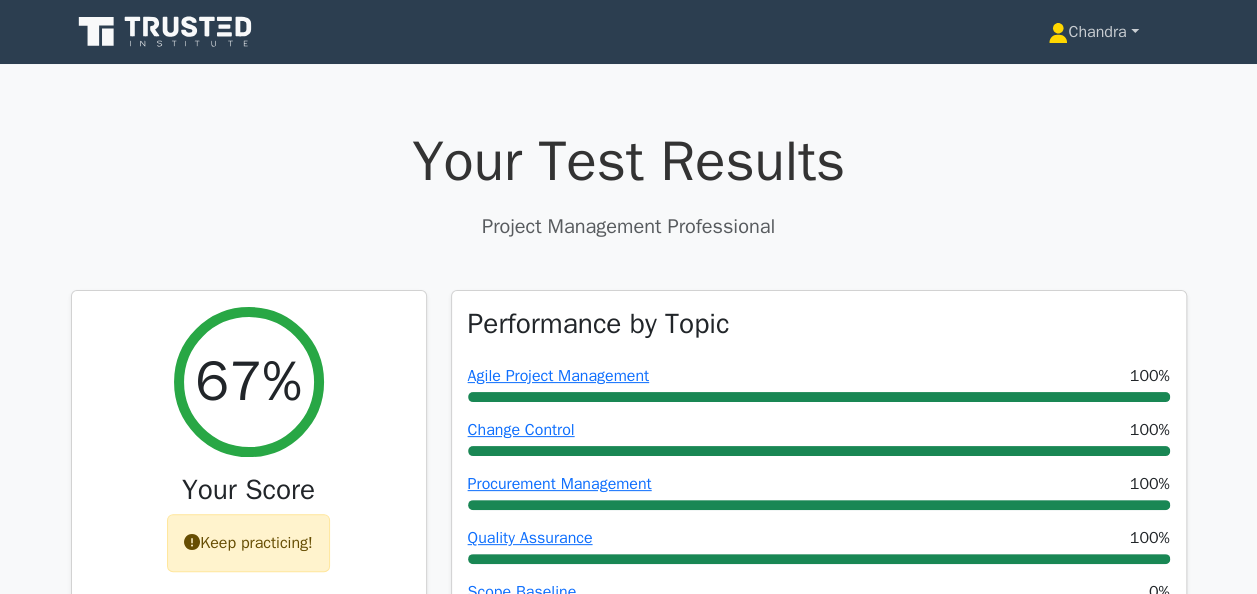 click on "Chandra" at bounding box center [1093, 32] 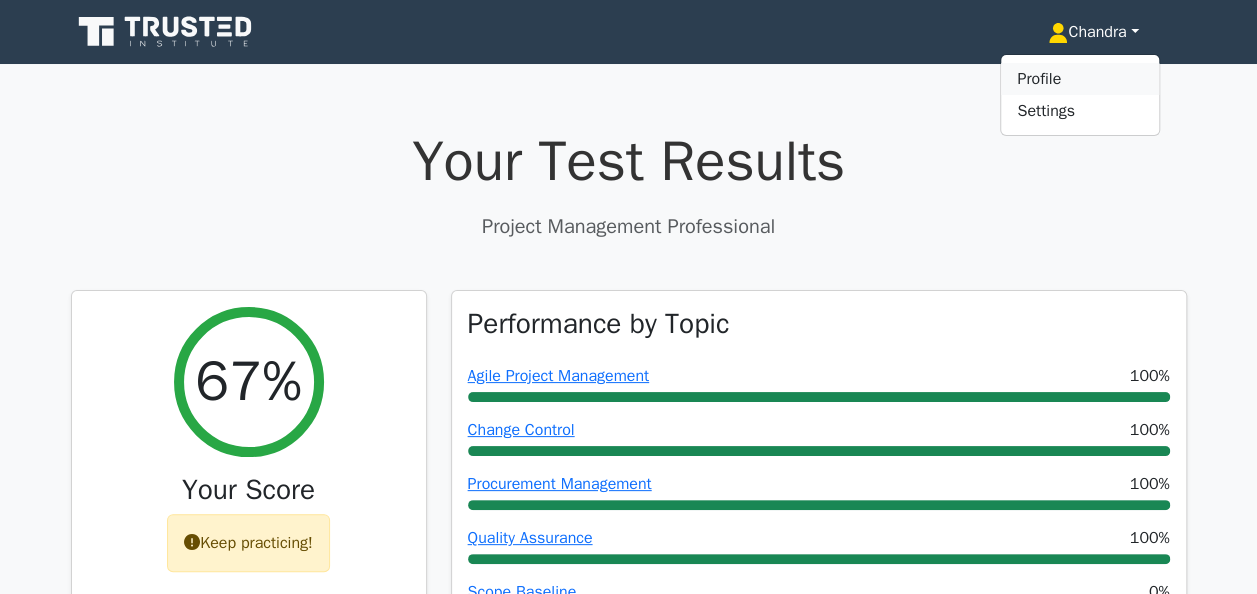 click on "Profile" at bounding box center (1080, 79) 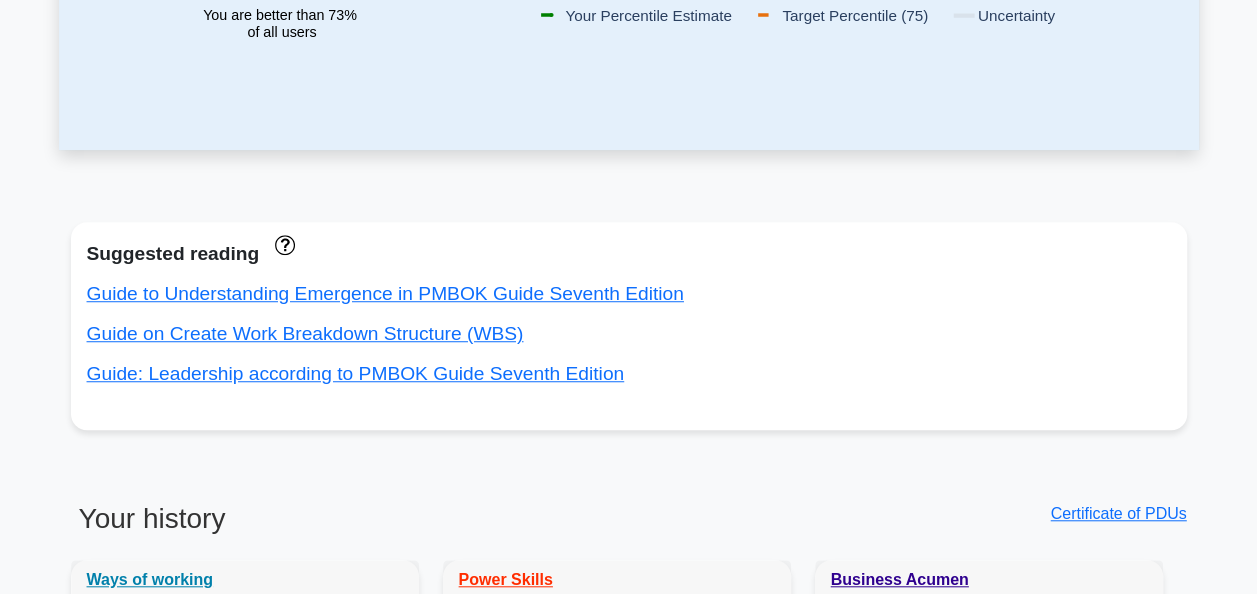 scroll, scrollTop: 0, scrollLeft: 0, axis: both 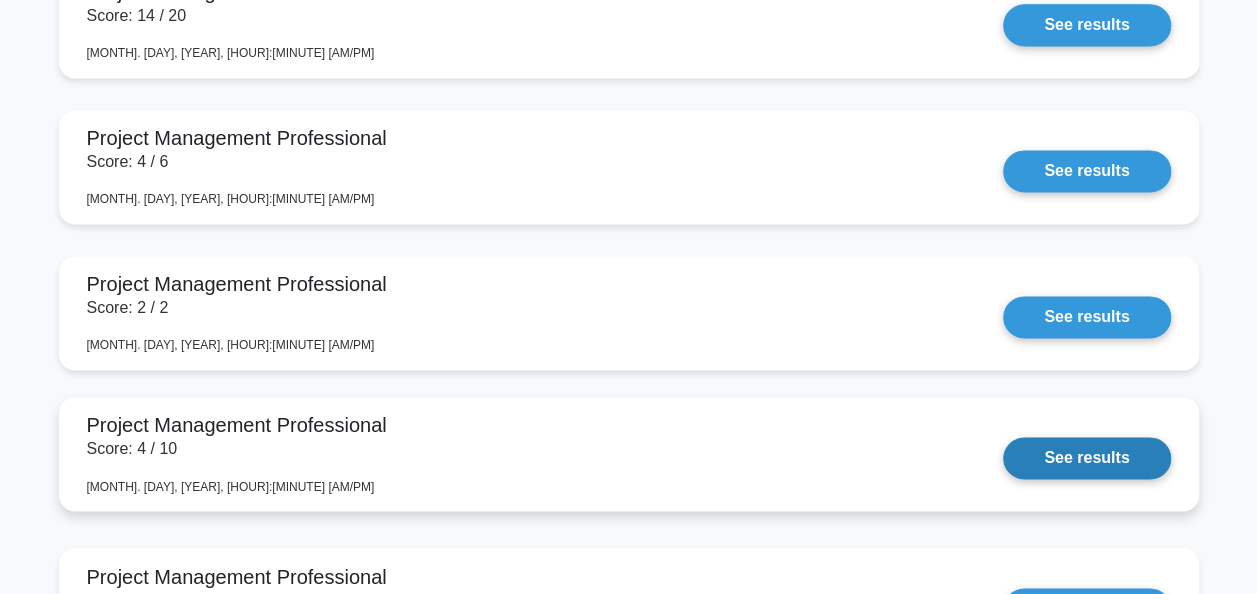 click on "See results" at bounding box center (1086, 458) 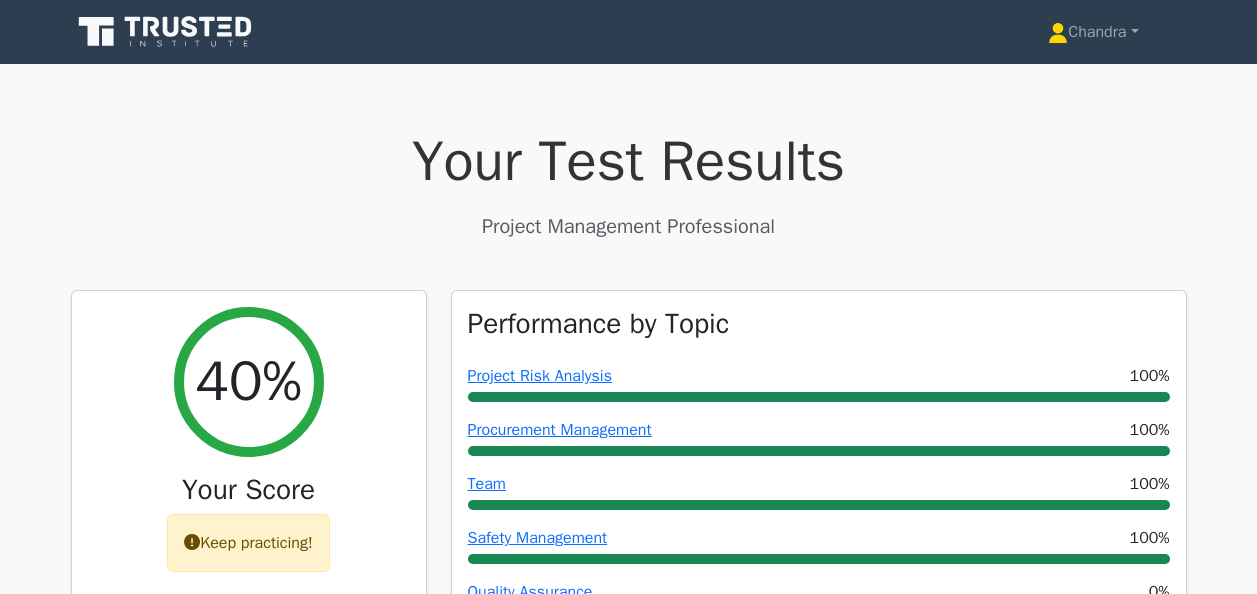 scroll, scrollTop: 0, scrollLeft: 0, axis: both 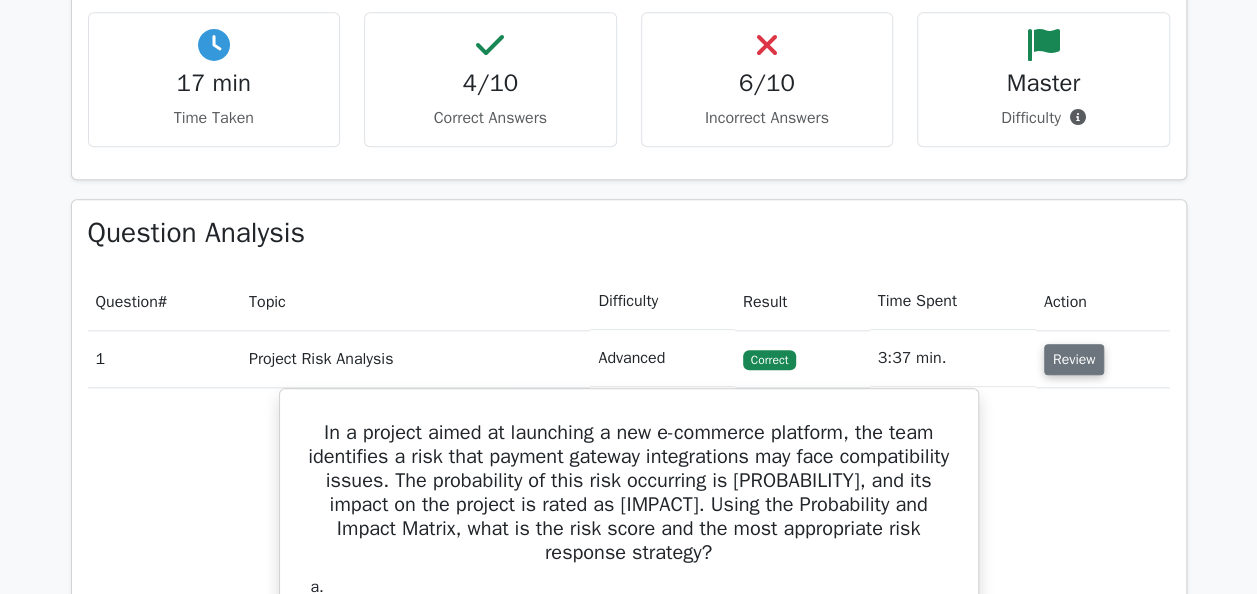 click on "Review" at bounding box center (1074, 359) 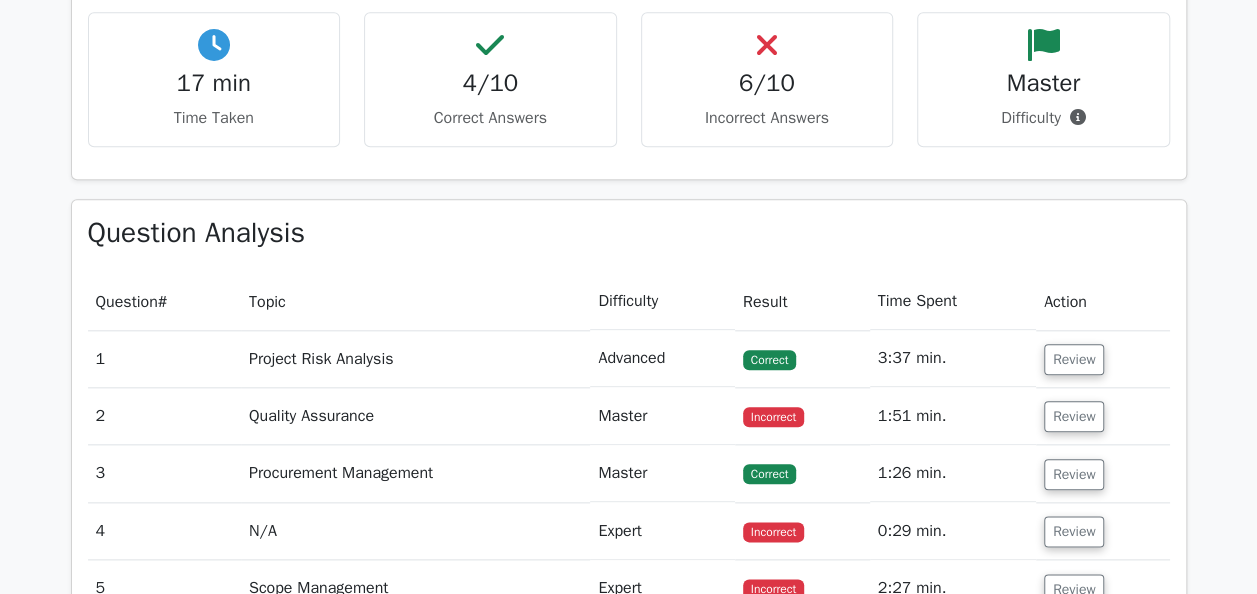 scroll, scrollTop: 1000, scrollLeft: 0, axis: vertical 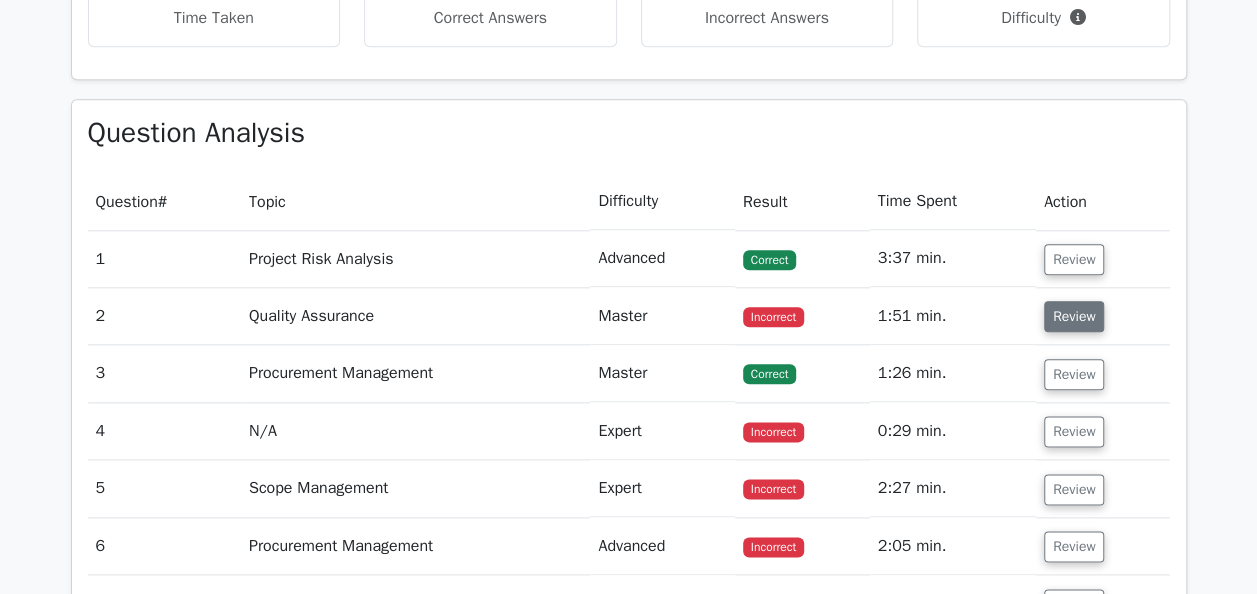 click on "Review" at bounding box center (1074, 316) 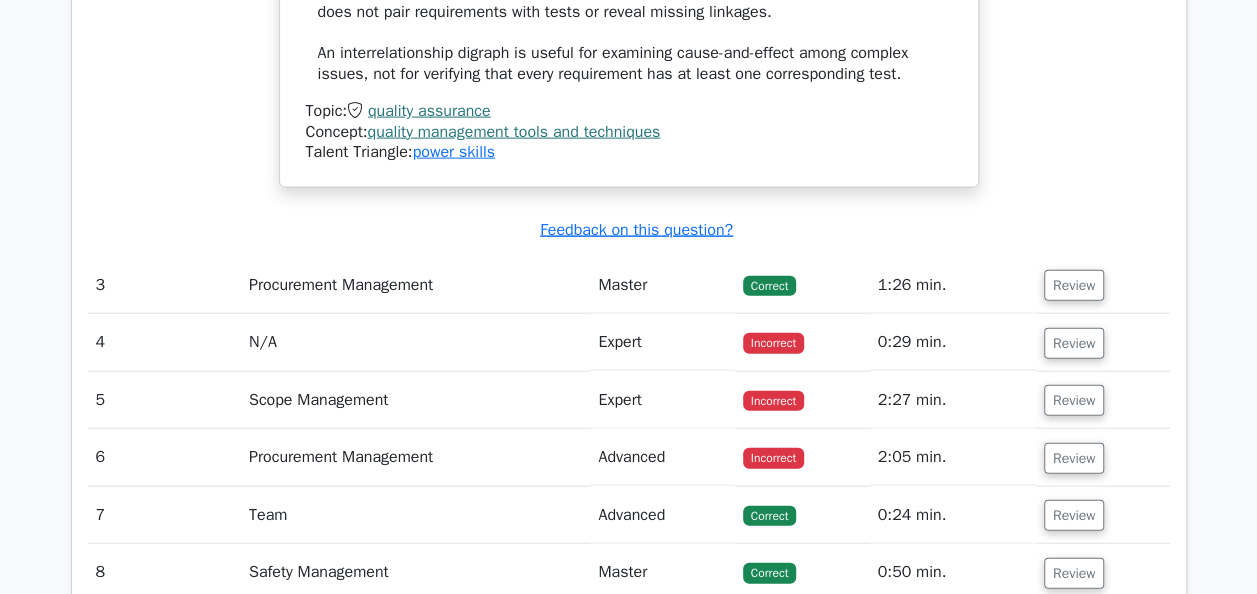 scroll, scrollTop: 2102, scrollLeft: 0, axis: vertical 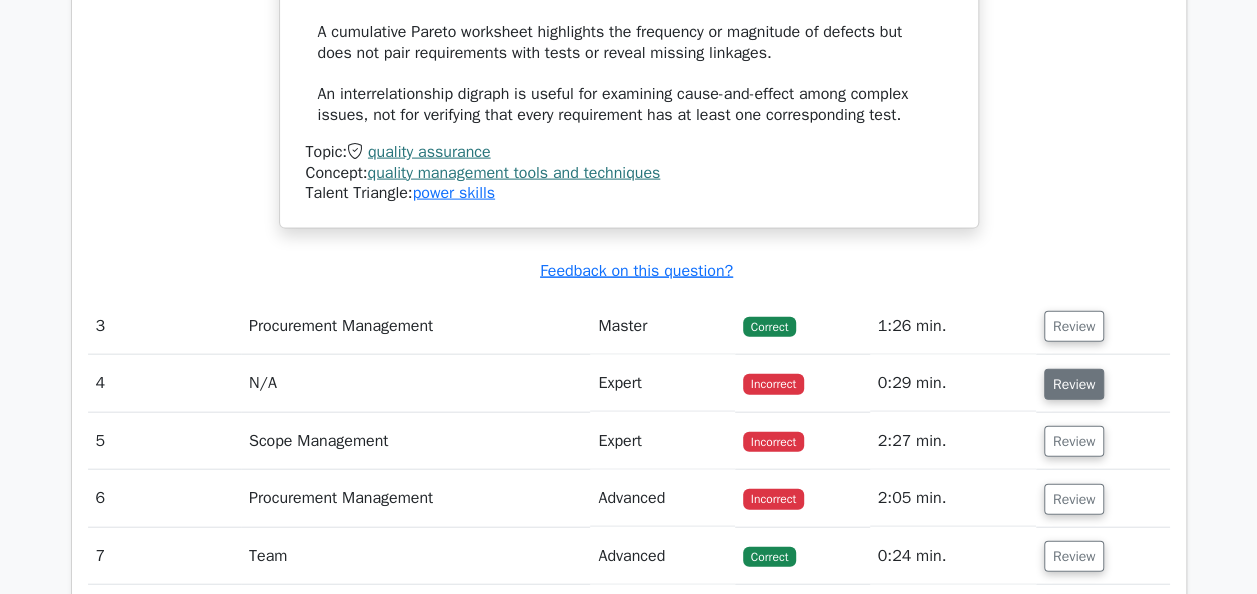 click on "Review" at bounding box center [1074, 384] 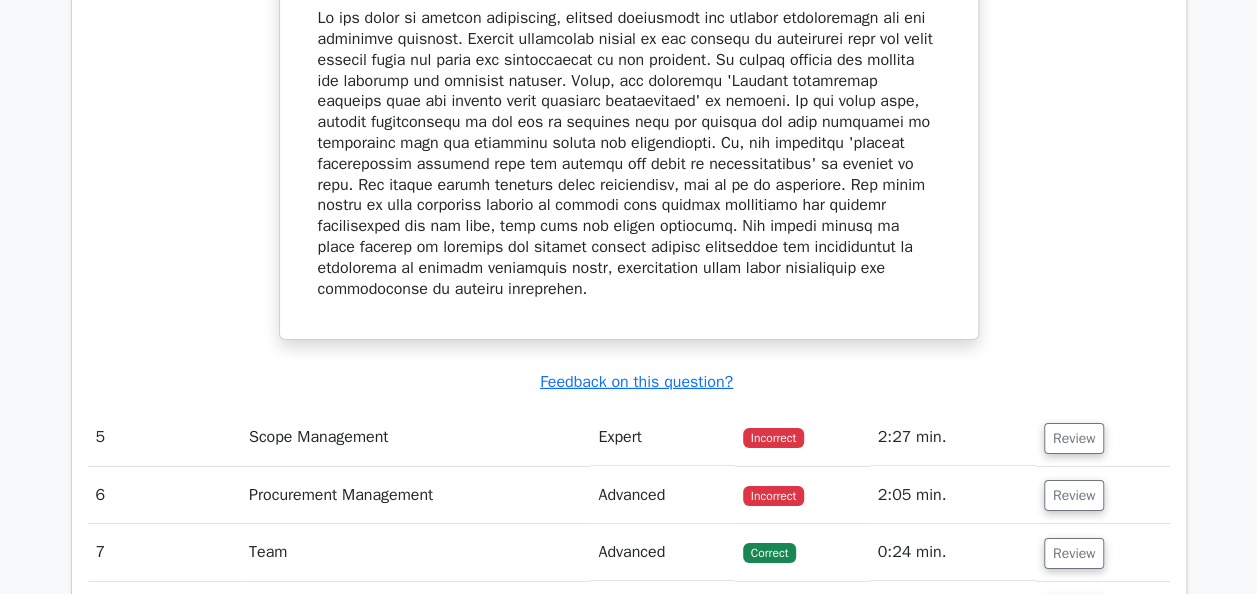 scroll, scrollTop: 3102, scrollLeft: 0, axis: vertical 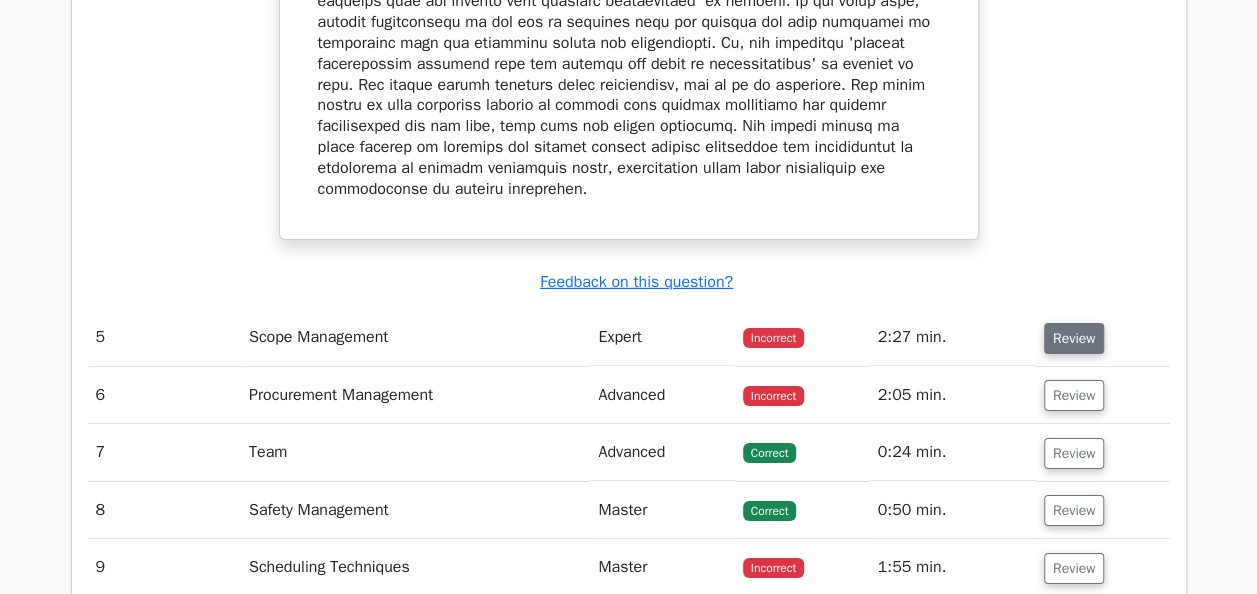 click on "Review" at bounding box center [1074, 338] 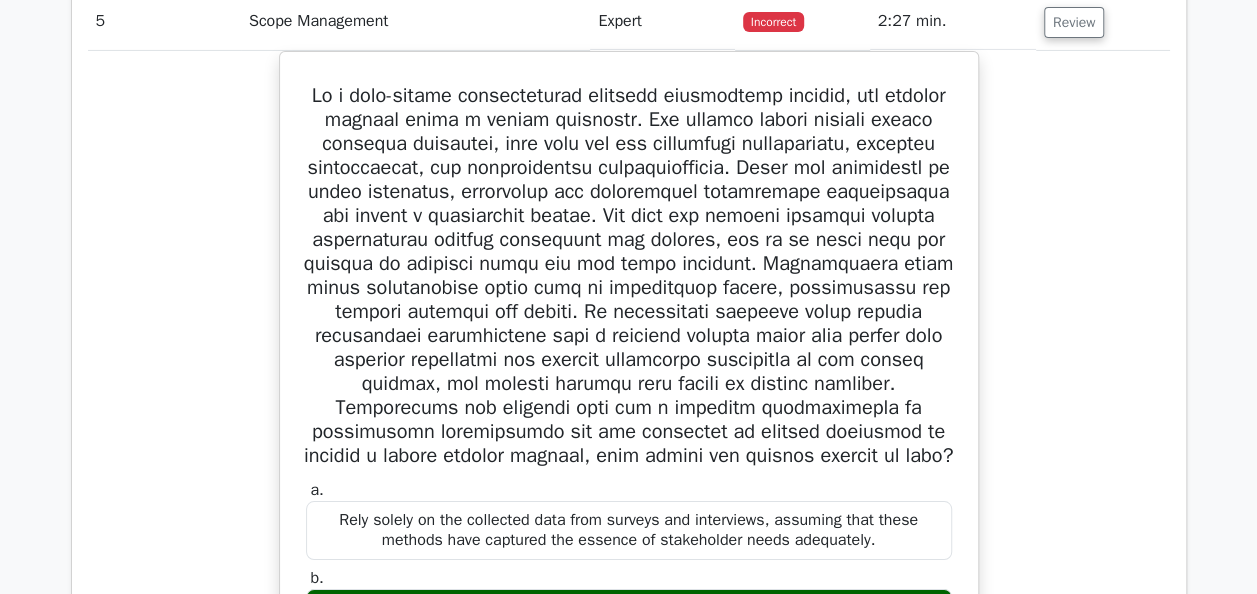 scroll, scrollTop: 3502, scrollLeft: 0, axis: vertical 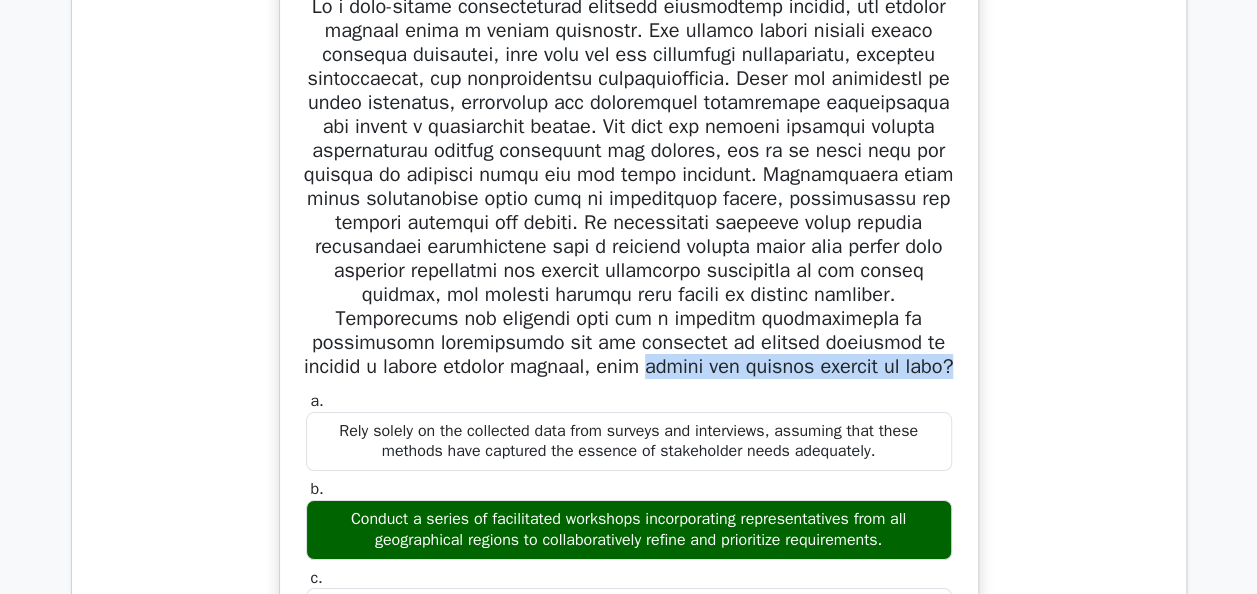 drag, startPoint x: 459, startPoint y: 383, endPoint x: 848, endPoint y: 388, distance: 389.03214 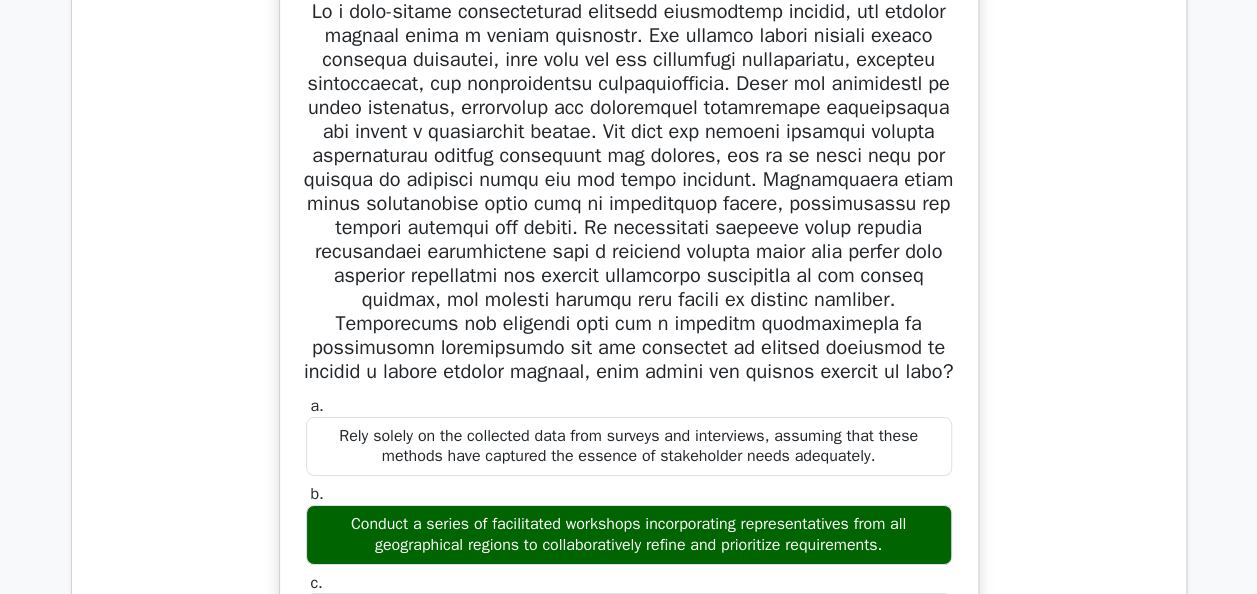 click on "Question Analysis
Question  #
Topic
Difficulty
Result
Time Spent
Action
1
Project Risk Analysis
Advanced
Correct
a. b. c. d." at bounding box center (629, -317) 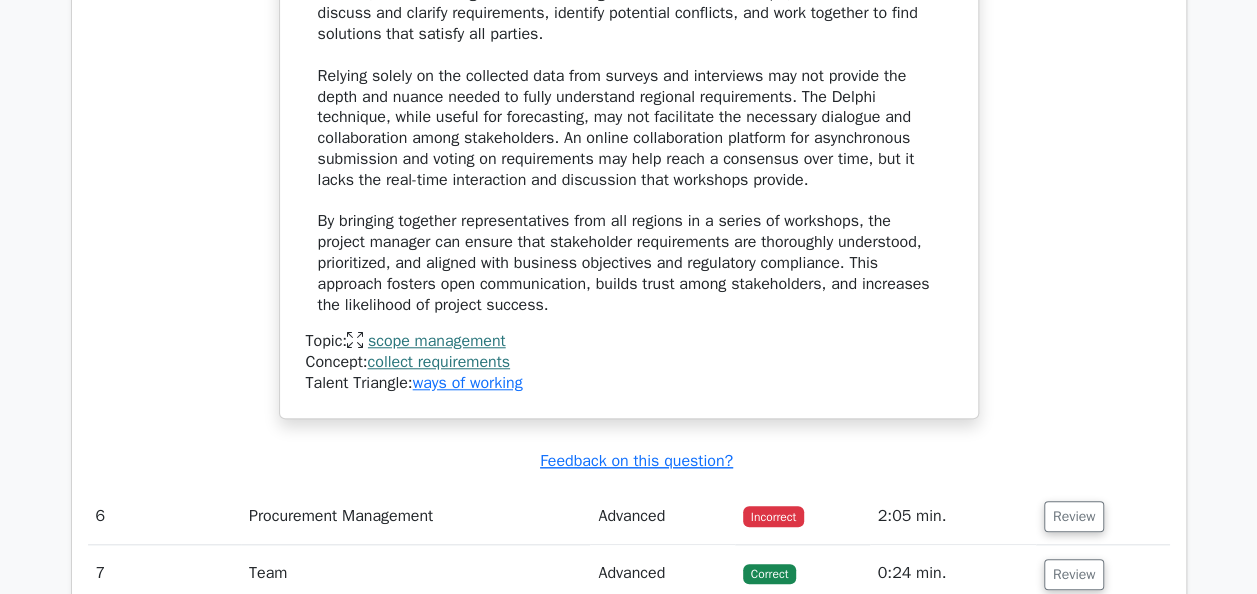 scroll, scrollTop: 4802, scrollLeft: 0, axis: vertical 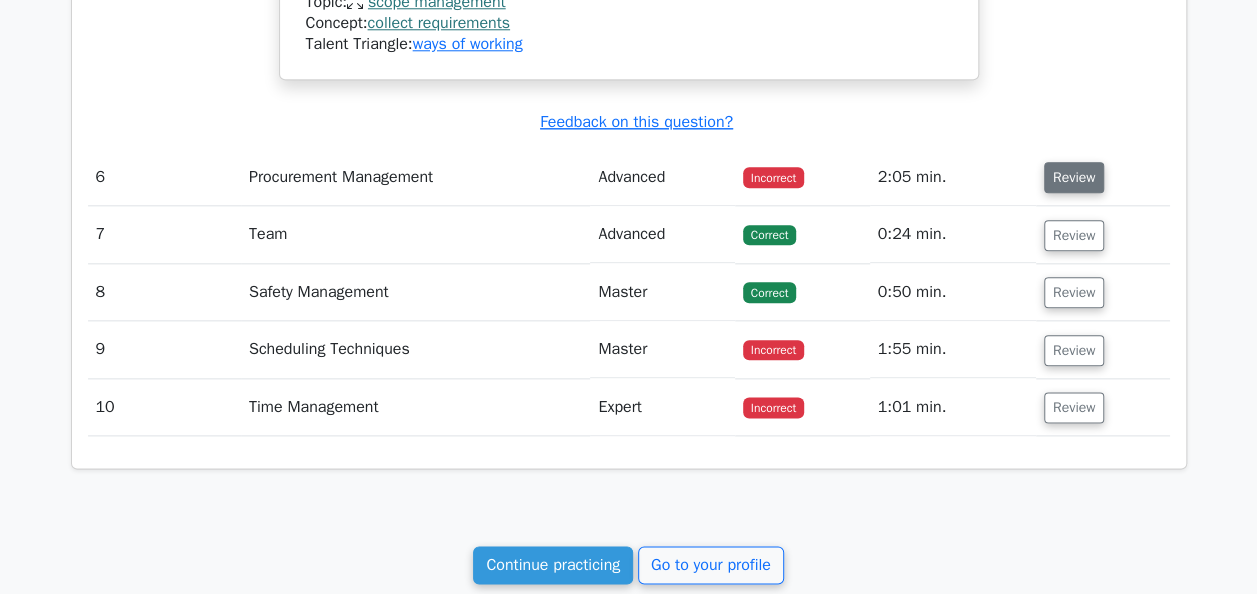 click on "Review" at bounding box center (1074, 177) 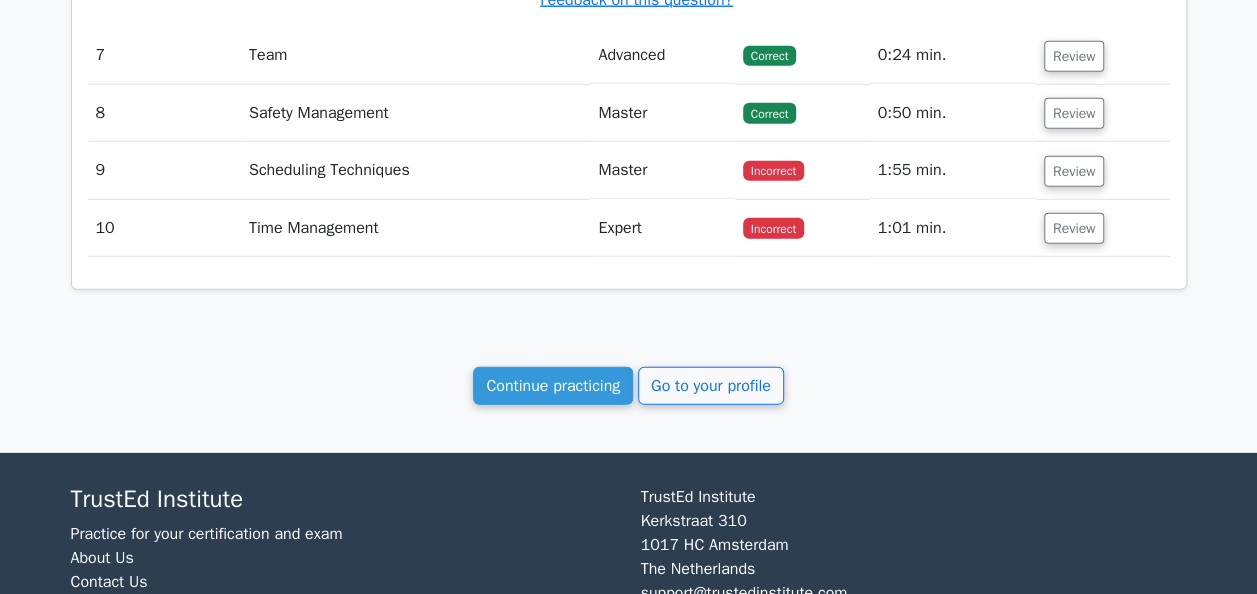scroll, scrollTop: 6493, scrollLeft: 0, axis: vertical 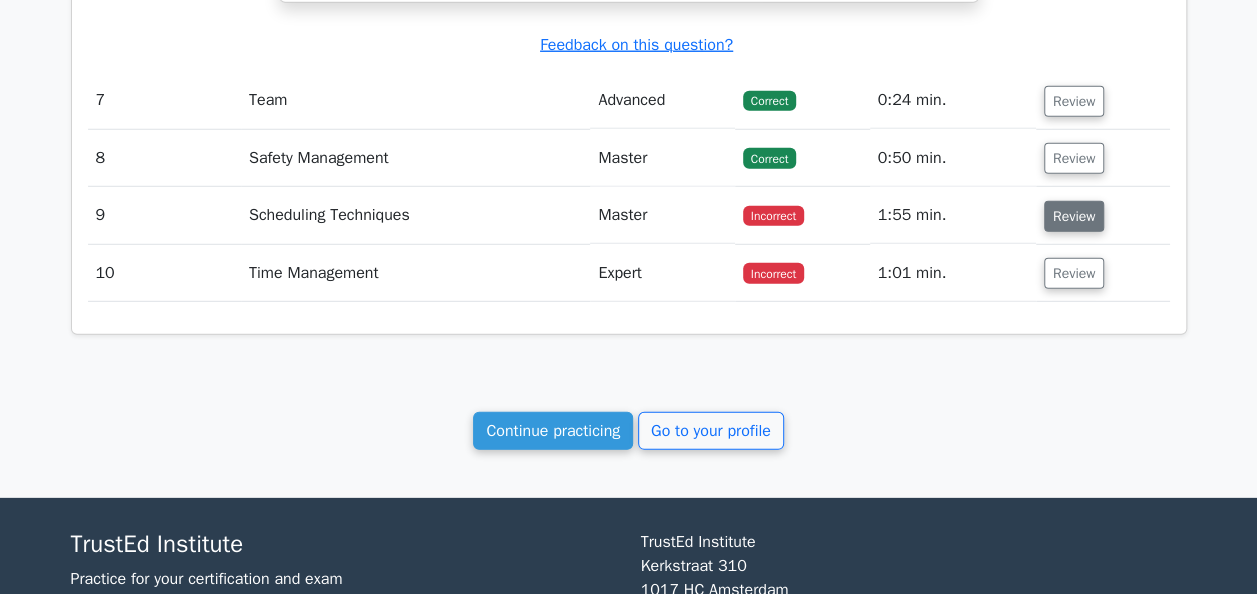 click on "Review" at bounding box center [1074, 216] 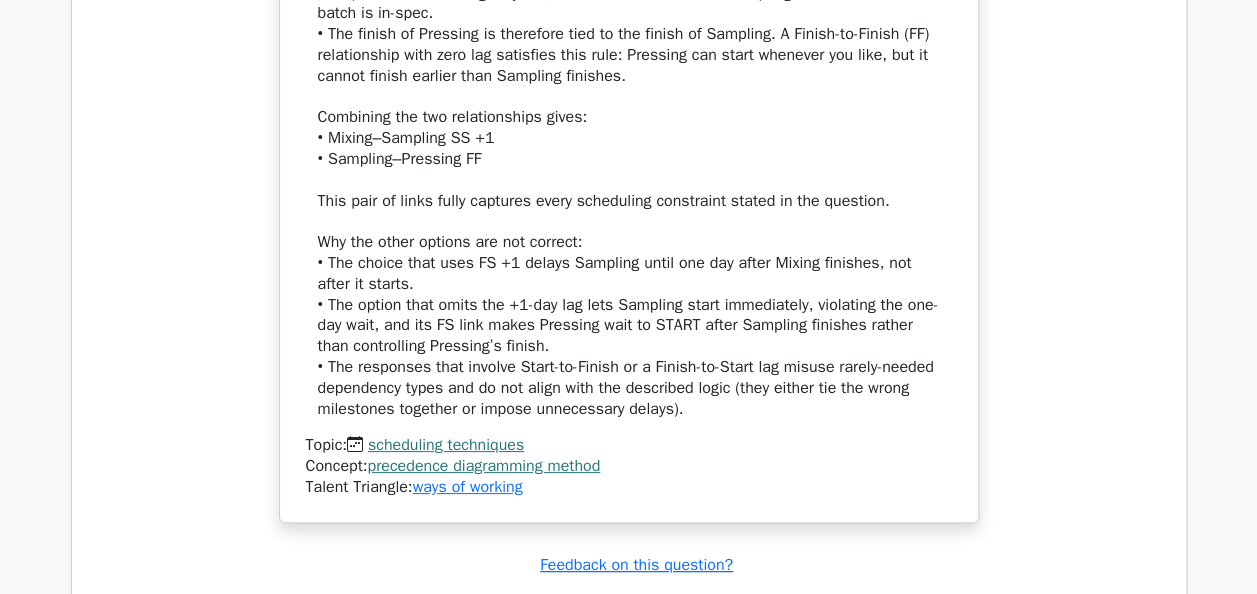 scroll, scrollTop: 7893, scrollLeft: 0, axis: vertical 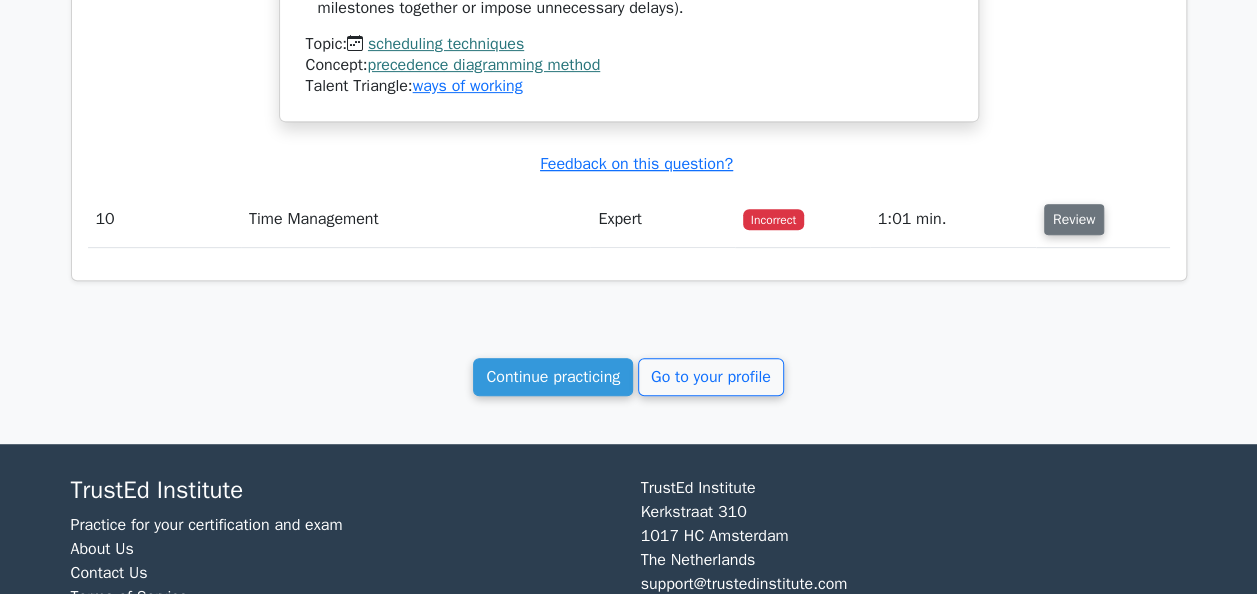 click on "Review" at bounding box center (1074, 219) 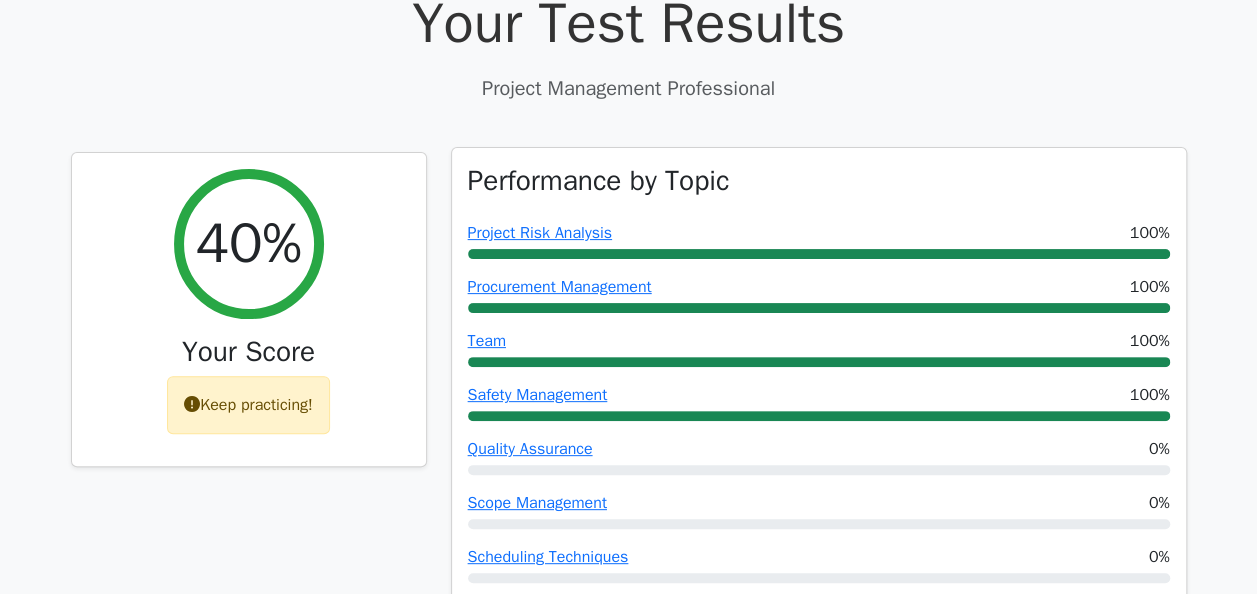 scroll, scrollTop: 0, scrollLeft: 0, axis: both 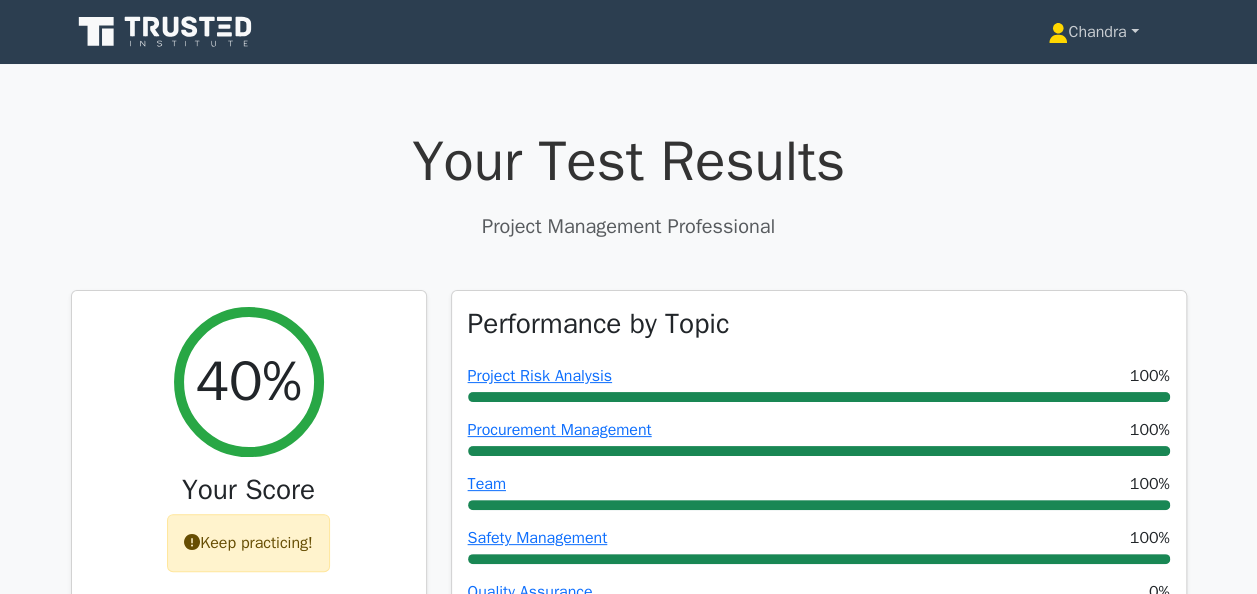click on "Chandra" at bounding box center [1093, 32] 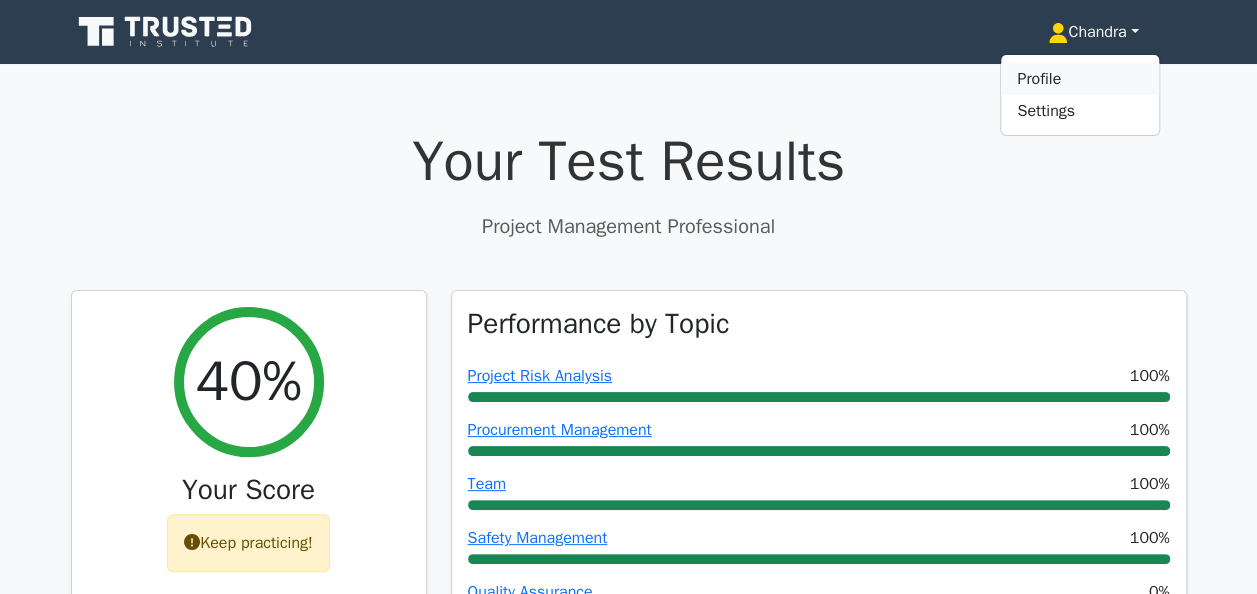click on "Profile" at bounding box center (1080, 79) 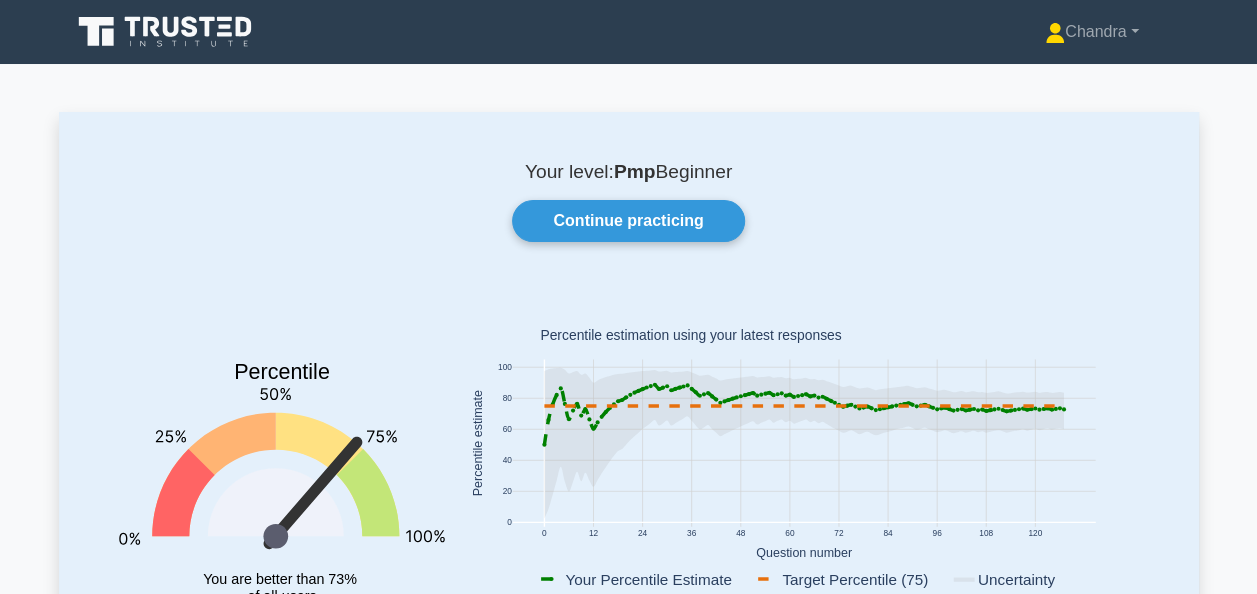 scroll, scrollTop: 800, scrollLeft: 0, axis: vertical 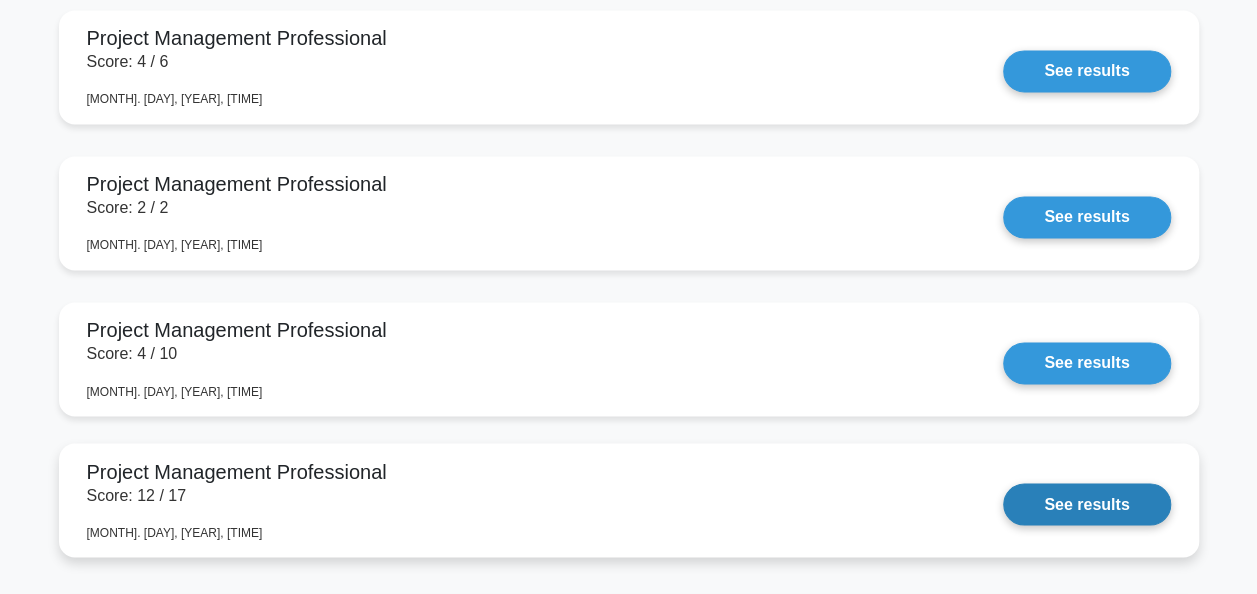 click on "See results" at bounding box center (1086, 504) 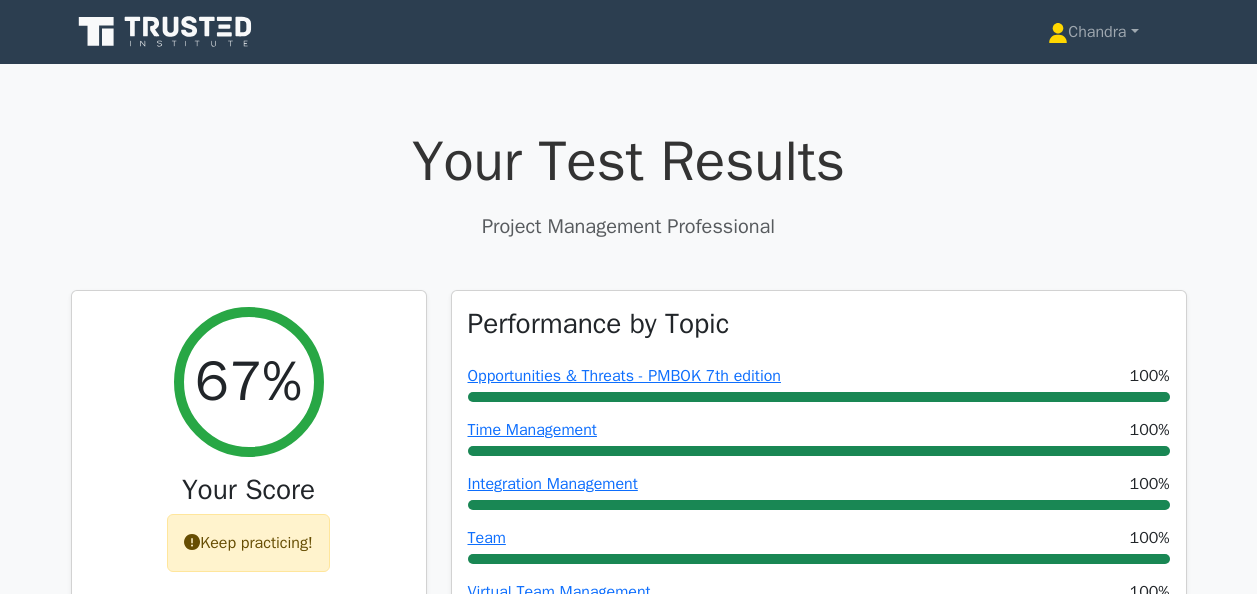 scroll, scrollTop: 0, scrollLeft: 0, axis: both 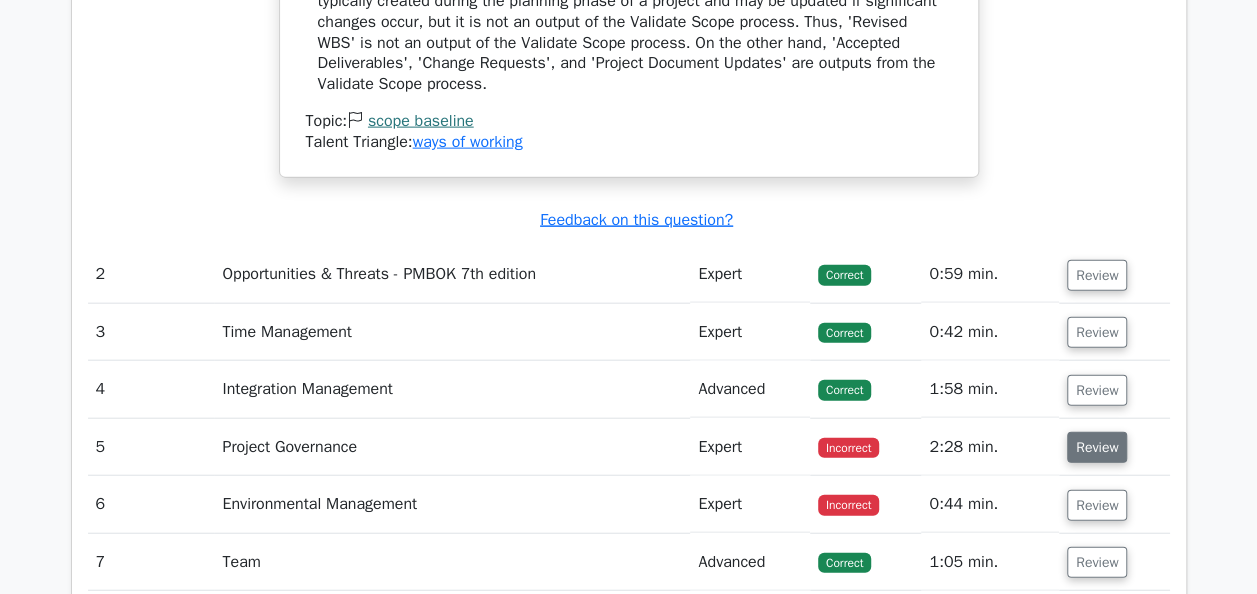 click on "Review" at bounding box center [1097, 447] 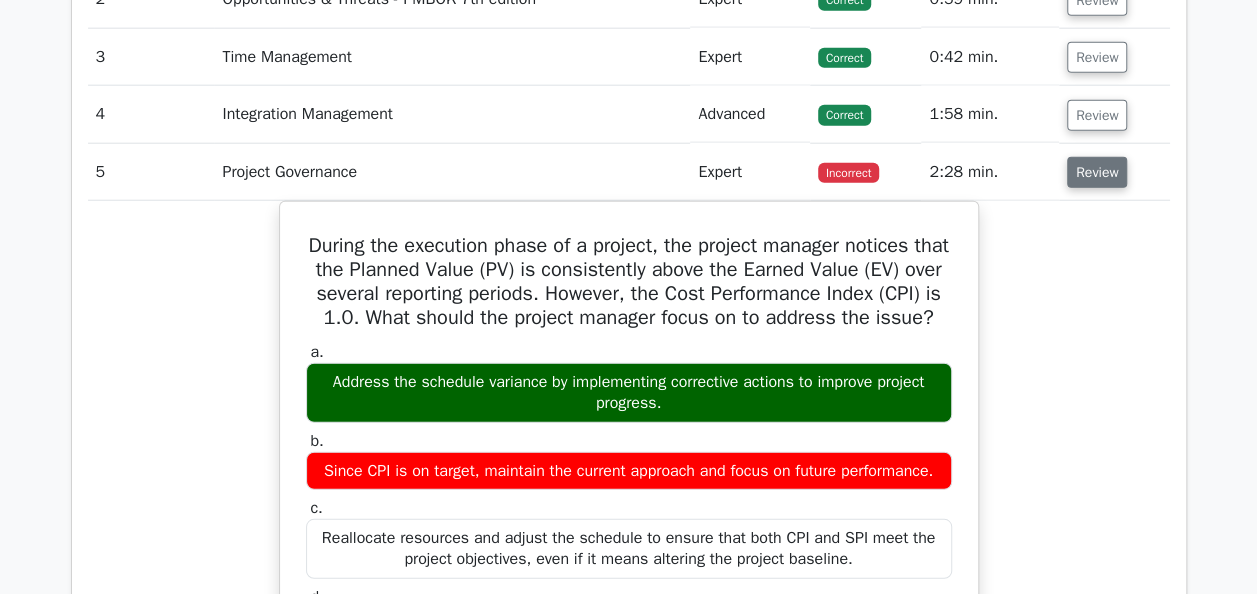 scroll, scrollTop: 2500, scrollLeft: 0, axis: vertical 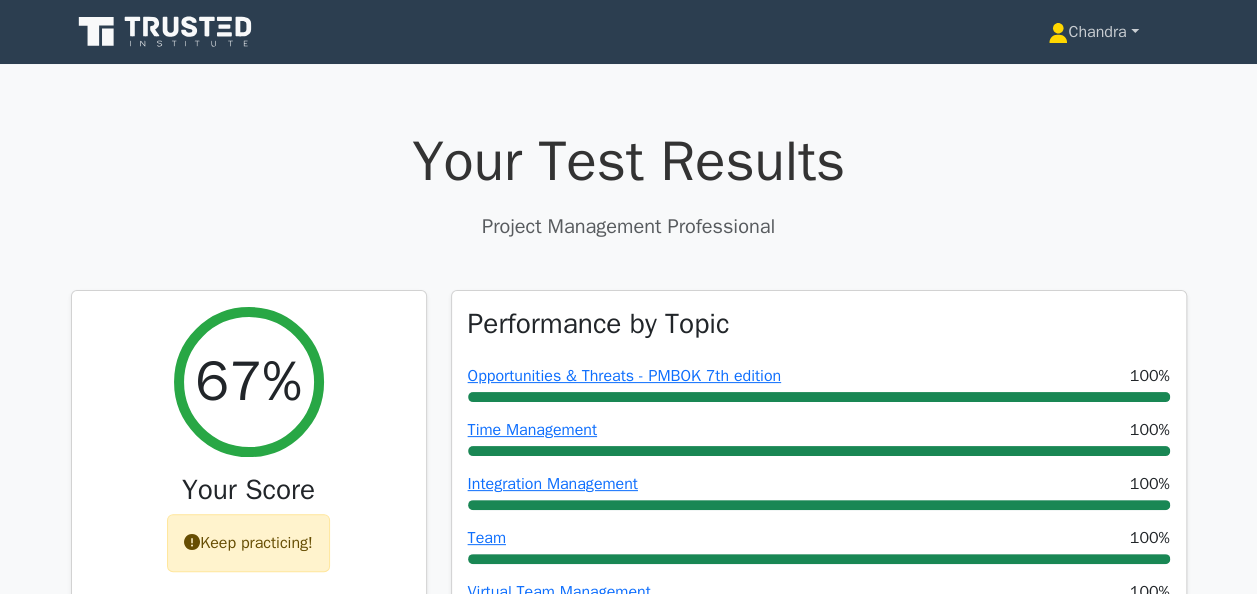 click on "Chandra" at bounding box center (1093, 32) 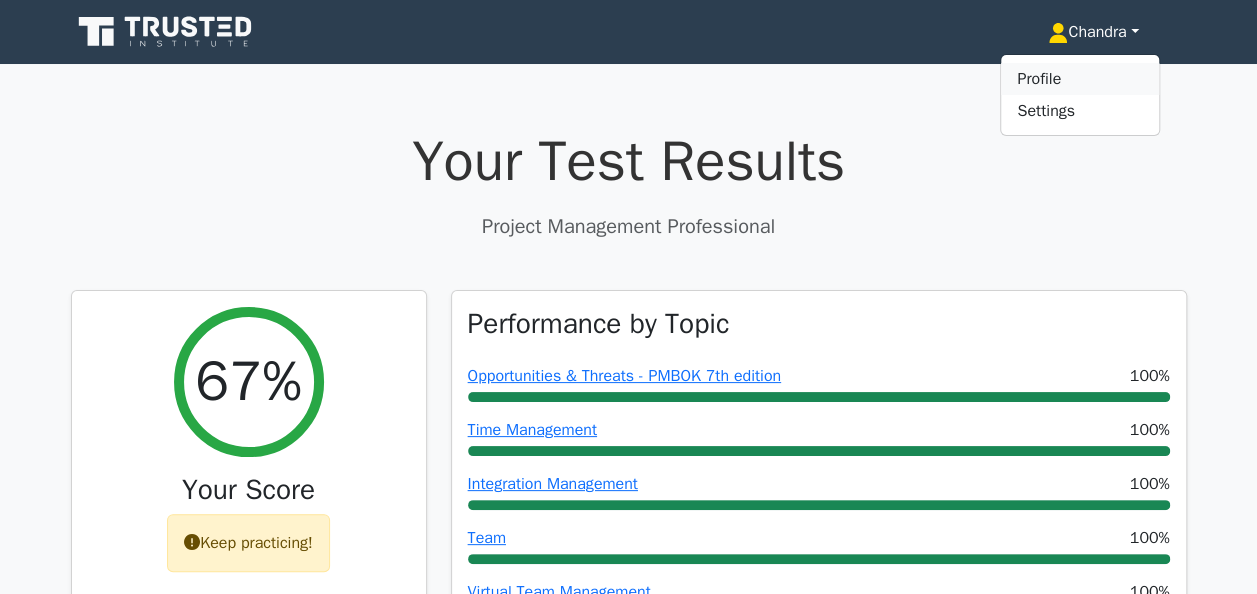 click on "Profile" at bounding box center [1080, 79] 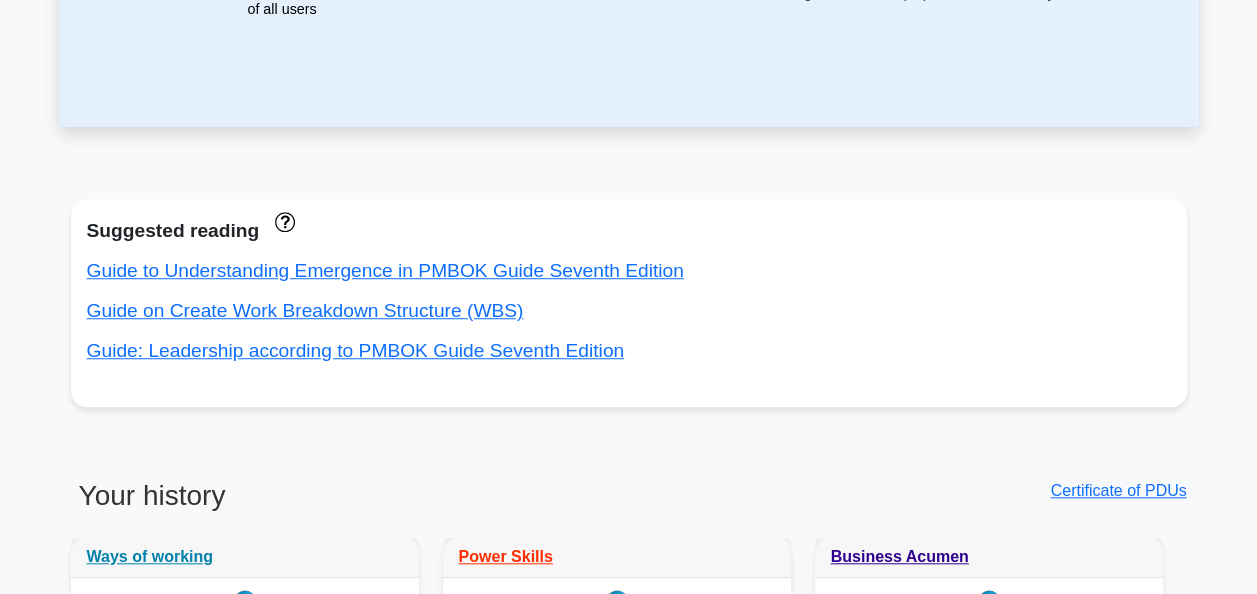 scroll, scrollTop: 0, scrollLeft: 0, axis: both 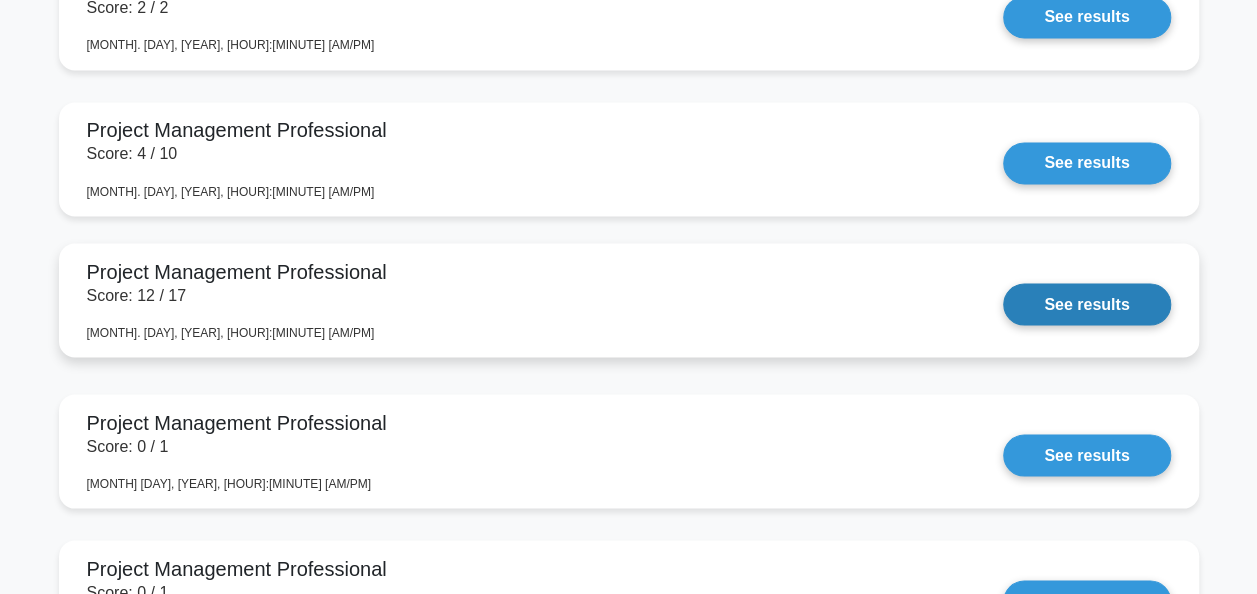 click on "See results" at bounding box center [1086, 304] 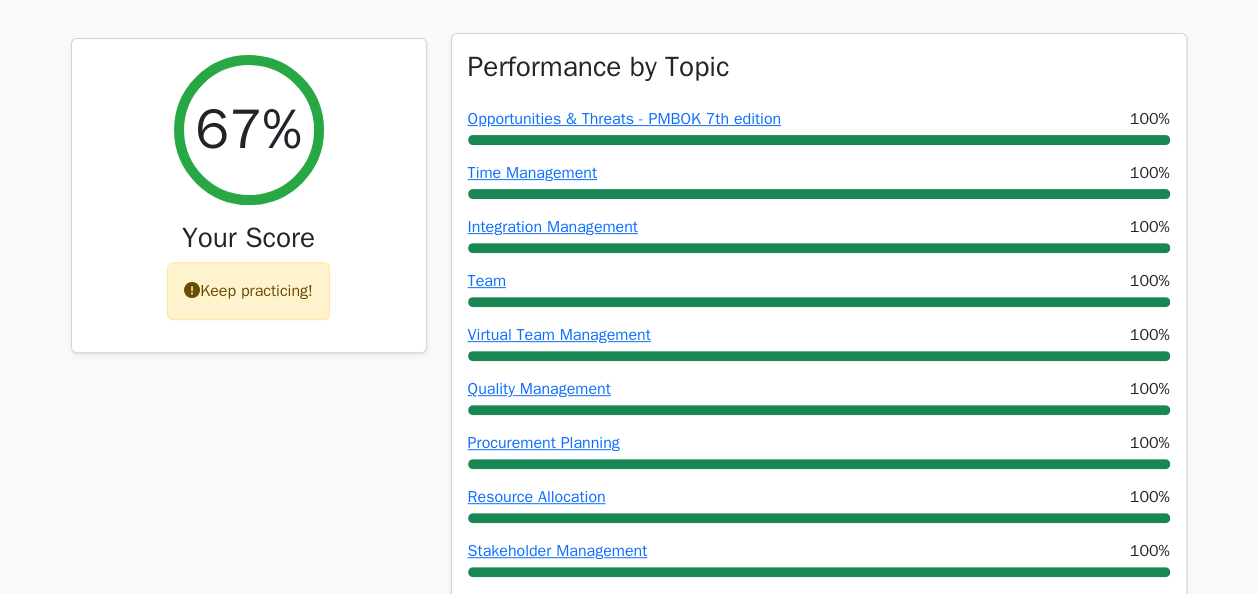 scroll, scrollTop: 0, scrollLeft: 0, axis: both 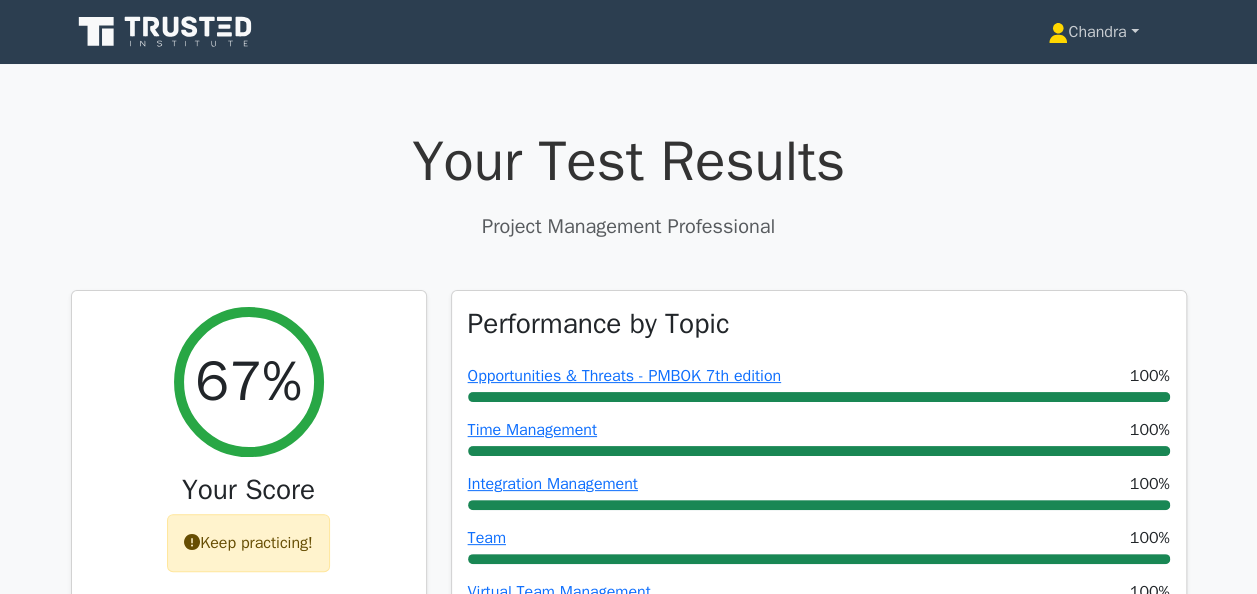 click on "Chandra" at bounding box center (1093, 32) 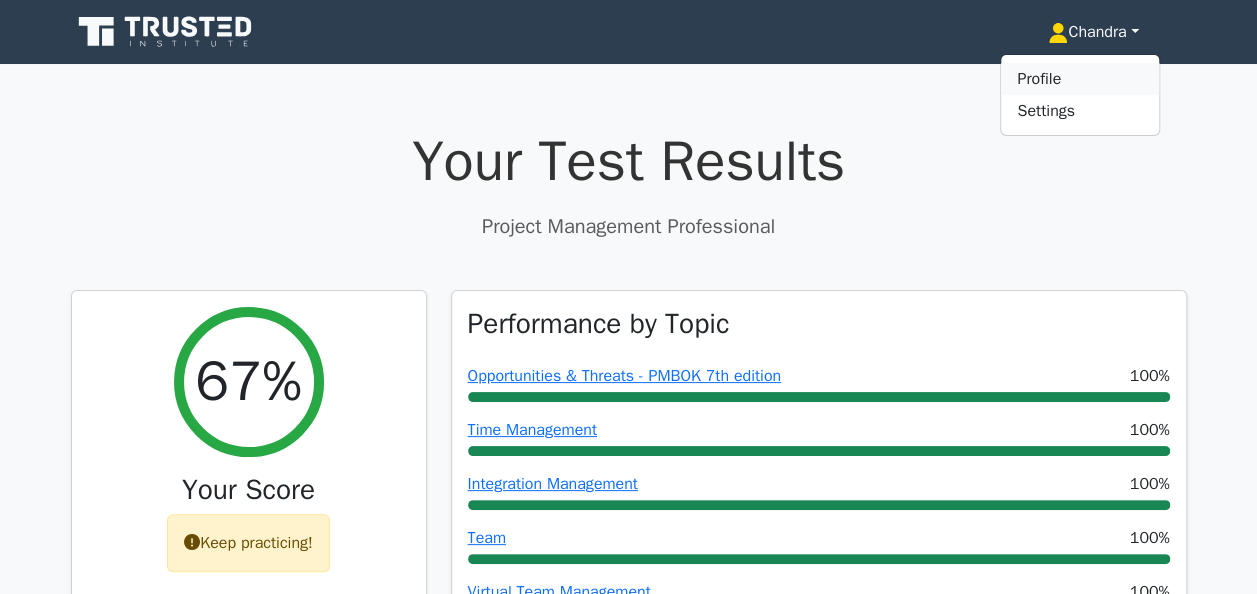 click on "Profile" at bounding box center [1080, 79] 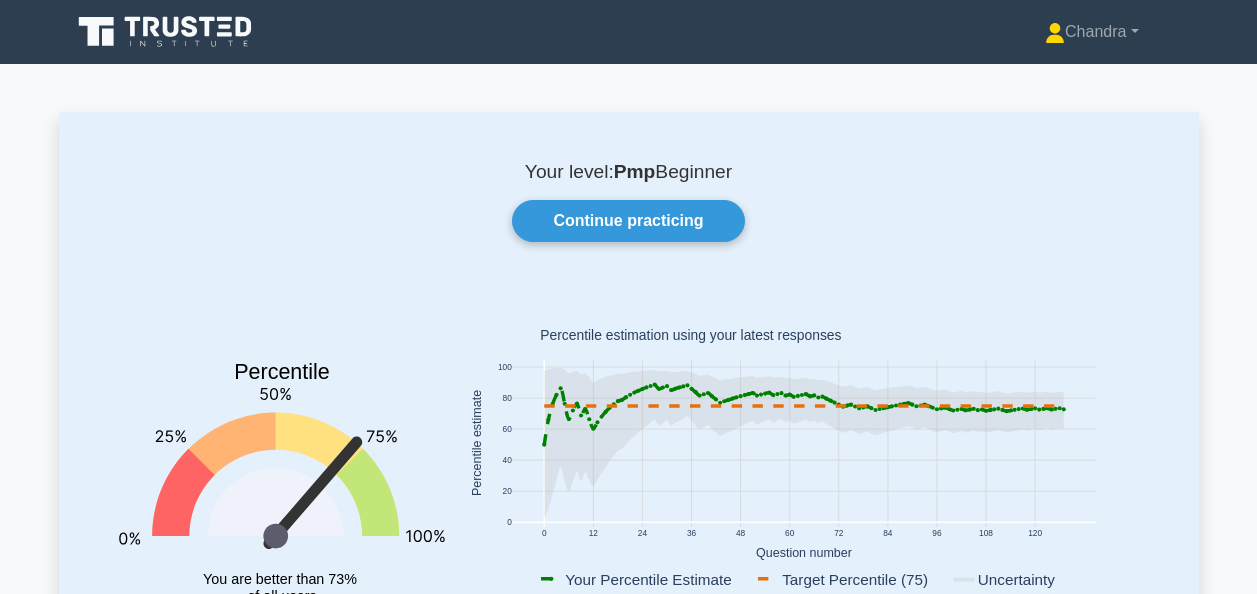 scroll, scrollTop: 0, scrollLeft: 0, axis: both 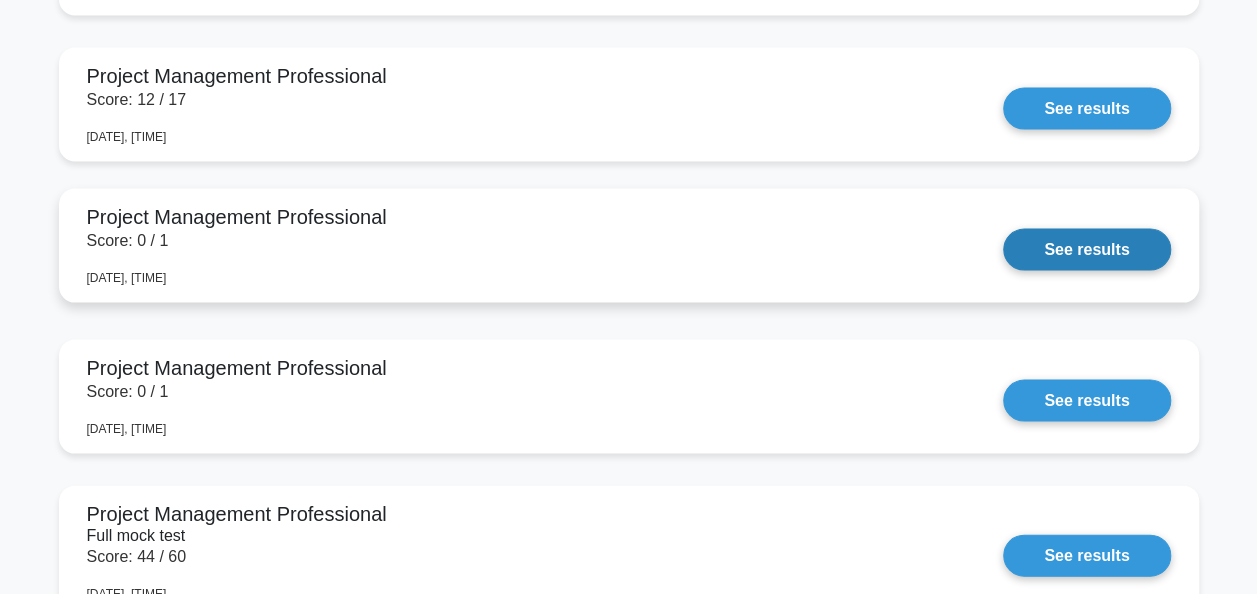 click on "See results" at bounding box center (1086, 250) 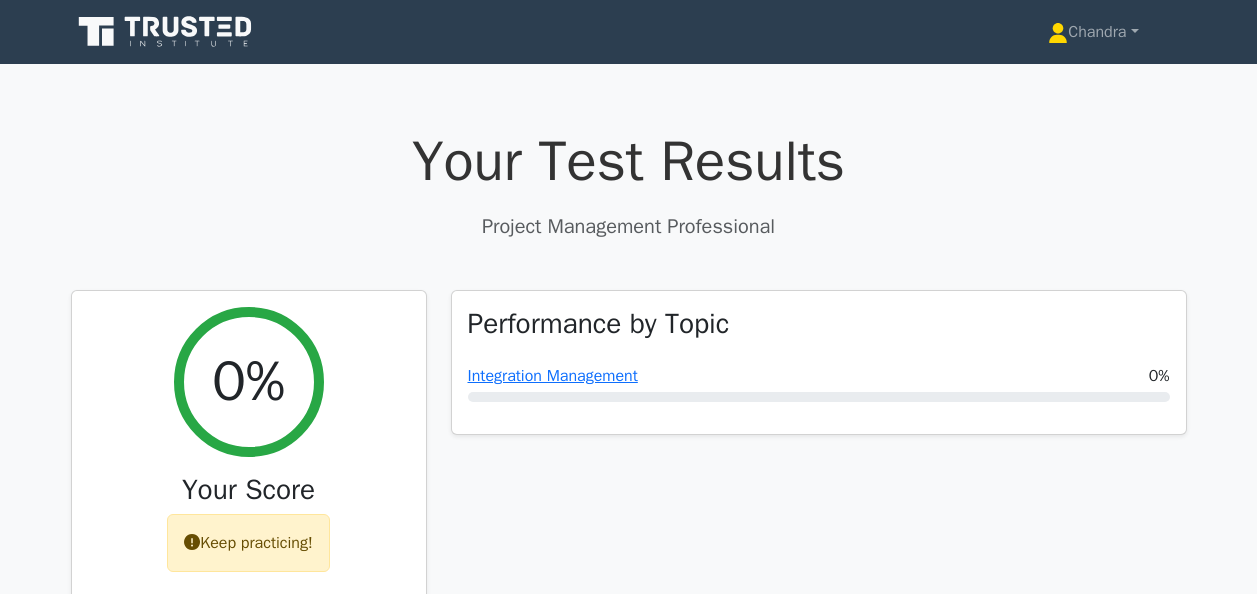 scroll, scrollTop: 0, scrollLeft: 0, axis: both 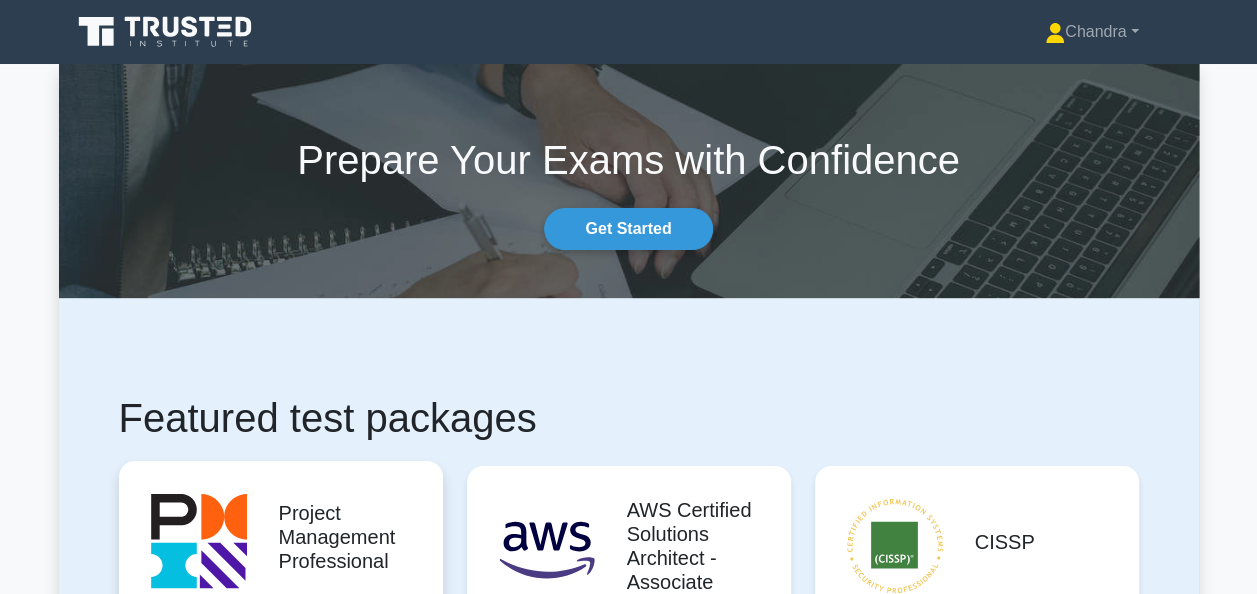 click on "Start practicing" at bounding box center [280, 762] 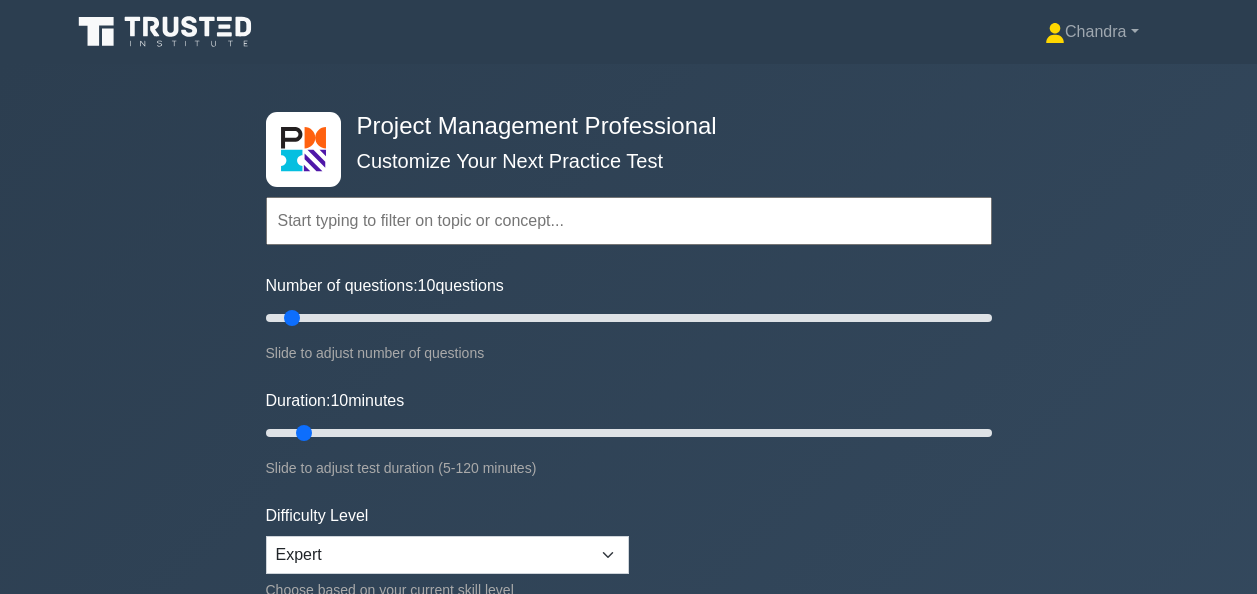 scroll, scrollTop: 0, scrollLeft: 0, axis: both 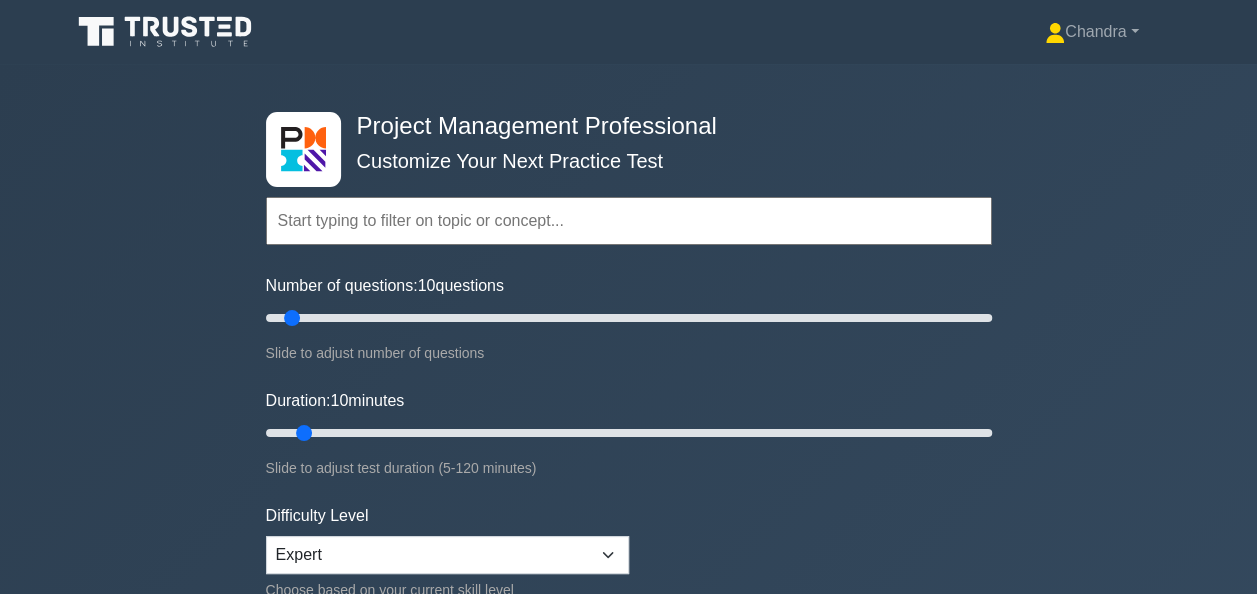 click at bounding box center (629, 221) 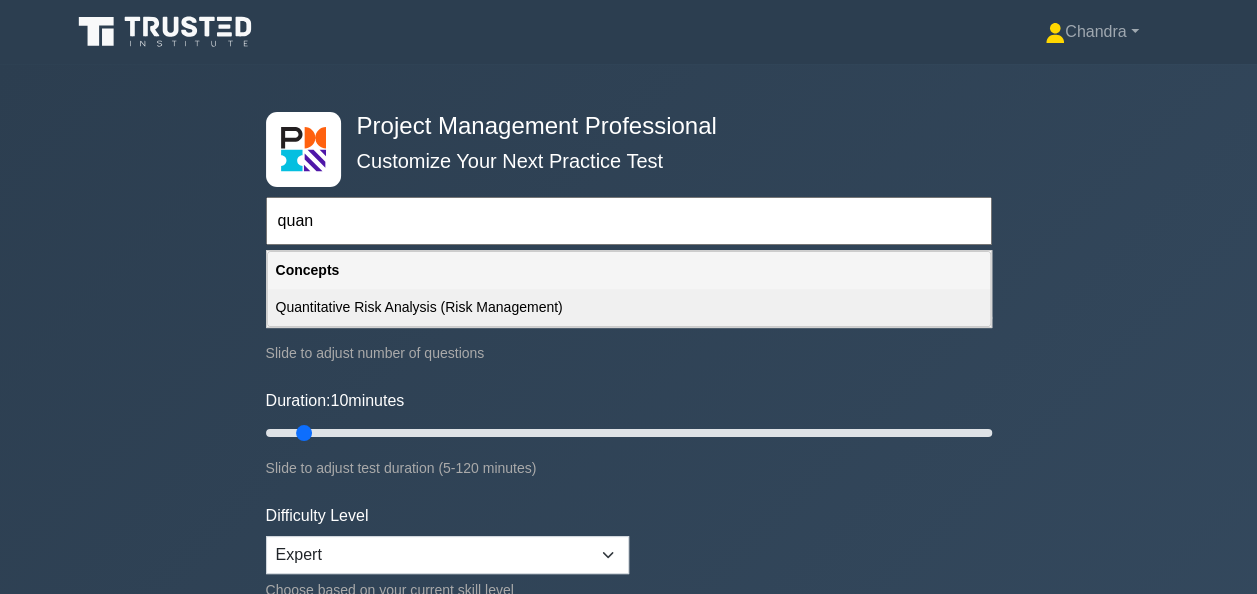 click on "Quantitative Risk Analysis (Risk Management)" at bounding box center (629, 307) 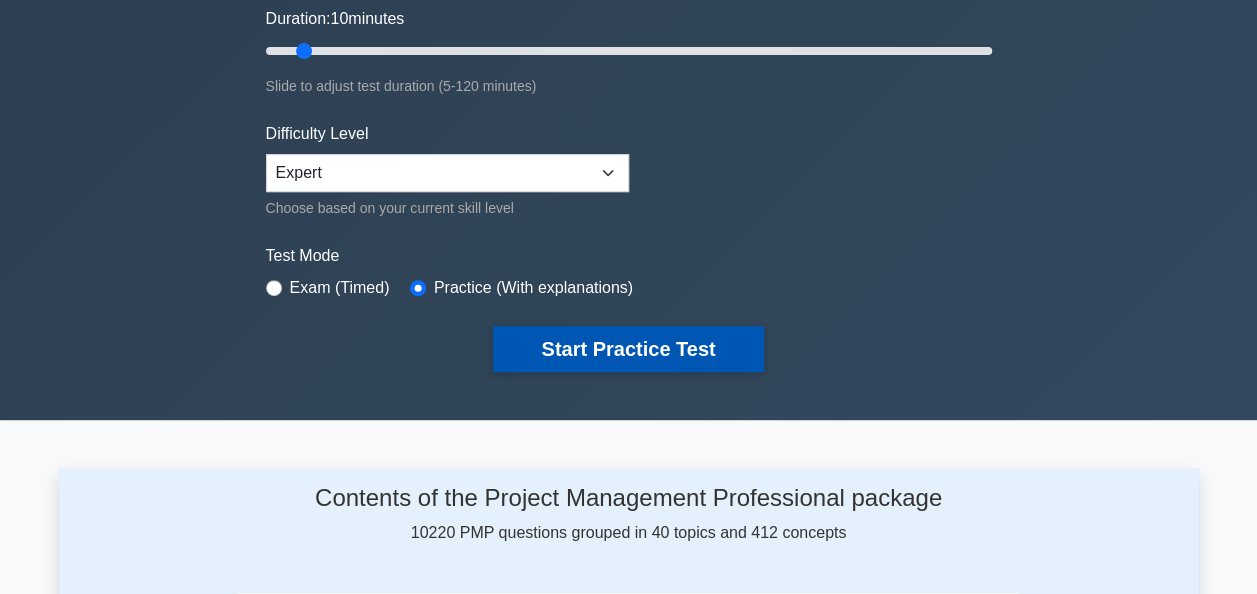 scroll, scrollTop: 500, scrollLeft: 0, axis: vertical 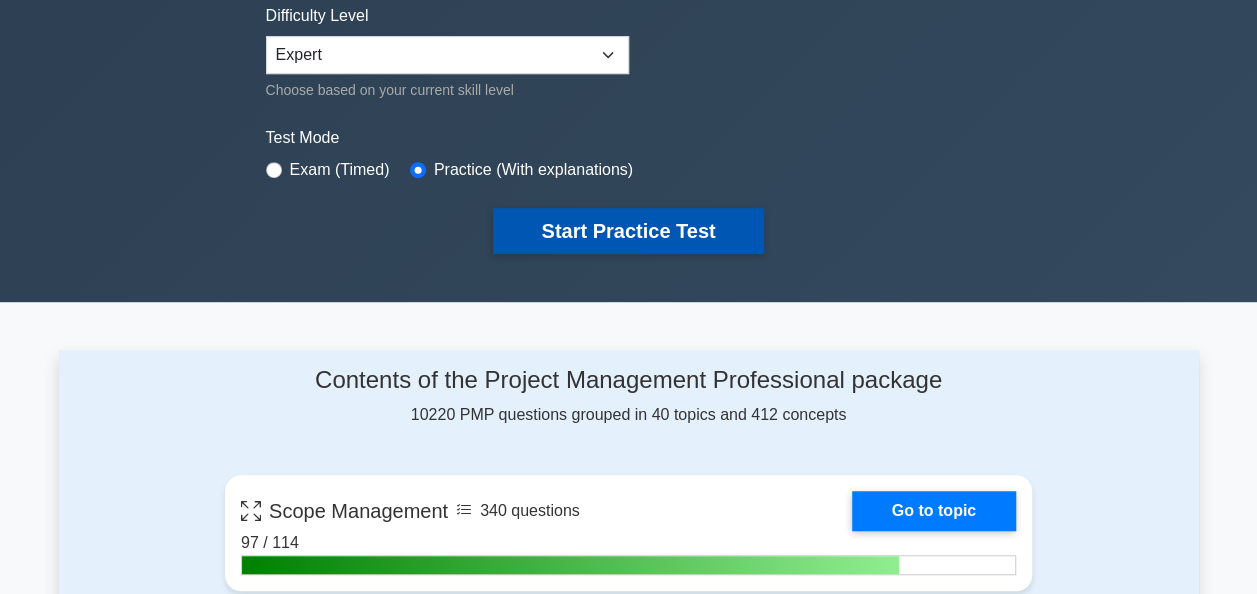 click on "Start Practice Test" at bounding box center (628, 231) 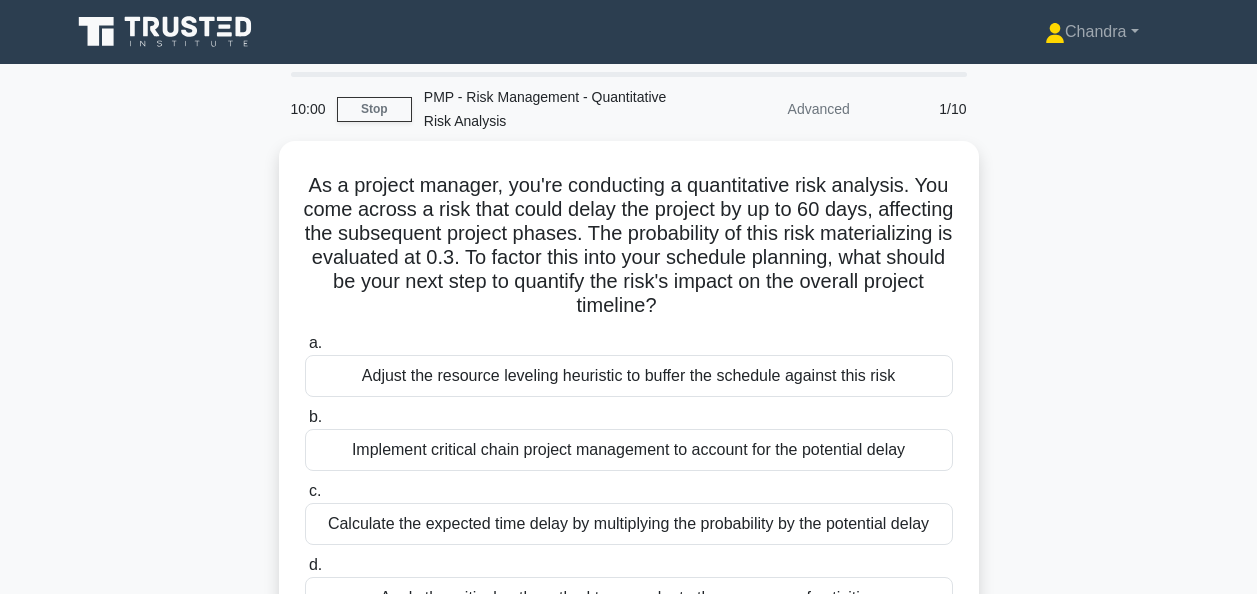 scroll, scrollTop: 0, scrollLeft: 0, axis: both 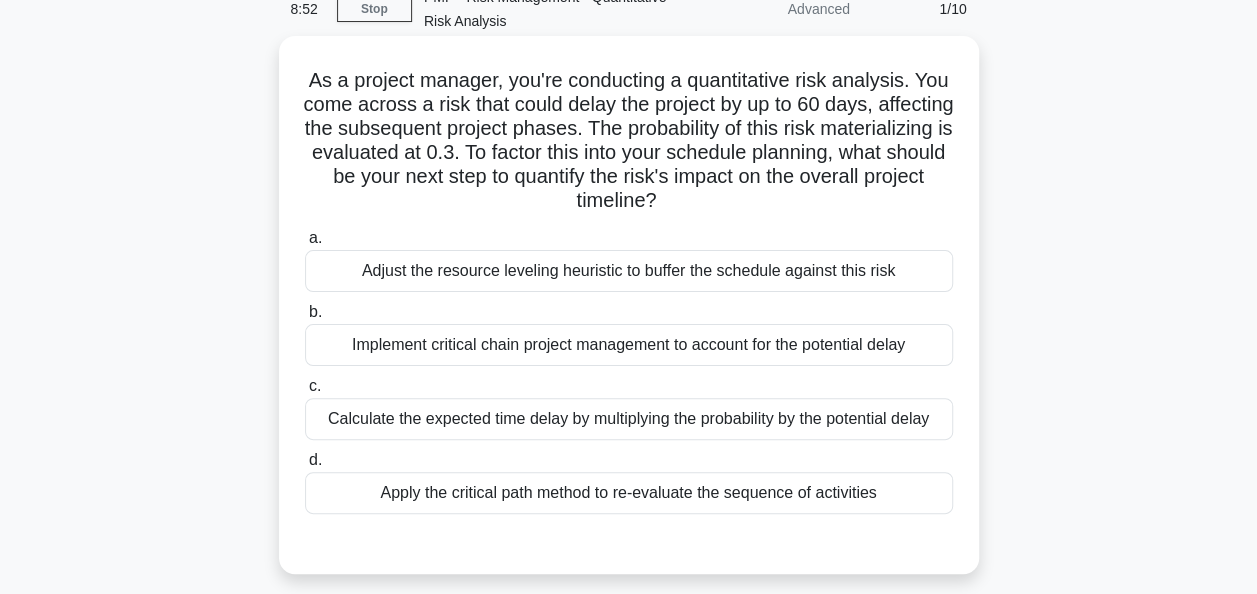 click on "Calculate the expected time delay by multiplying the probability by the potential delay" at bounding box center [629, 419] 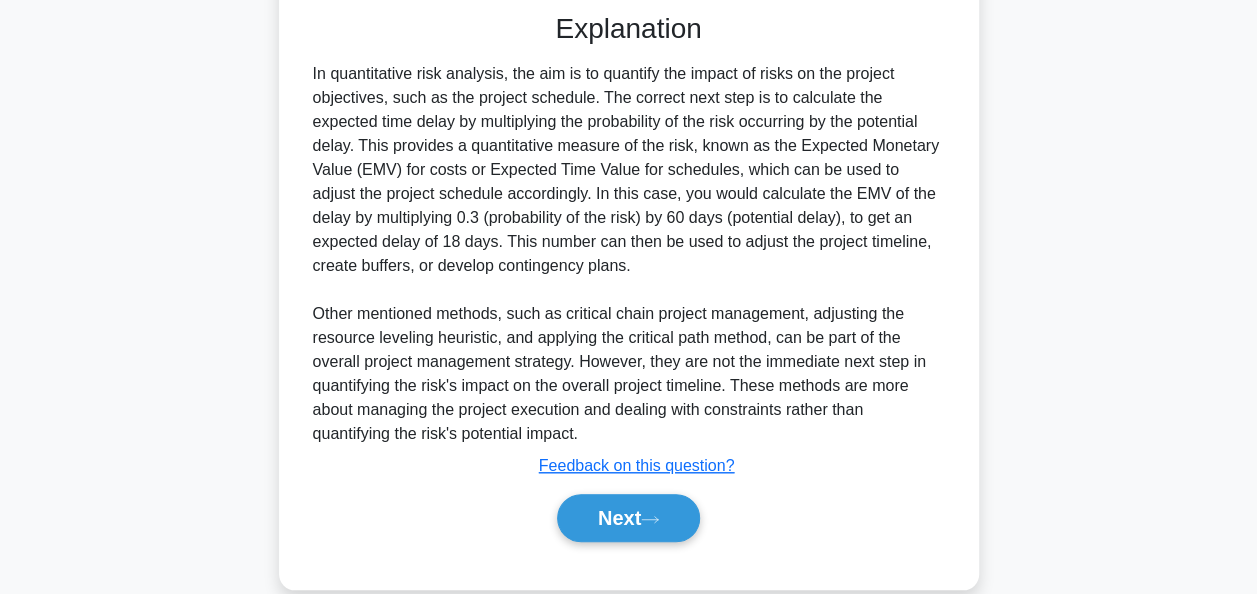 scroll, scrollTop: 660, scrollLeft: 0, axis: vertical 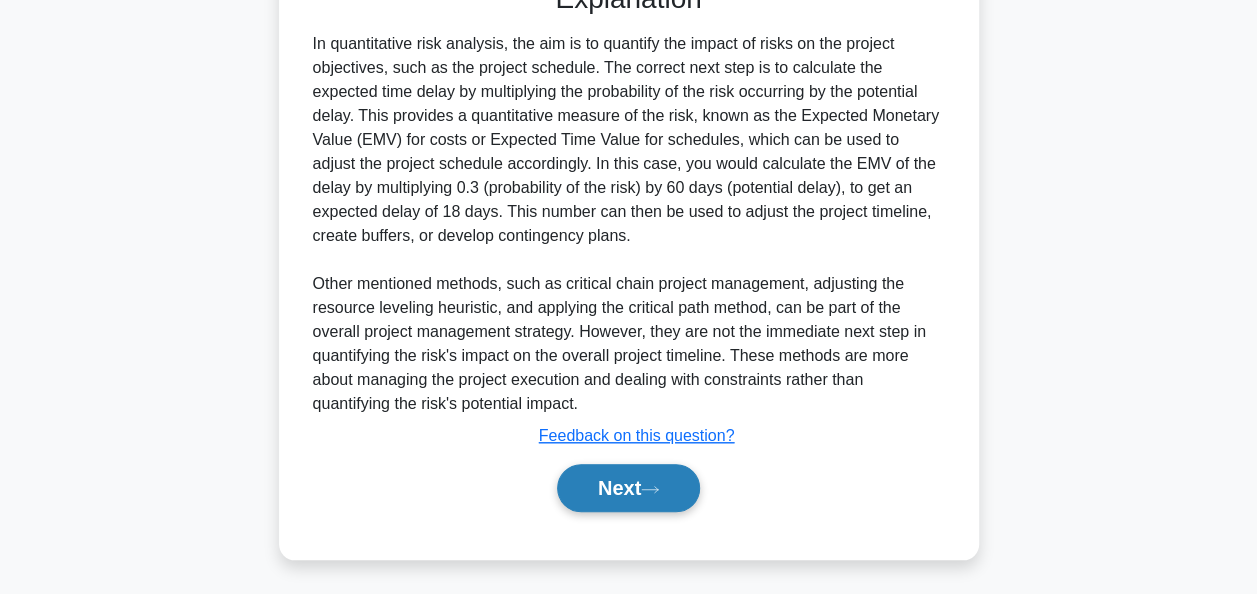 click on "Next" at bounding box center (628, 488) 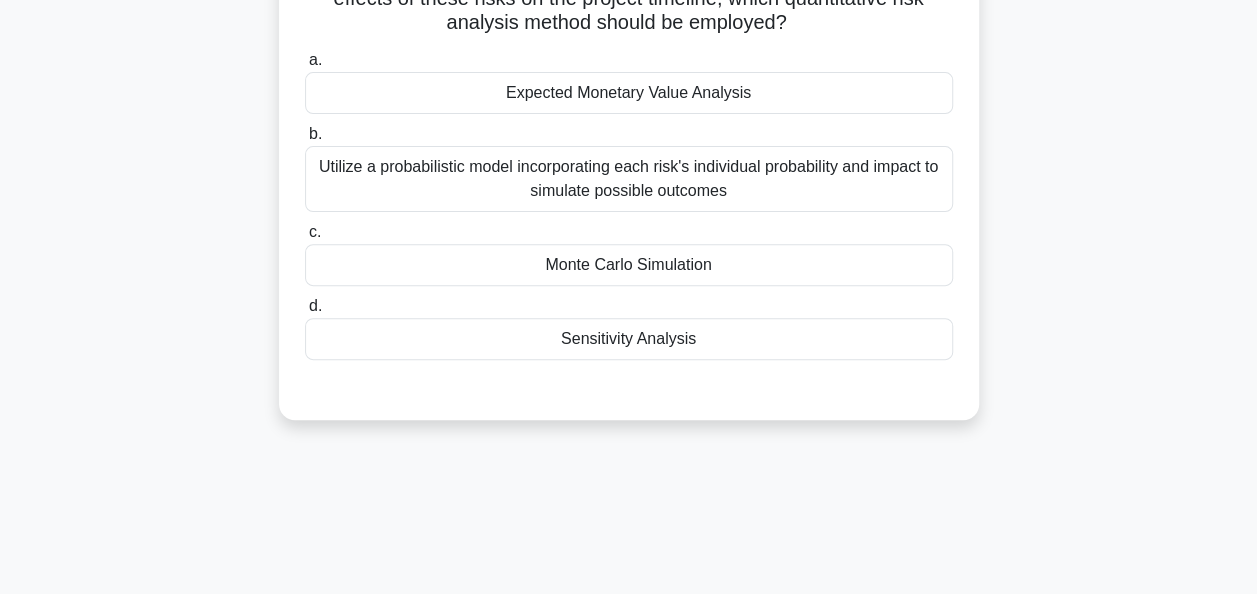 scroll, scrollTop: 200, scrollLeft: 0, axis: vertical 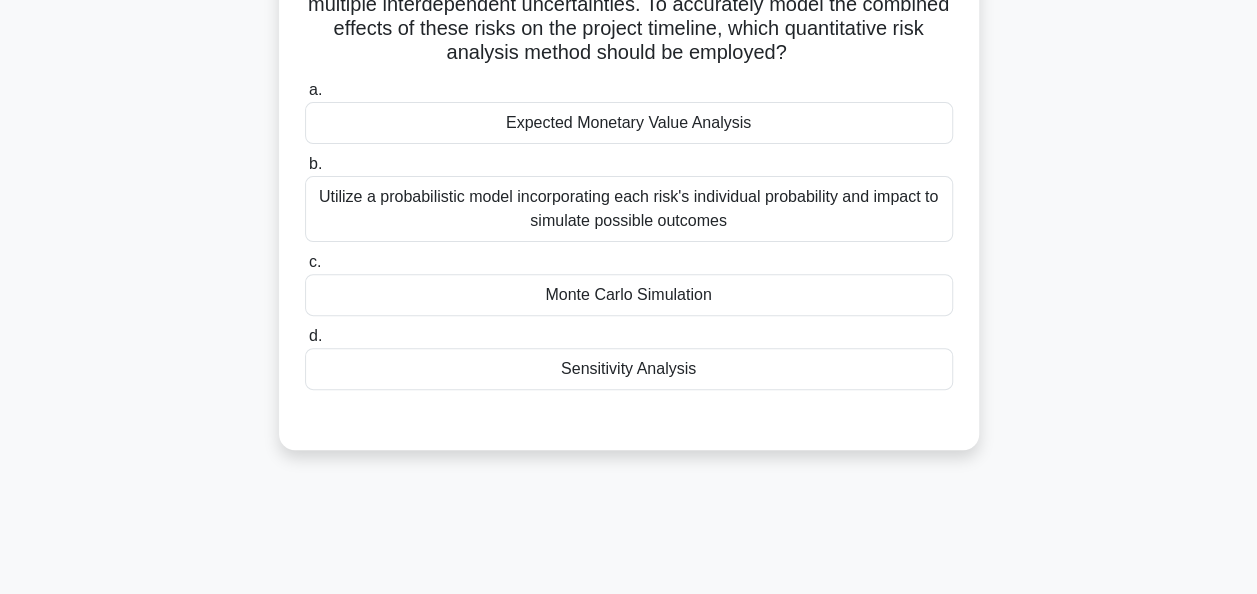 click on "Monte Carlo Simulation" at bounding box center (629, 295) 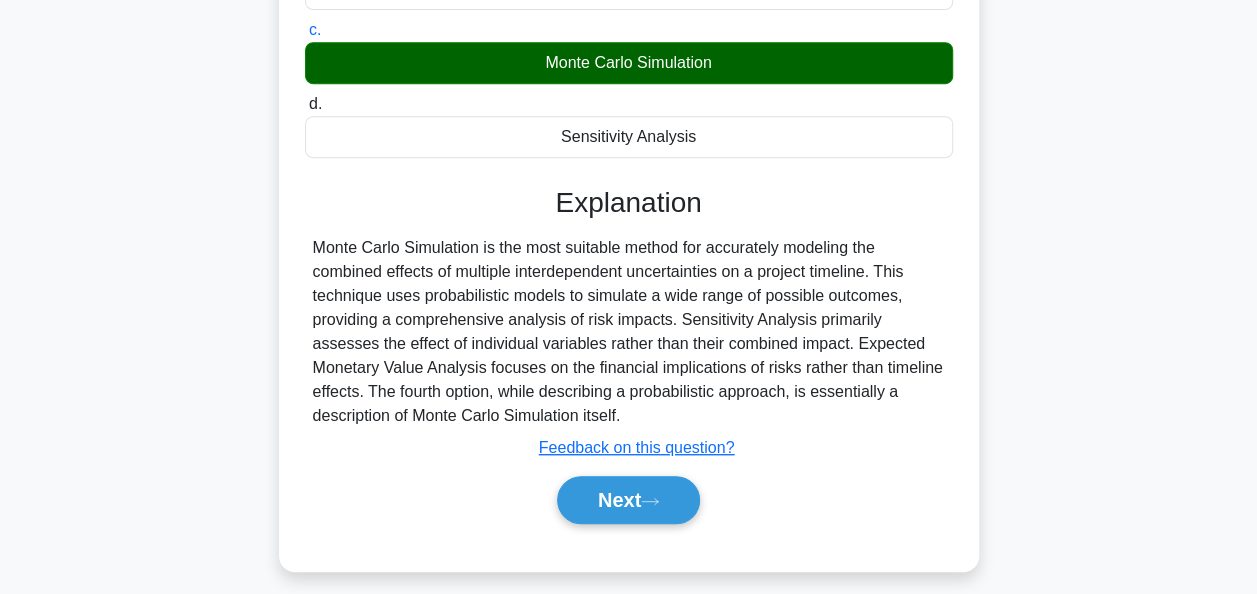 scroll, scrollTop: 386, scrollLeft: 0, axis: vertical 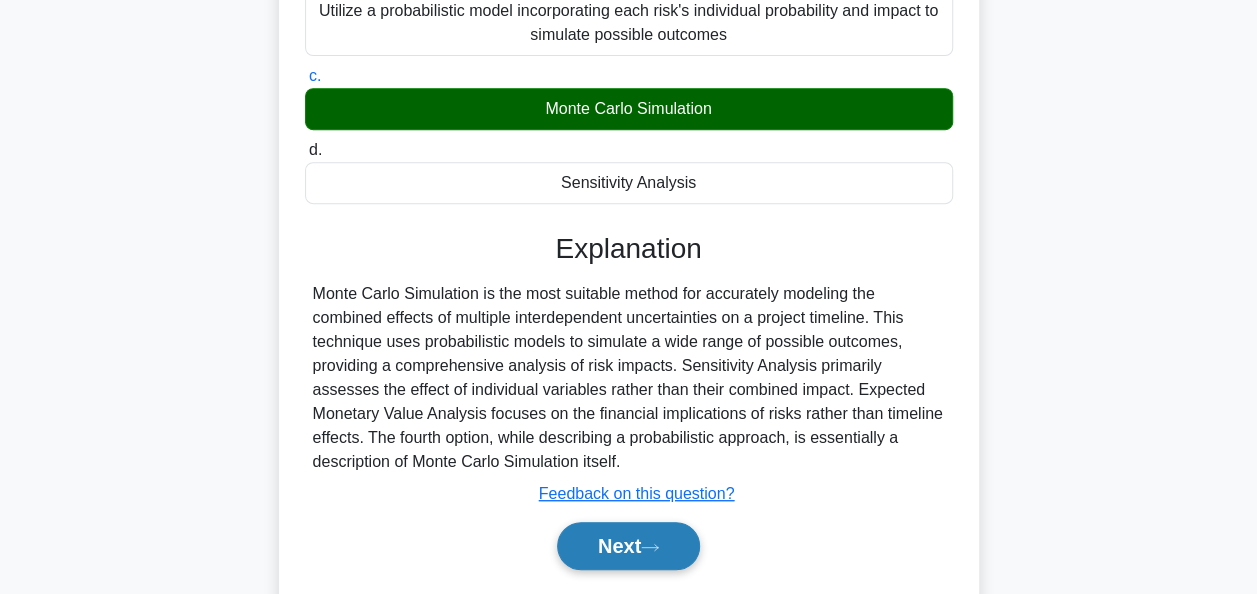 click on "Next" at bounding box center (628, 546) 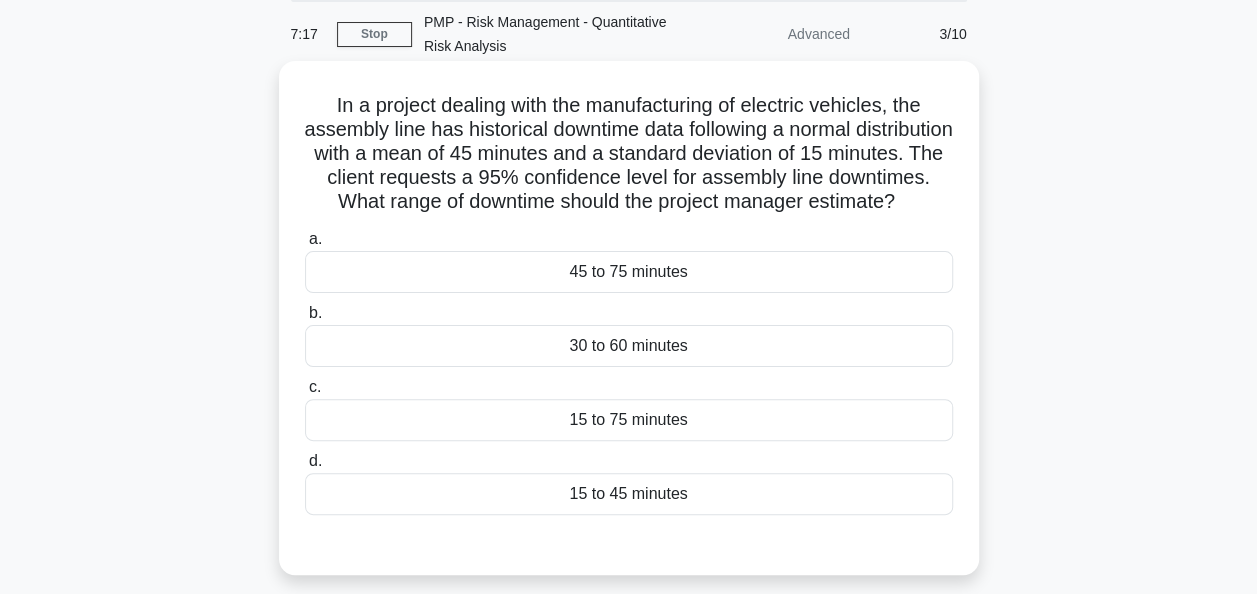 scroll, scrollTop: 100, scrollLeft: 0, axis: vertical 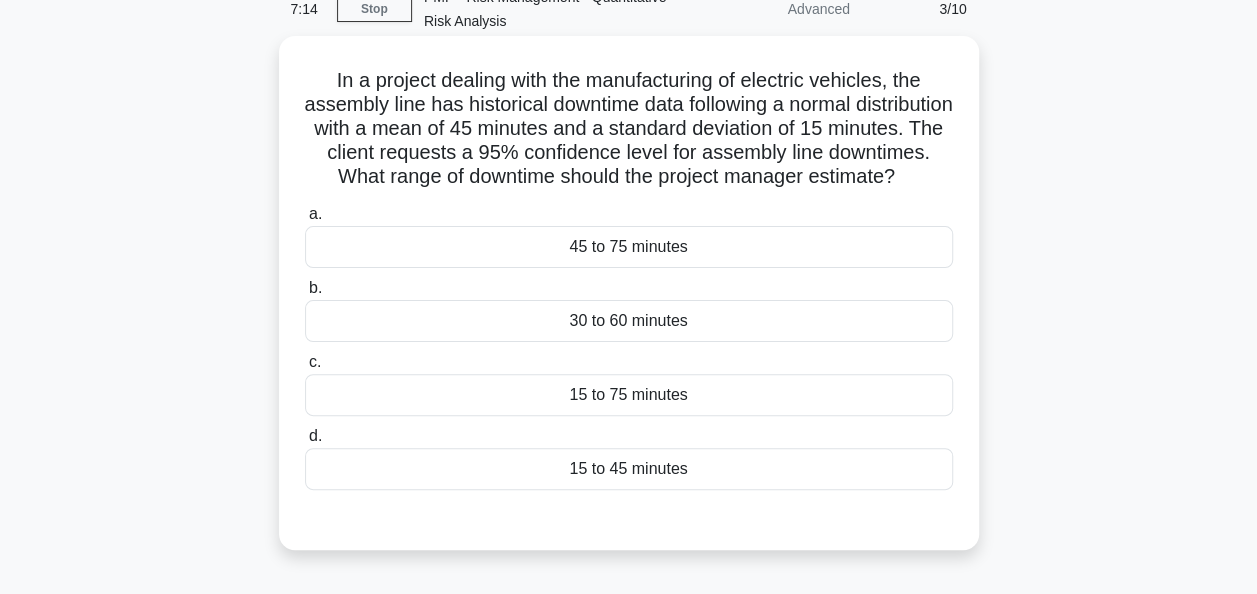 click on "15 to 45 minutes" at bounding box center [629, 469] 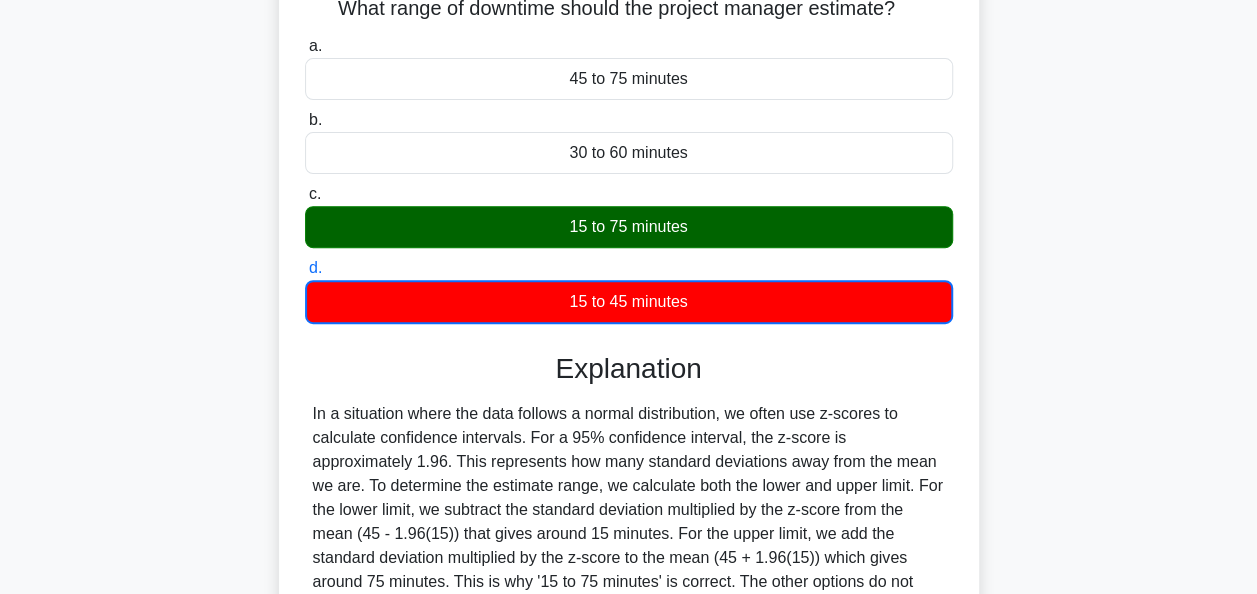 scroll, scrollTop: 500, scrollLeft: 0, axis: vertical 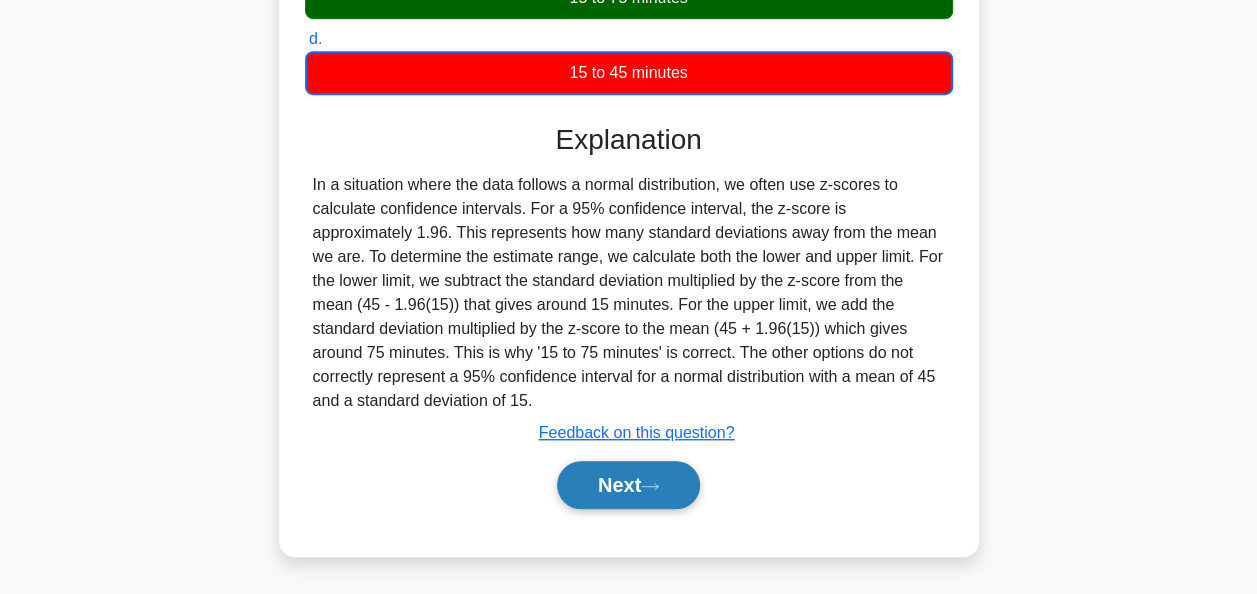 click on "Next" at bounding box center [628, 485] 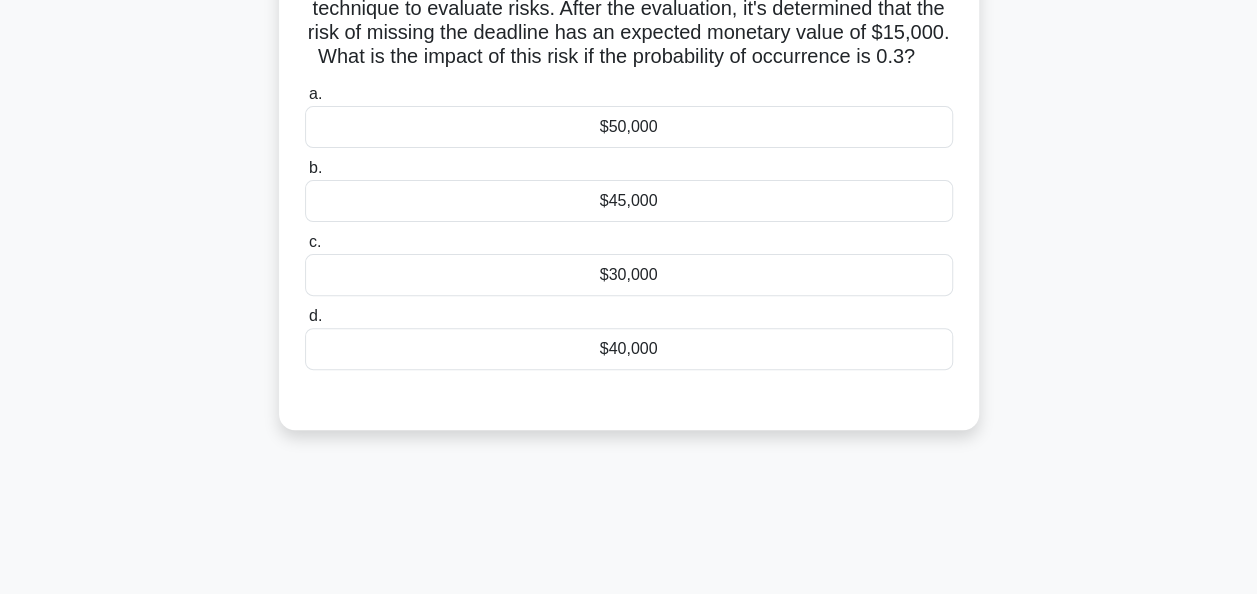 scroll, scrollTop: 200, scrollLeft: 0, axis: vertical 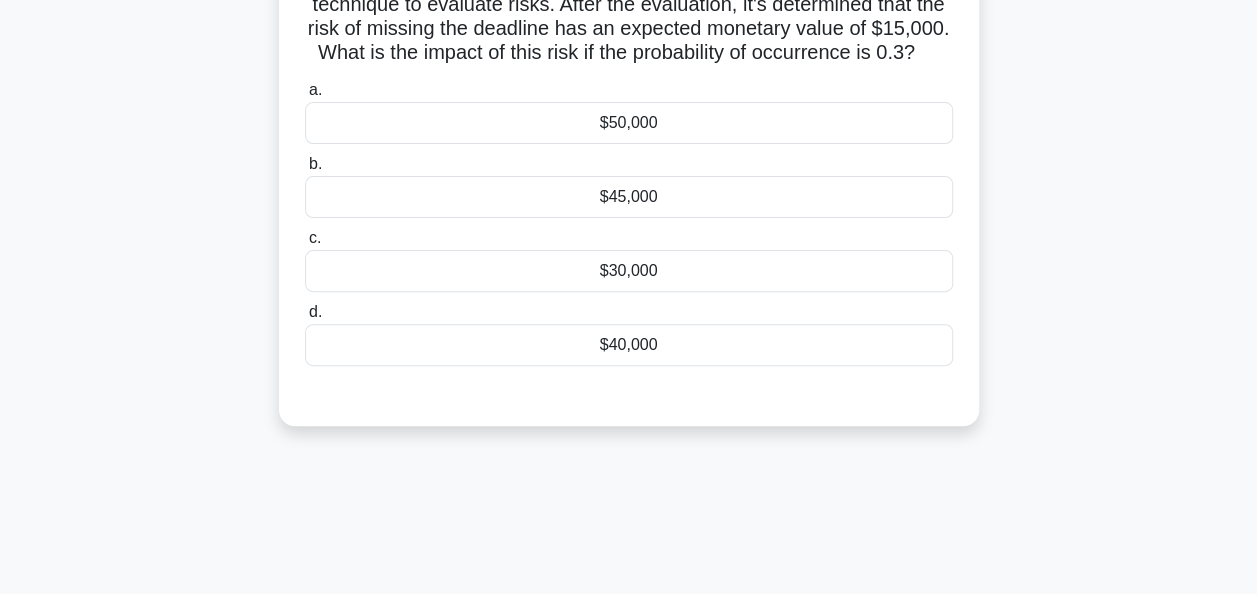 click on "$45,000" at bounding box center (629, 197) 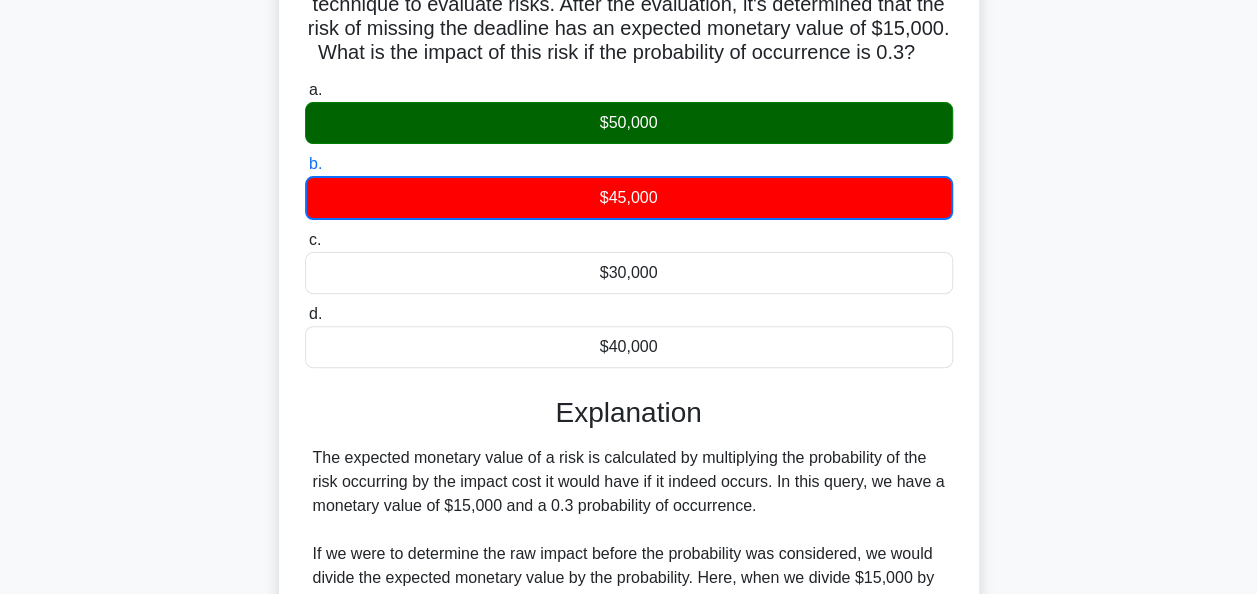 scroll, scrollTop: 400, scrollLeft: 0, axis: vertical 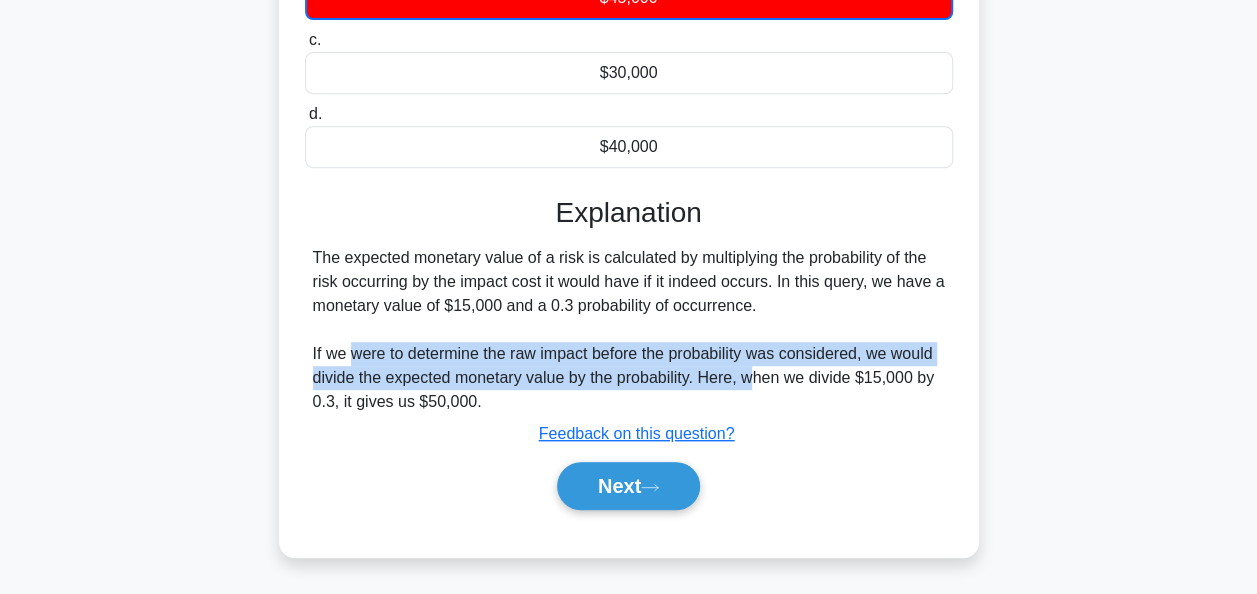 drag, startPoint x: 352, startPoint y: 383, endPoint x: 749, endPoint y: 406, distance: 397.66568 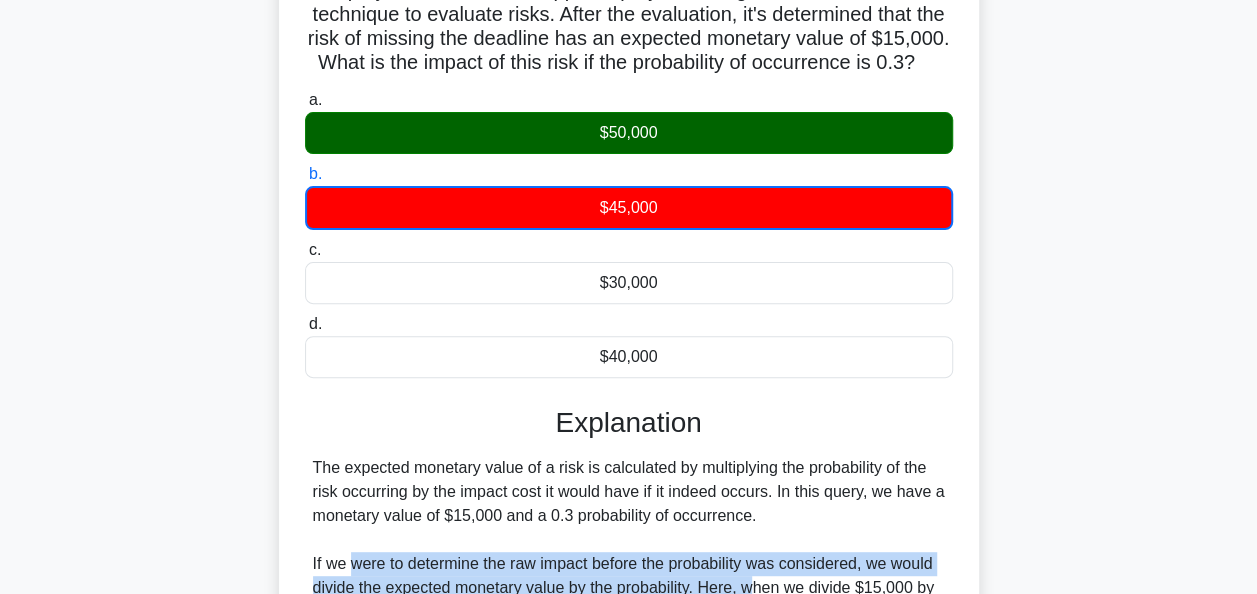 scroll, scrollTop: 0, scrollLeft: 0, axis: both 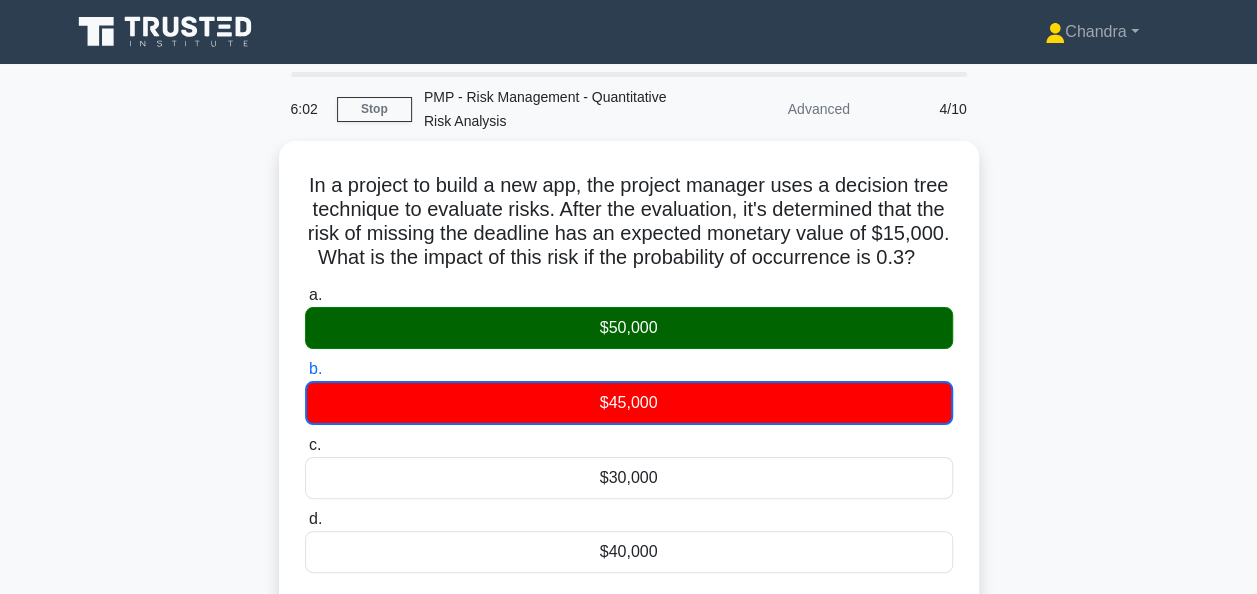 click on "In a project to build a new app, the project manager uses a decision tree technique to evaluate risks. After the evaluation, it's determined that the risk of missing the deadline has an expected monetary value of $15,000. What is the impact of this risk if the probability of occurrence is 0.3?
.spinner_0XTQ{transform-origin:center;animation:spinner_y6GP .75s linear infinite}@keyframes spinner_y6GP{100%{transform:rotate(360deg)}}
a.
b. c. d." at bounding box center [629, 563] 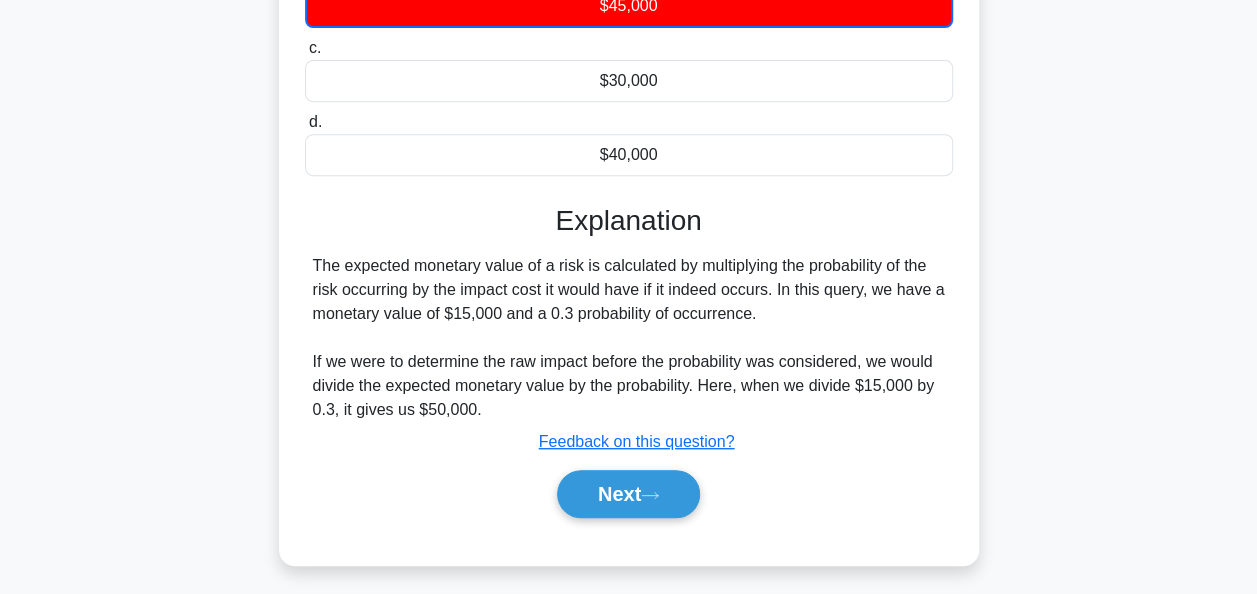 scroll, scrollTop: 486, scrollLeft: 0, axis: vertical 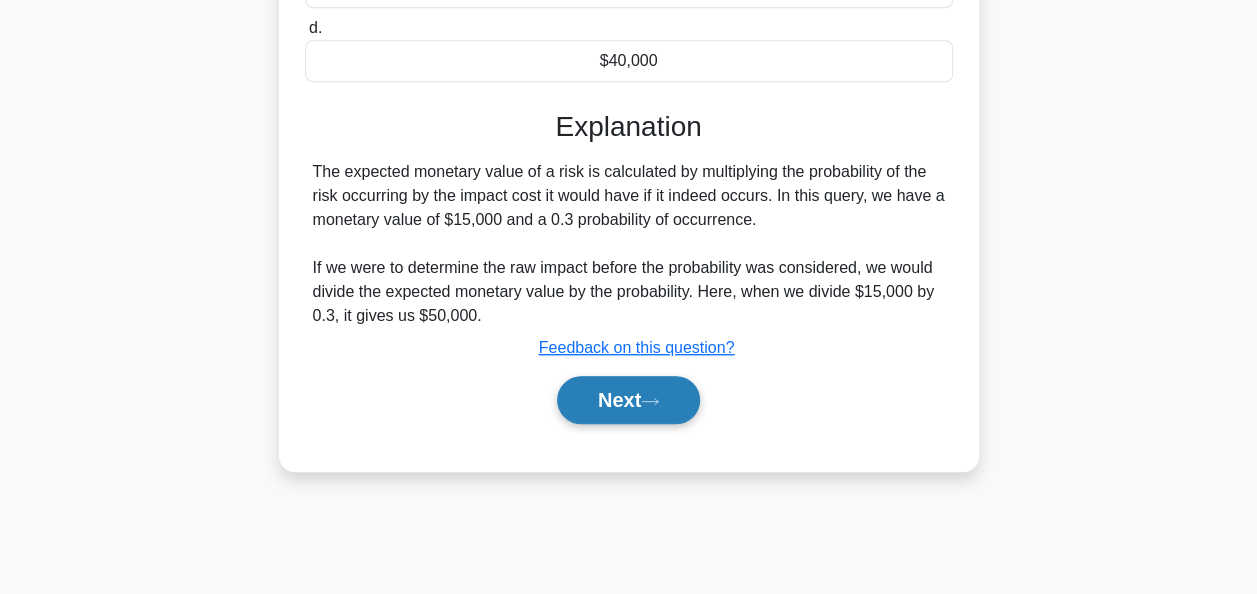 click on "Next" at bounding box center [628, 400] 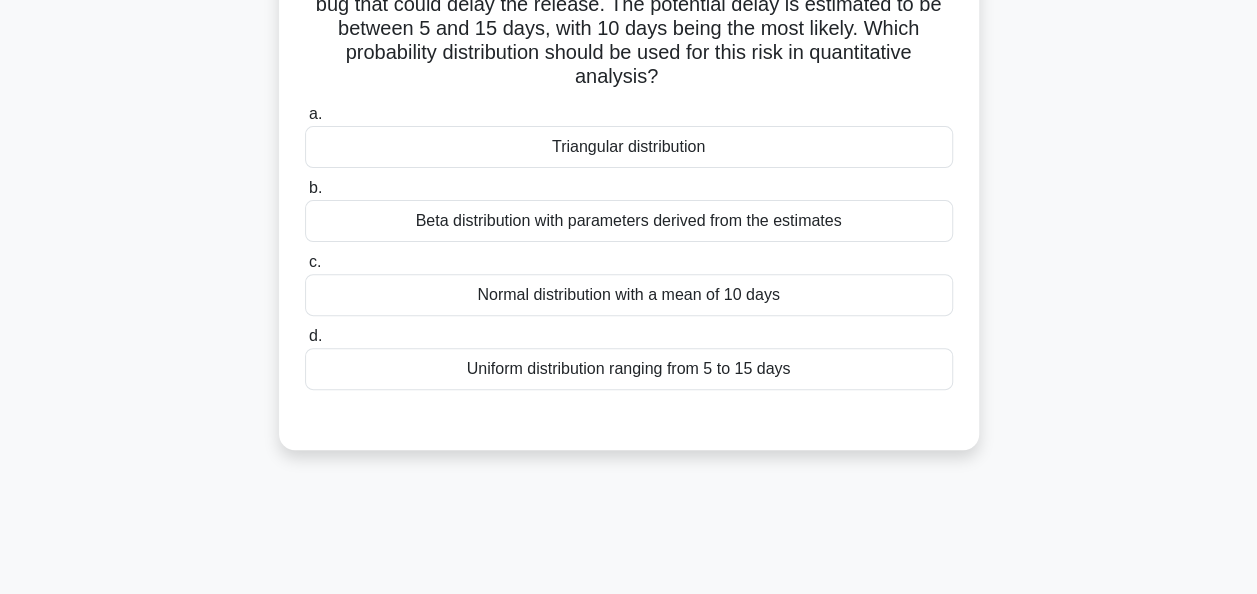 scroll, scrollTop: 0, scrollLeft: 0, axis: both 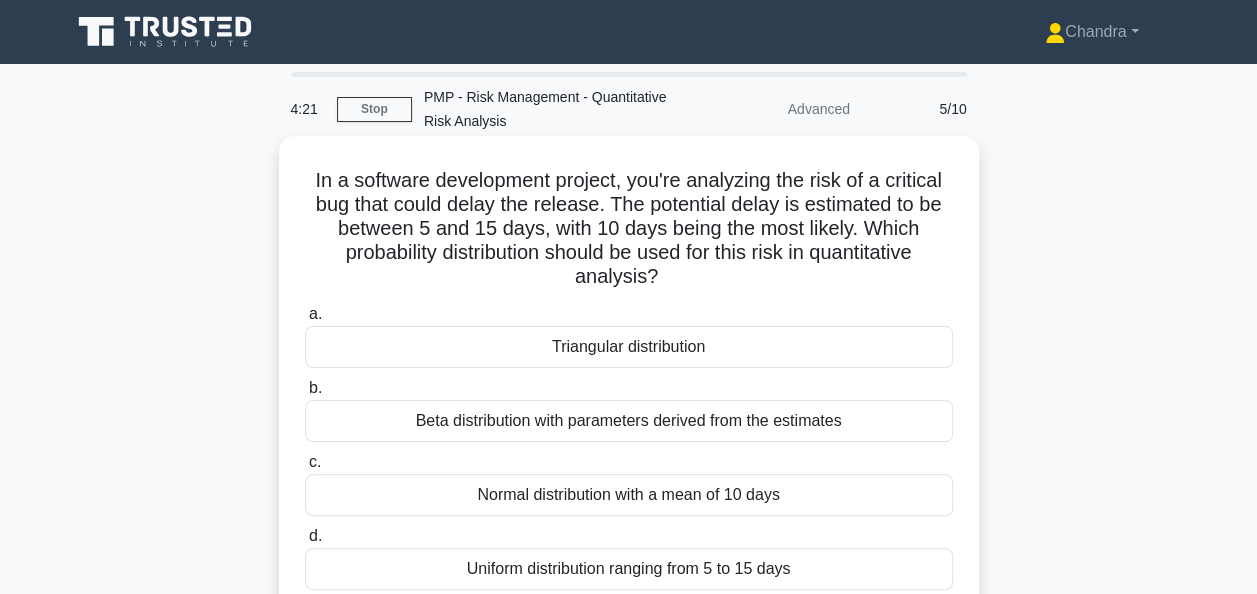 click on "Triangular distribution" at bounding box center (629, 347) 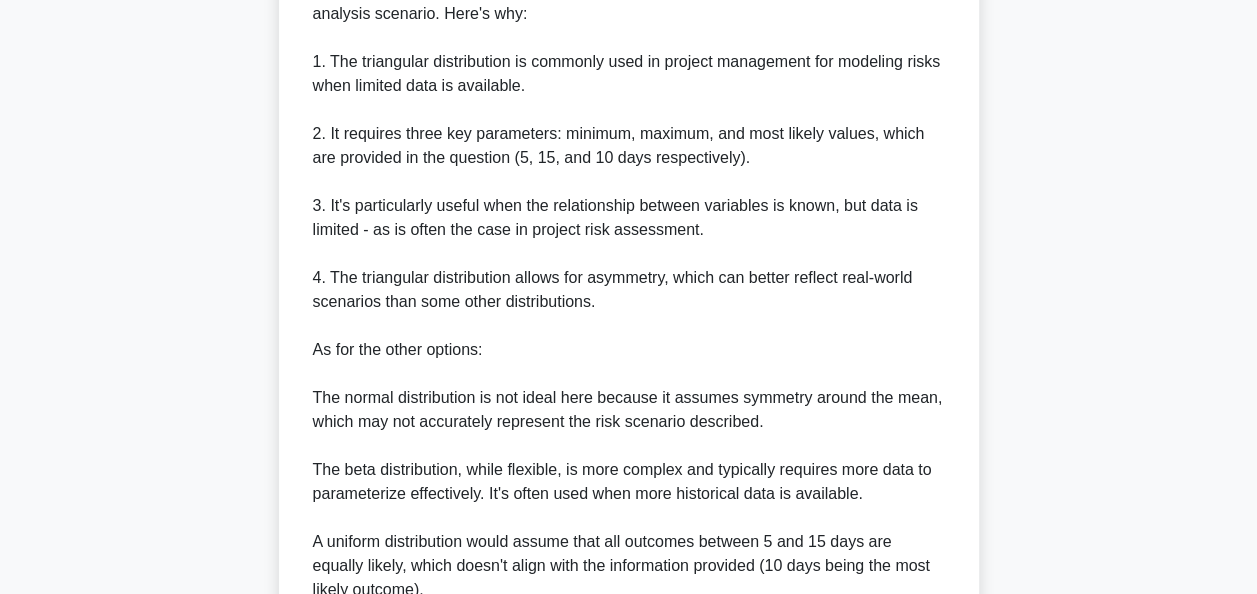 scroll, scrollTop: 948, scrollLeft: 0, axis: vertical 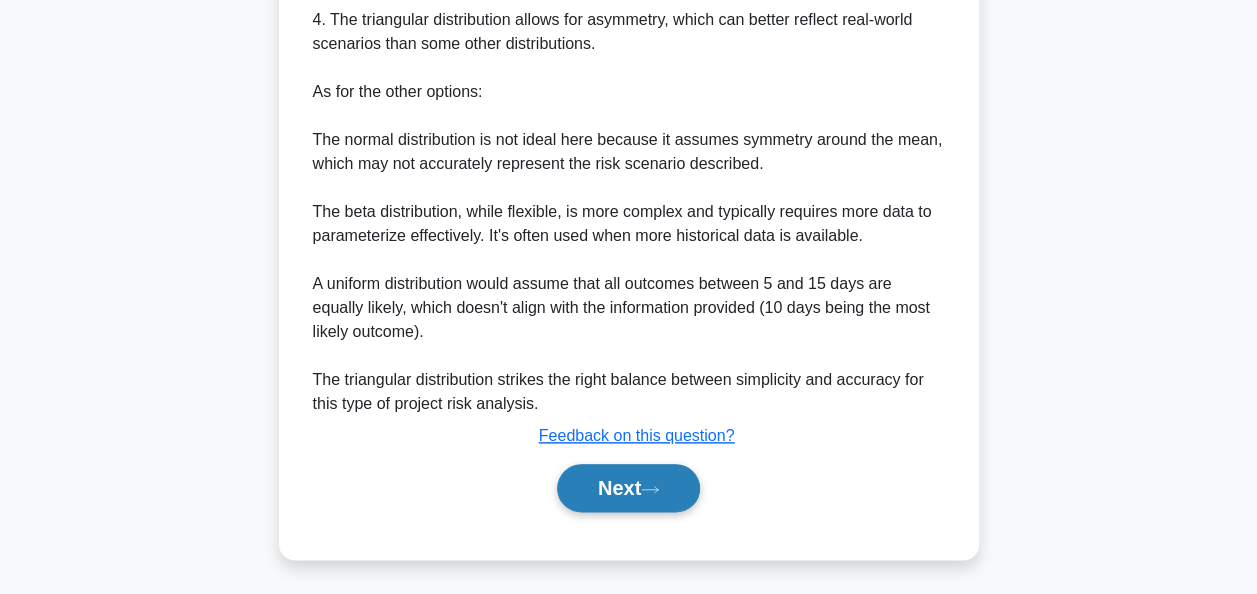 click on "Next" at bounding box center (628, 488) 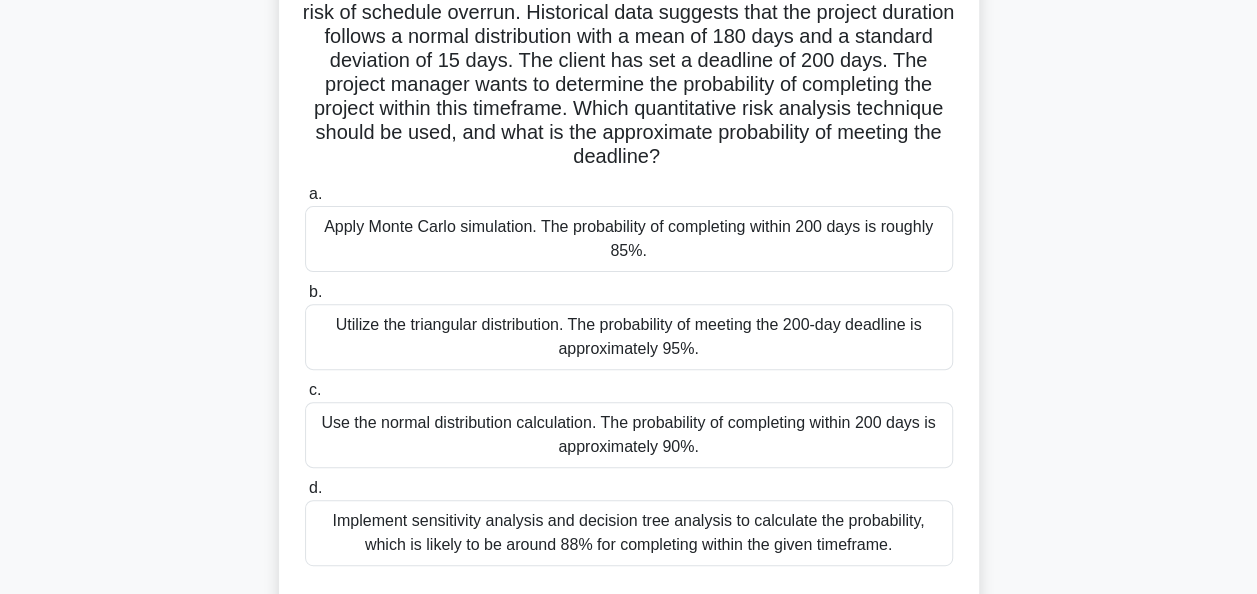 scroll, scrollTop: 200, scrollLeft: 0, axis: vertical 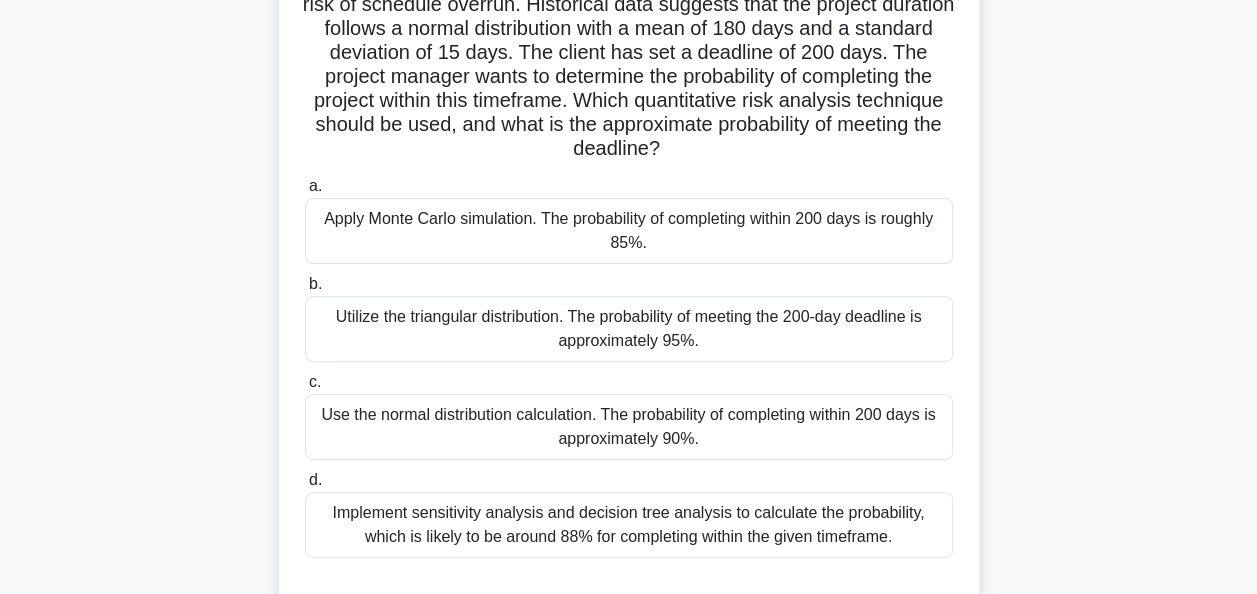 click on "Utilize the triangular distribution. The probability of meeting the 200-day deadline is approximately 95%." at bounding box center [629, 329] 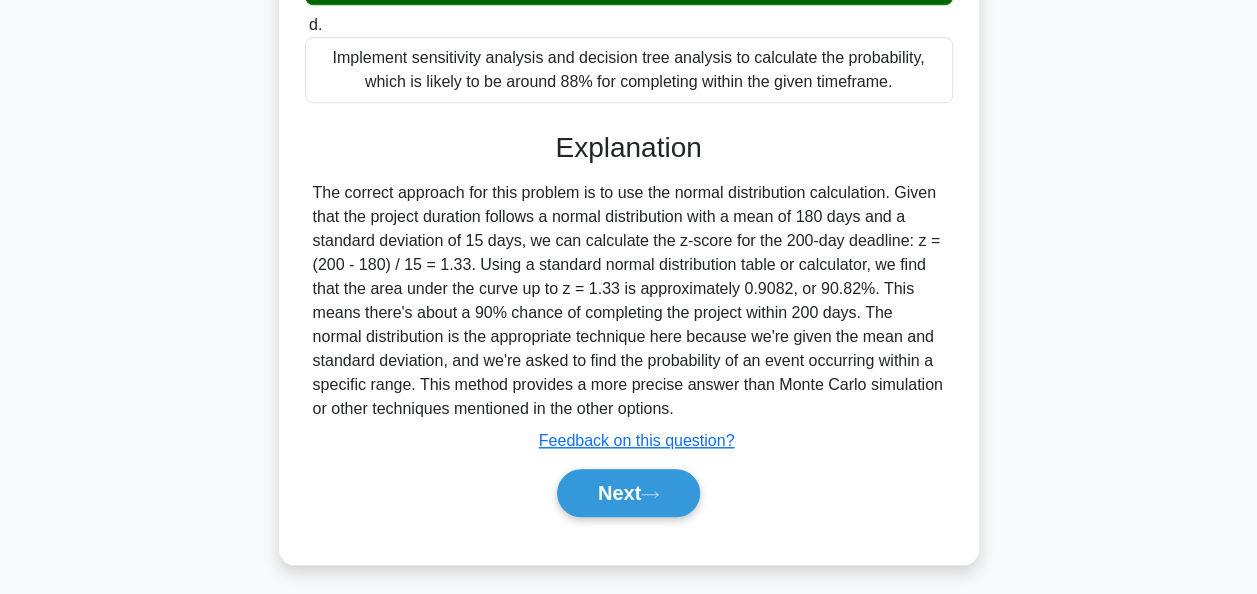 scroll, scrollTop: 663, scrollLeft: 0, axis: vertical 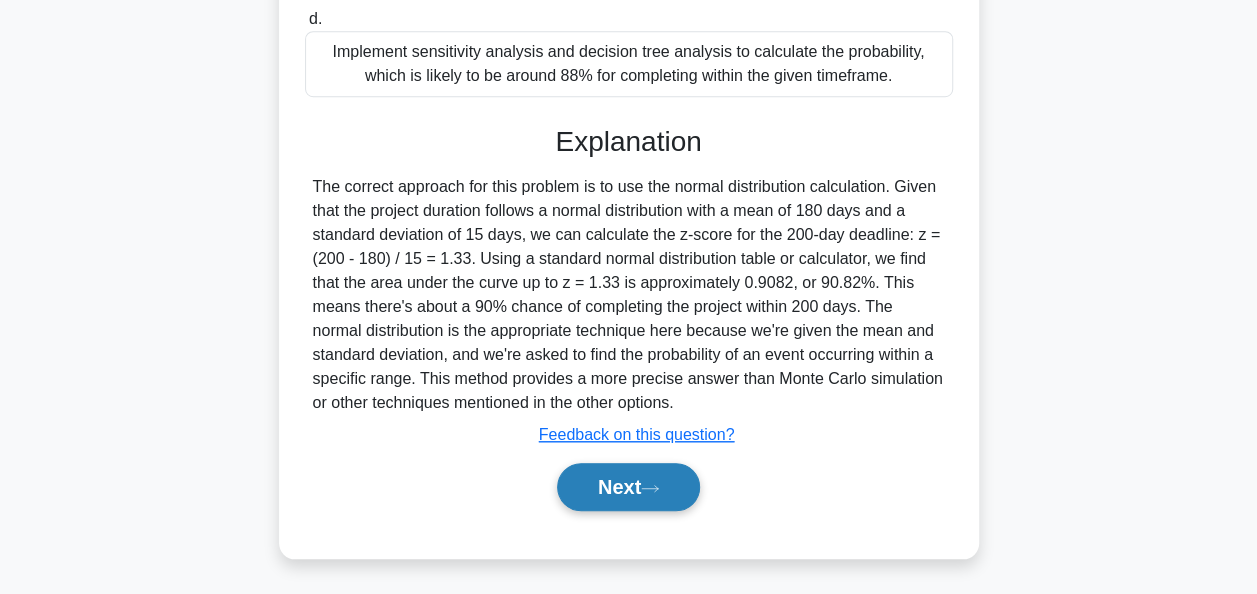 click 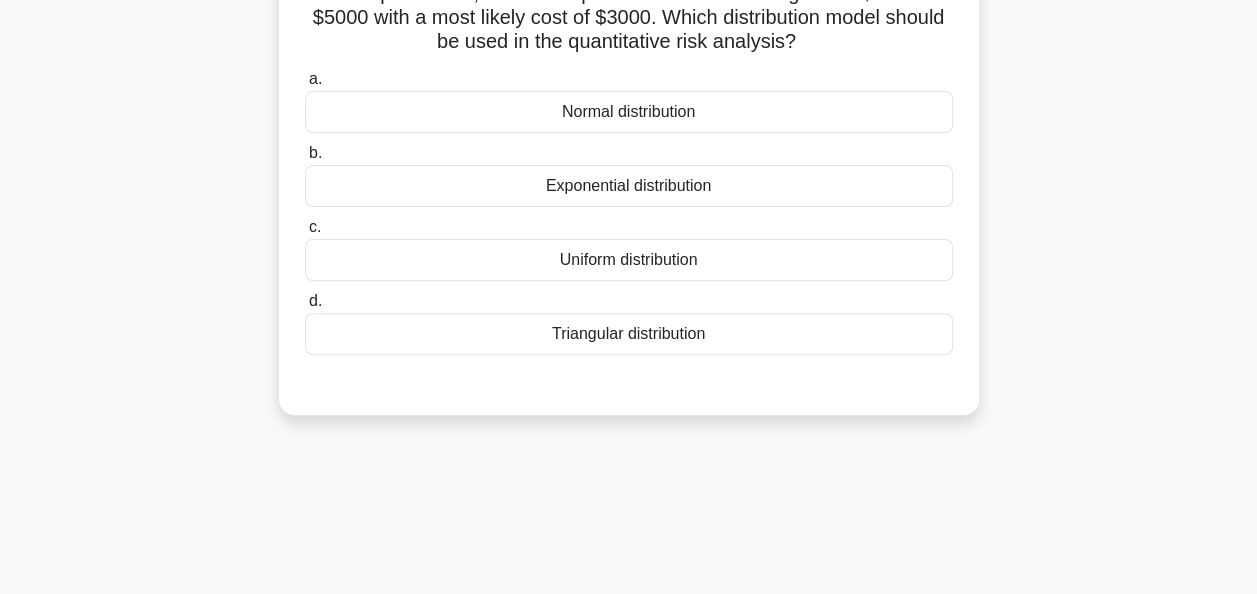scroll, scrollTop: 0, scrollLeft: 0, axis: both 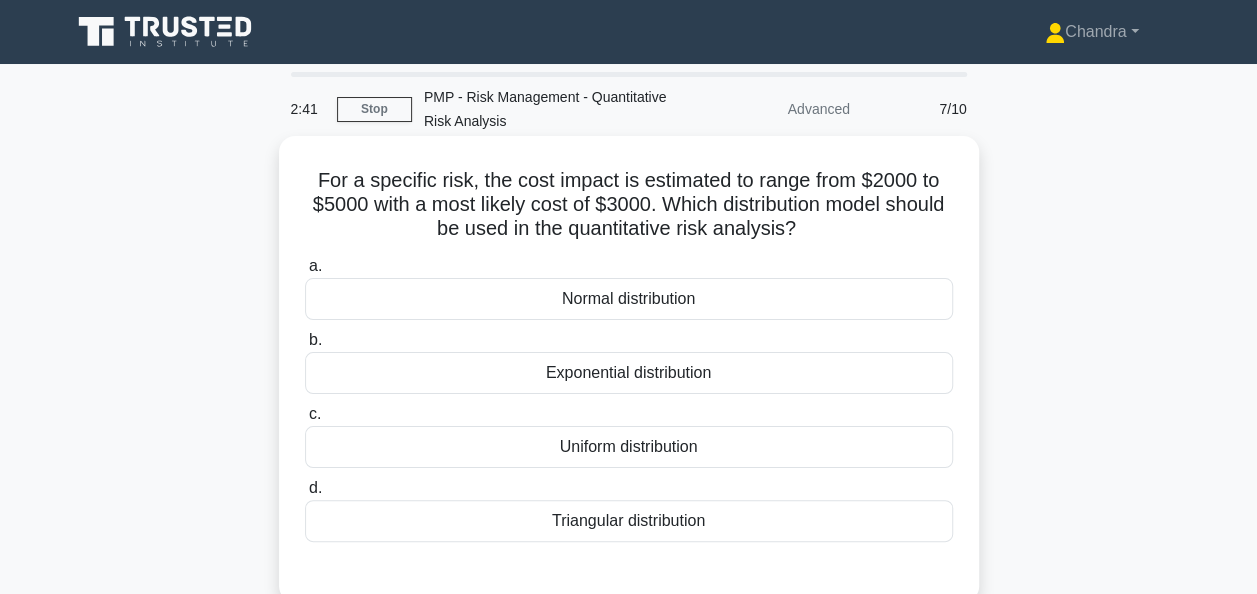 click on "Triangular distribution" at bounding box center [629, 521] 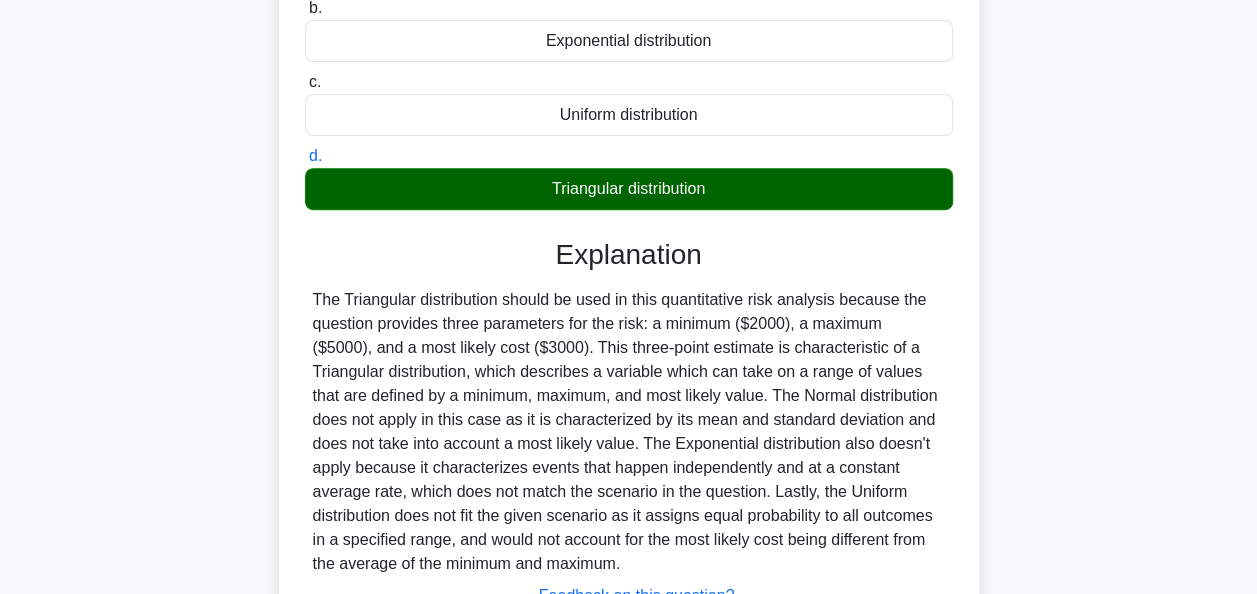 scroll, scrollTop: 400, scrollLeft: 0, axis: vertical 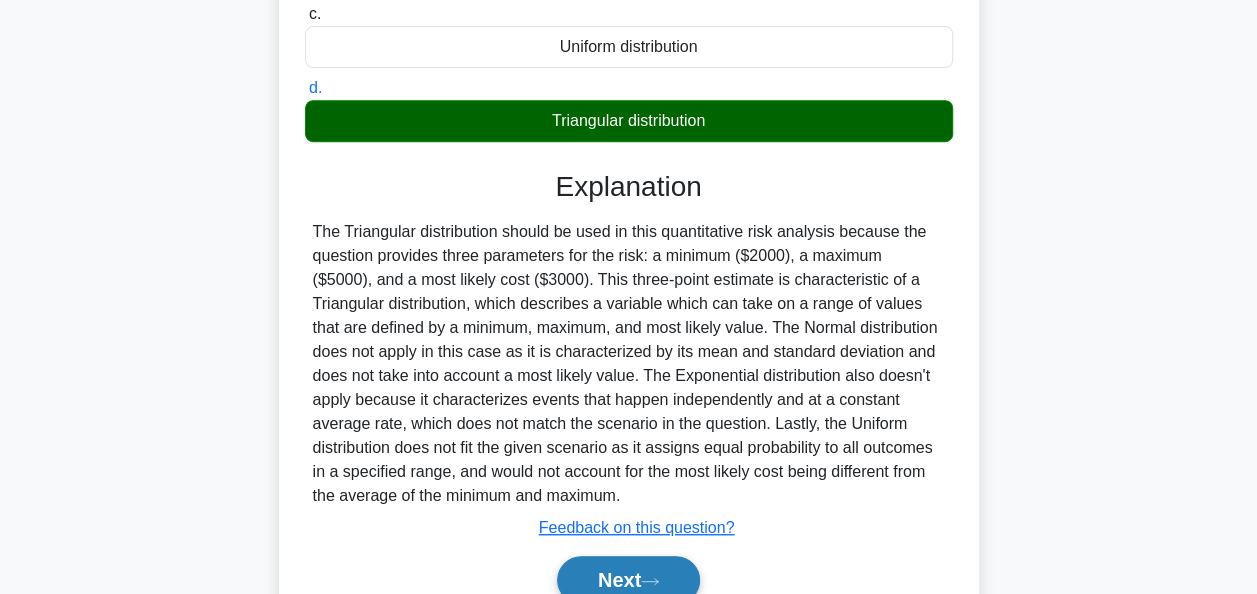 click on "Next" at bounding box center [628, 580] 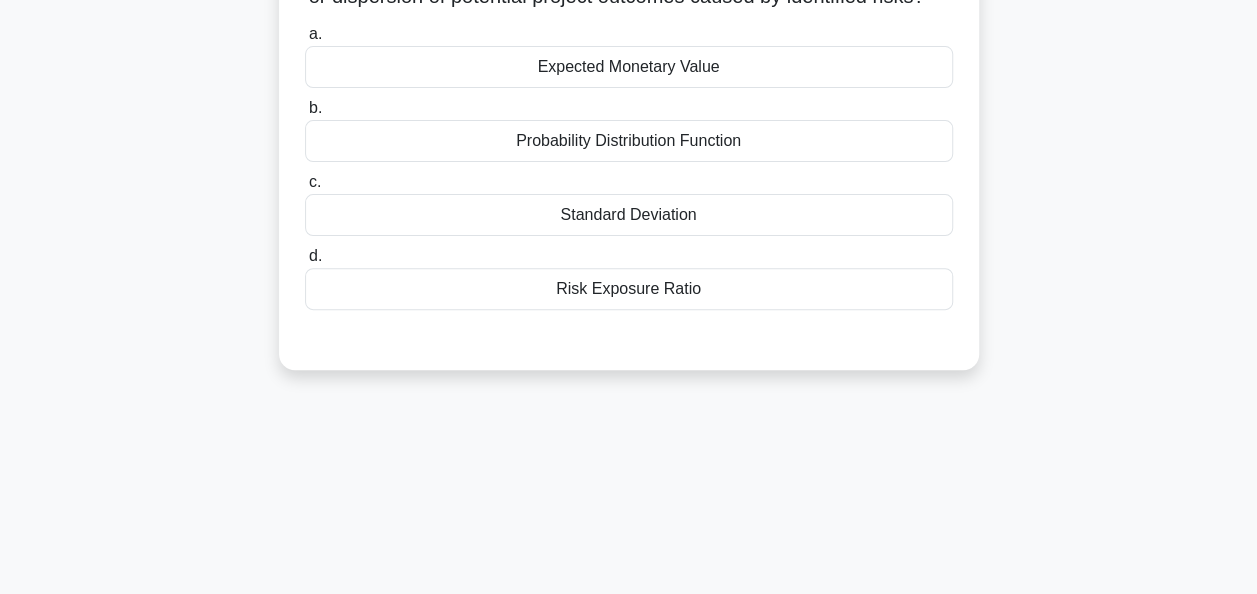 scroll, scrollTop: 100, scrollLeft: 0, axis: vertical 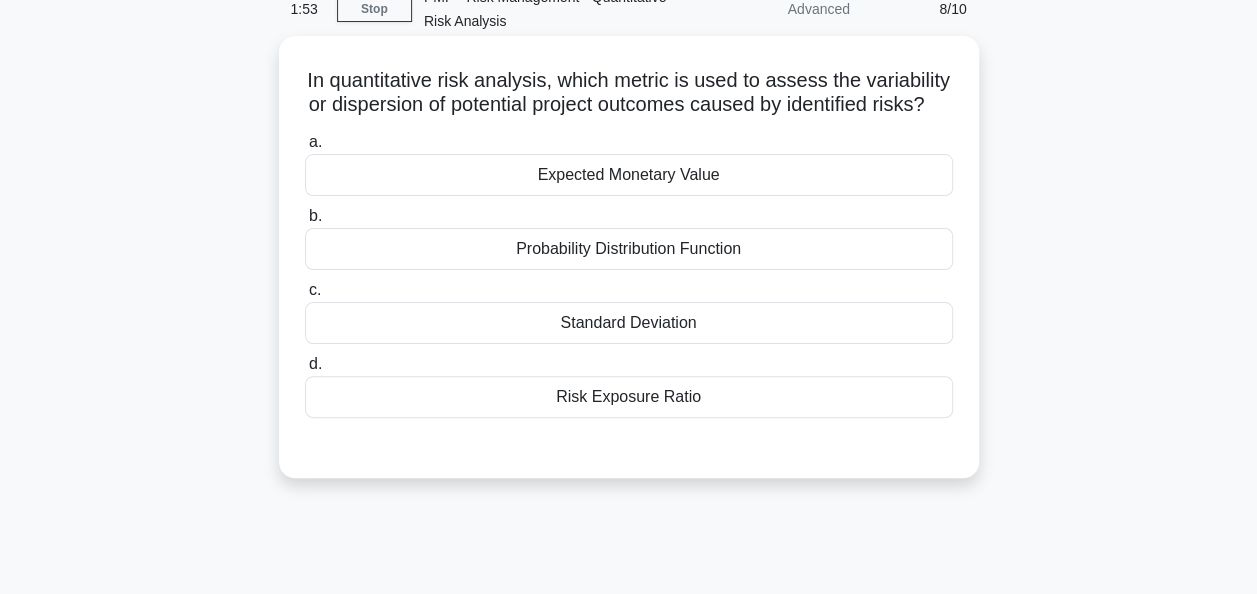 click on "Risk Exposure Ratio" at bounding box center (629, 397) 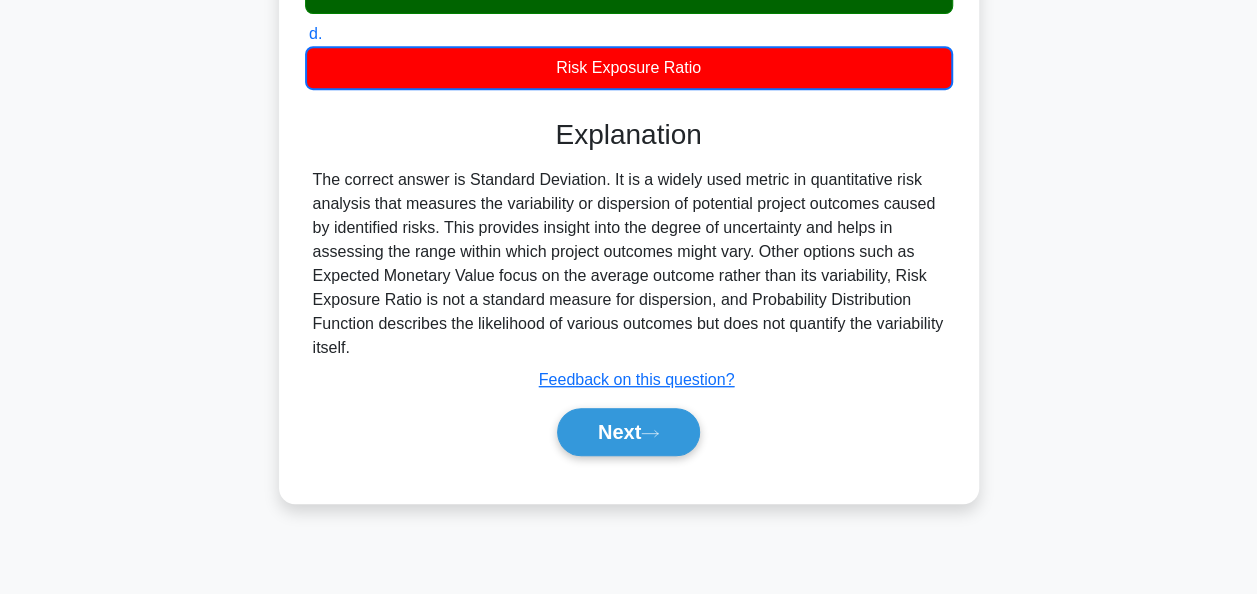 scroll, scrollTop: 486, scrollLeft: 0, axis: vertical 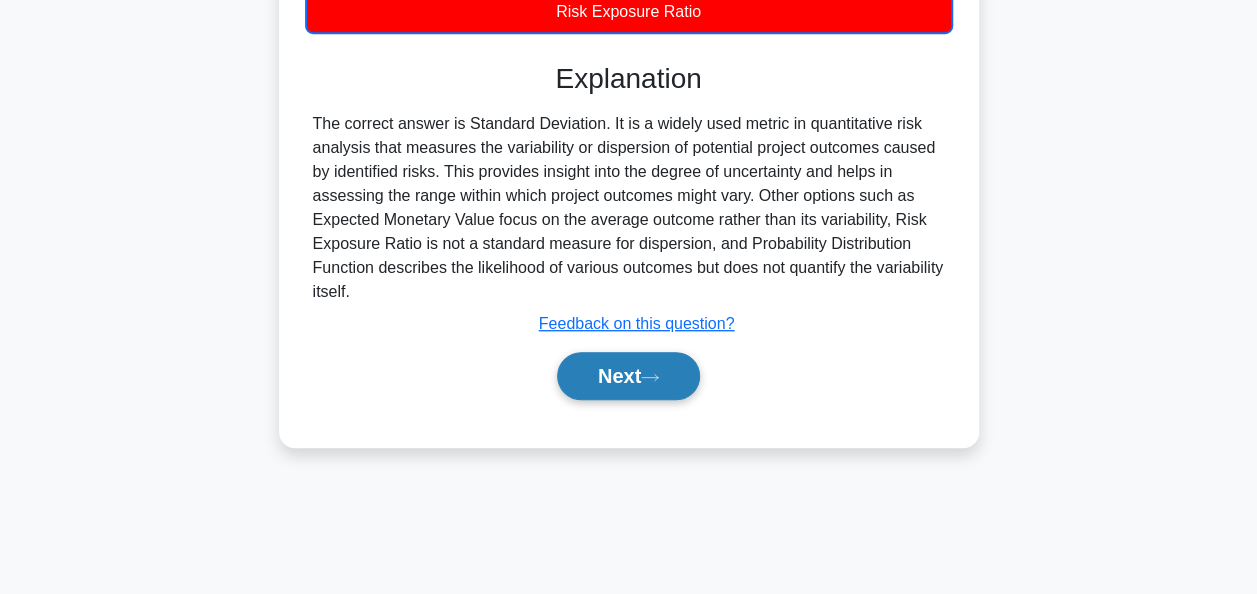 click on "Next" at bounding box center (628, 376) 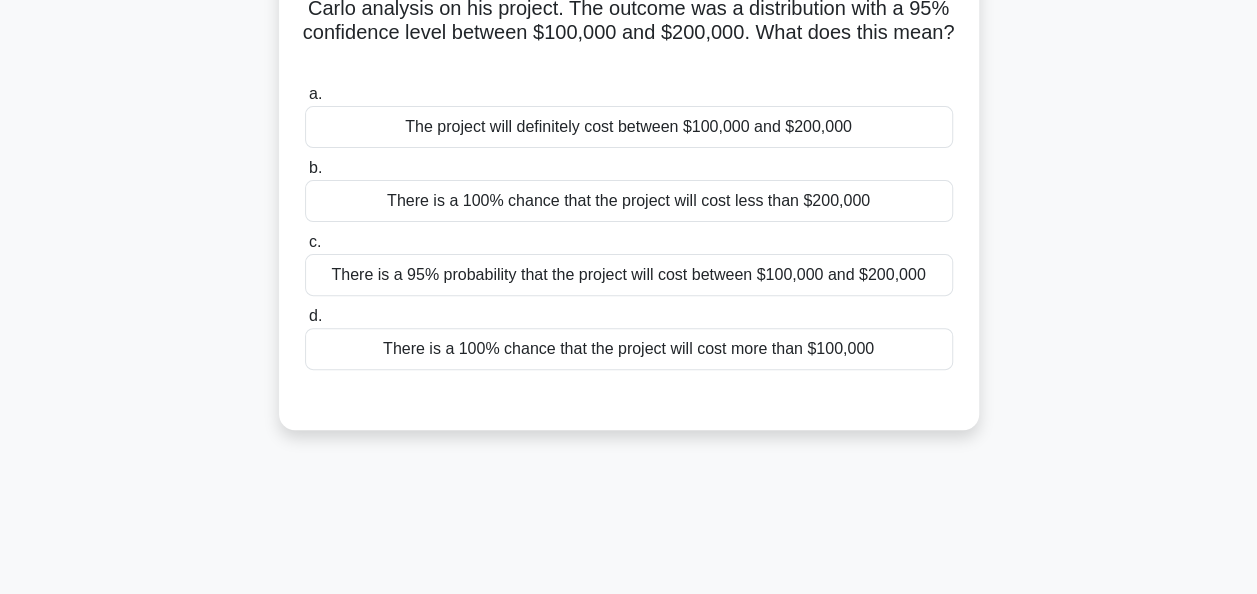scroll, scrollTop: 200, scrollLeft: 0, axis: vertical 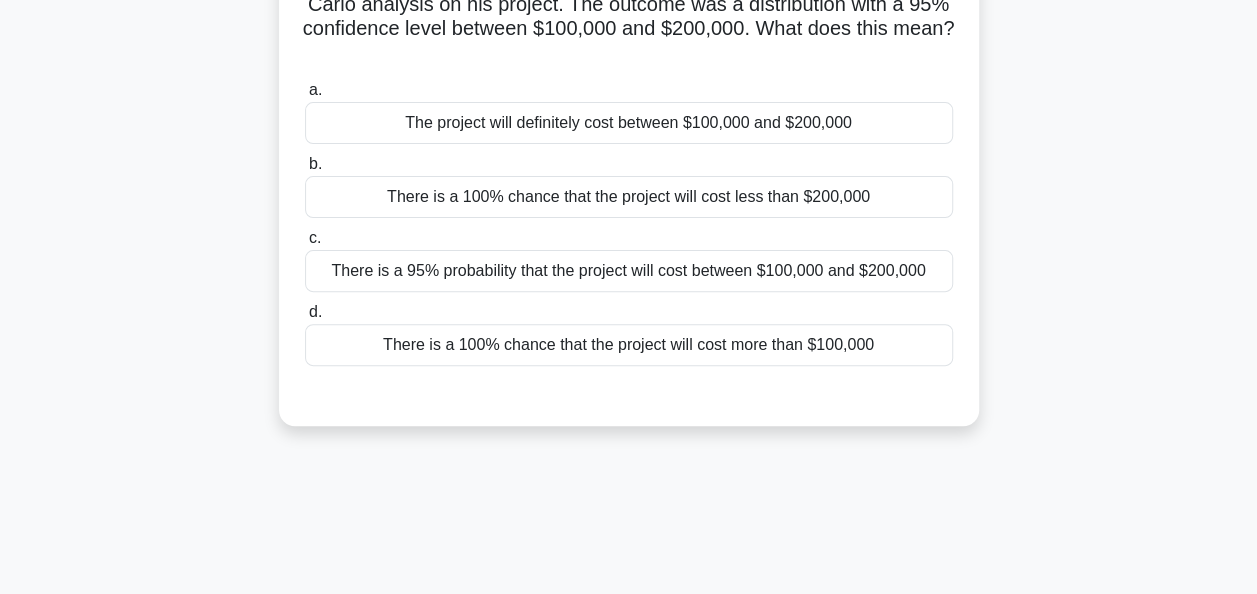 click on "There is a 100% chance that the project will cost less than $200,000" at bounding box center [629, 197] 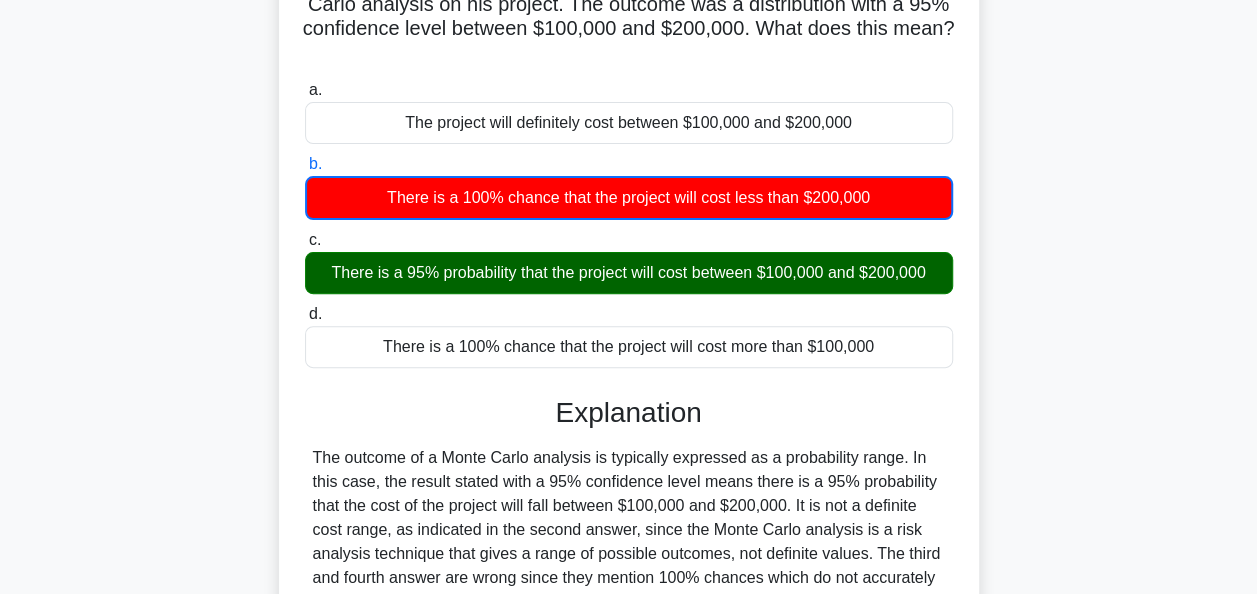scroll, scrollTop: 486, scrollLeft: 0, axis: vertical 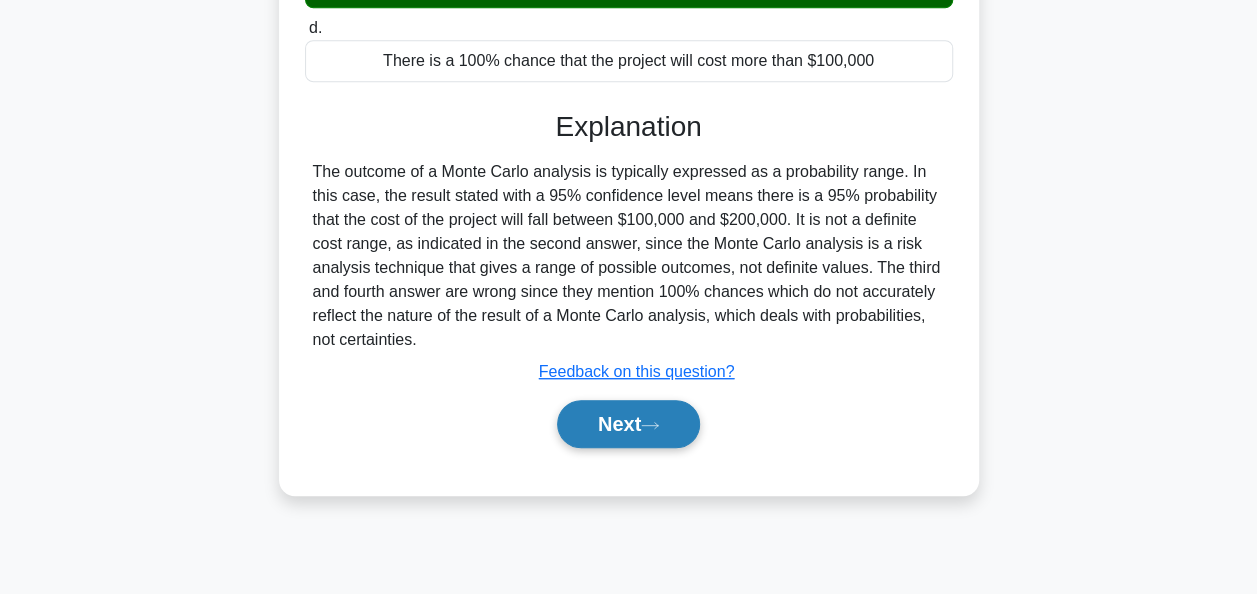 click on "Next" at bounding box center (628, 424) 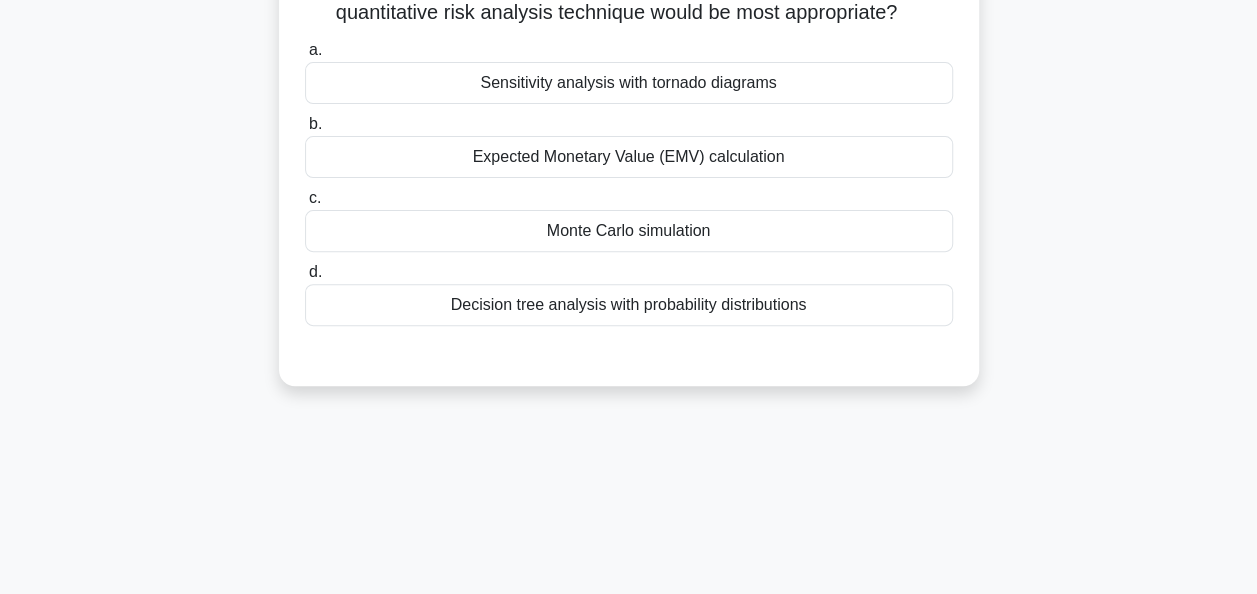 scroll, scrollTop: 86, scrollLeft: 0, axis: vertical 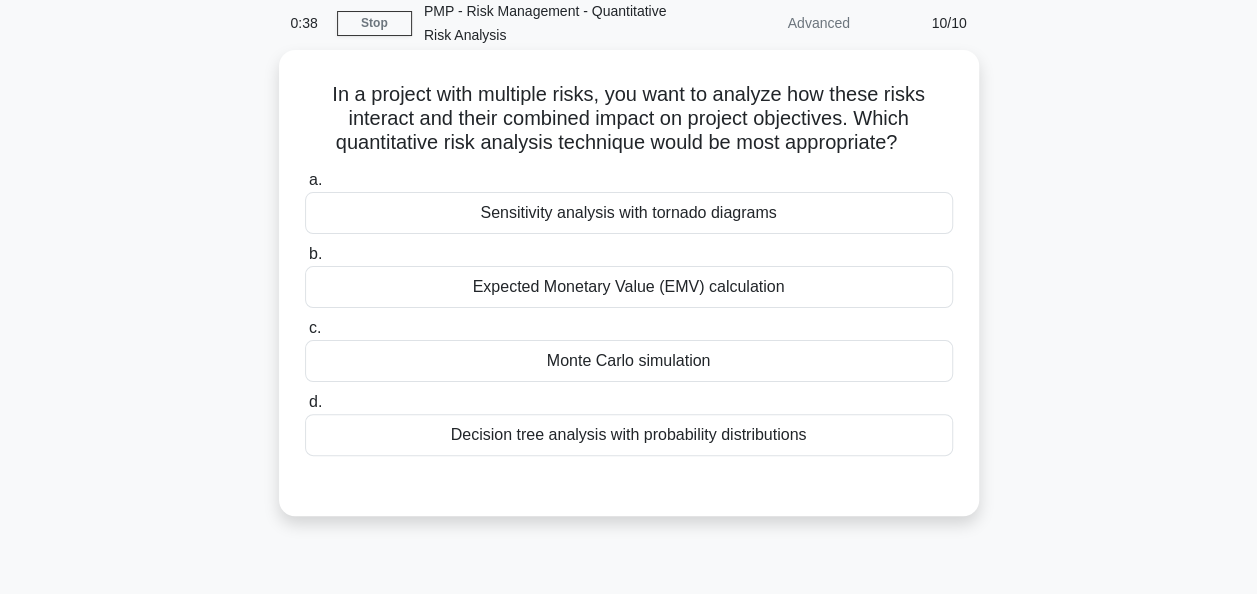 click on "Monte Carlo simulation" at bounding box center (629, 361) 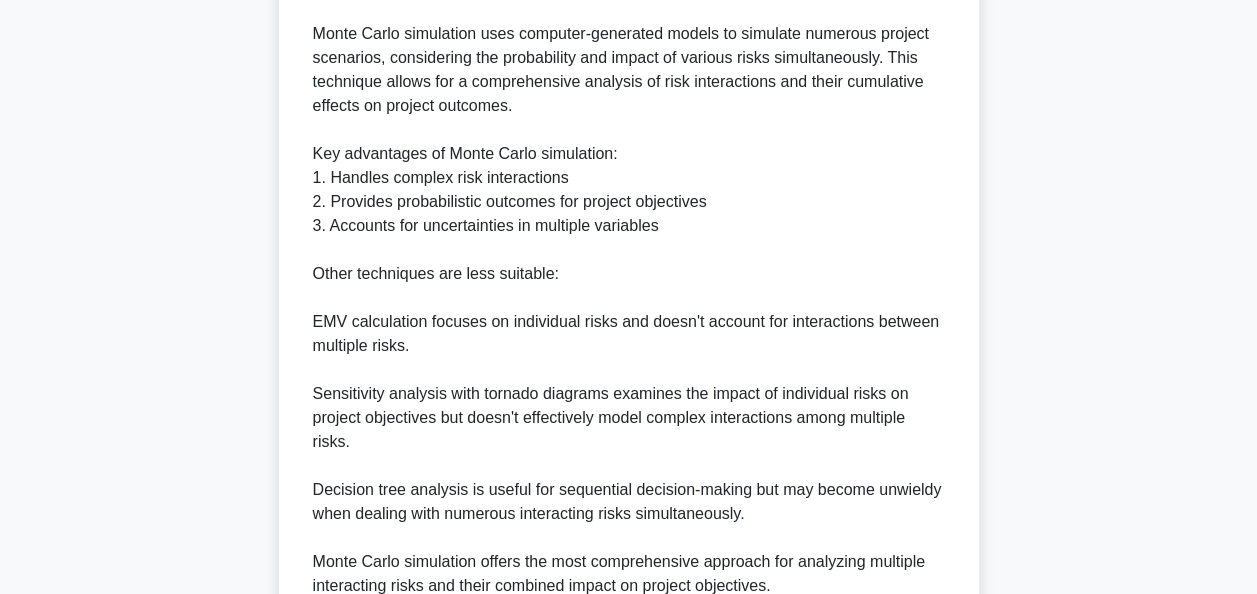 scroll, scrollTop: 786, scrollLeft: 0, axis: vertical 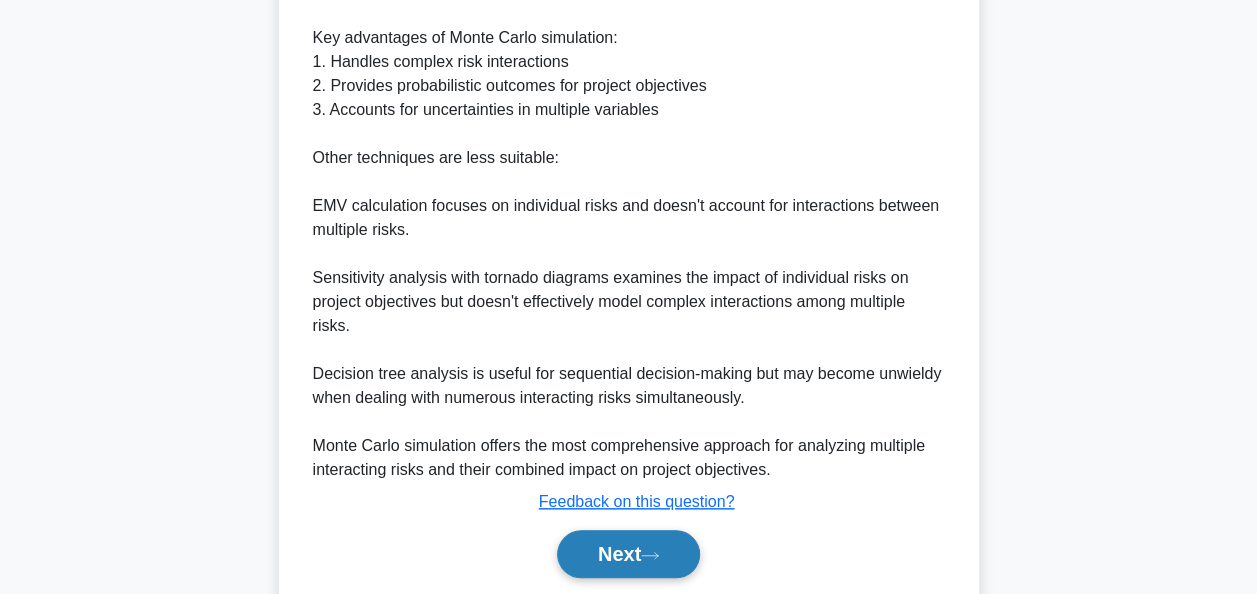 click on "Next" at bounding box center [628, 554] 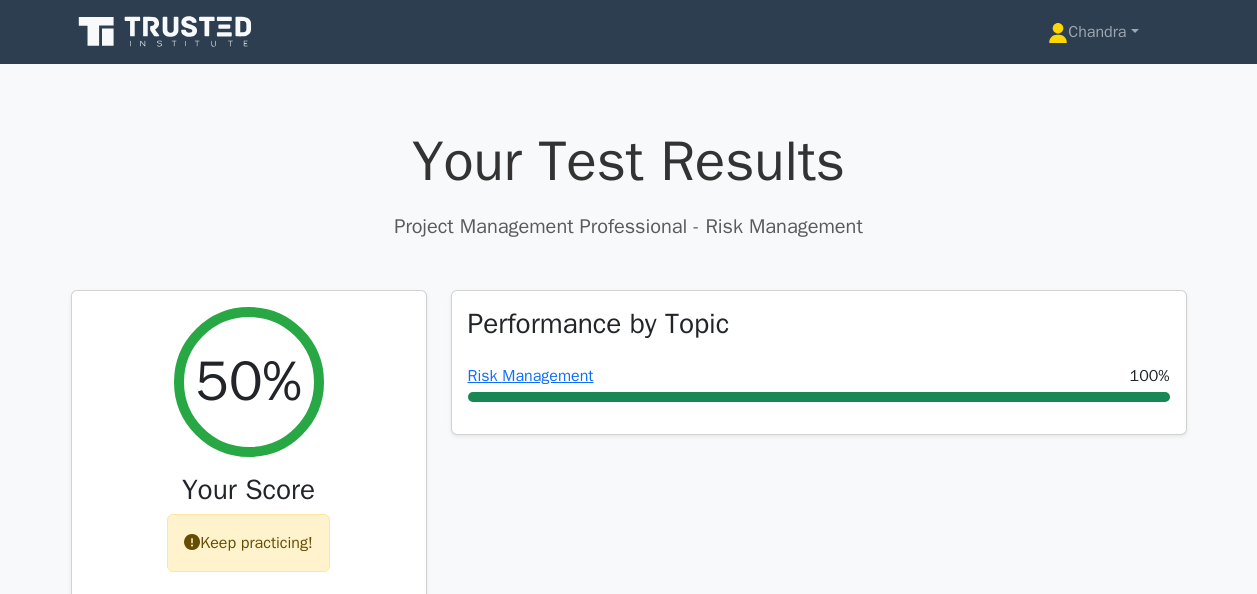 scroll, scrollTop: 600, scrollLeft: 0, axis: vertical 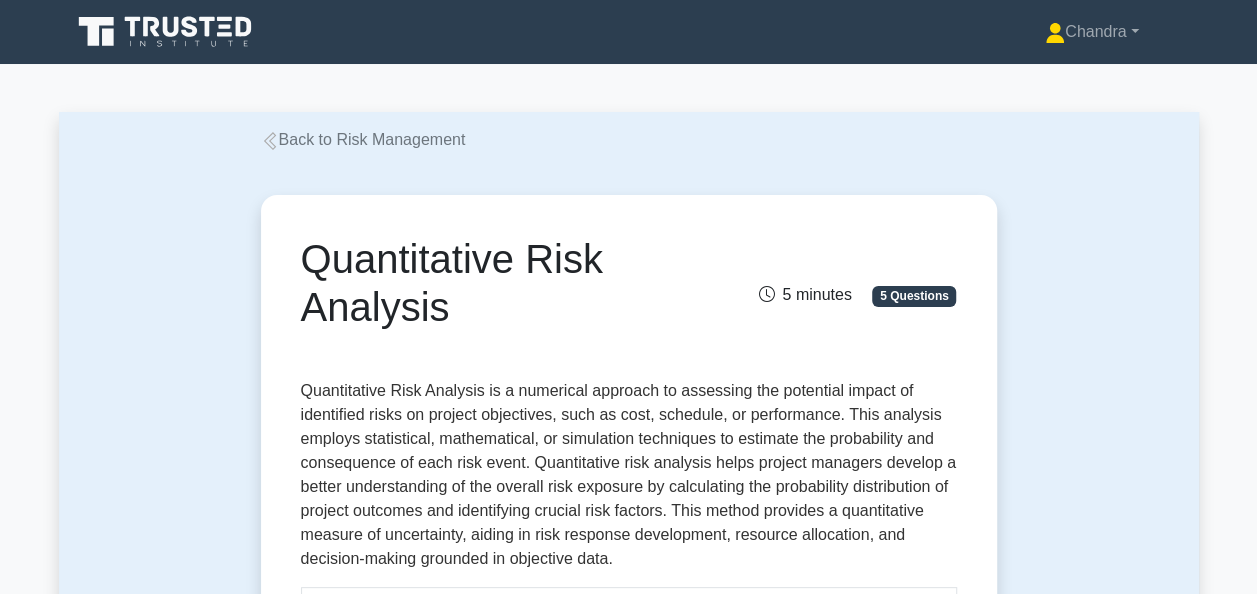 drag, startPoint x: 459, startPoint y: 300, endPoint x: 442, endPoint y: 311, distance: 20.248457 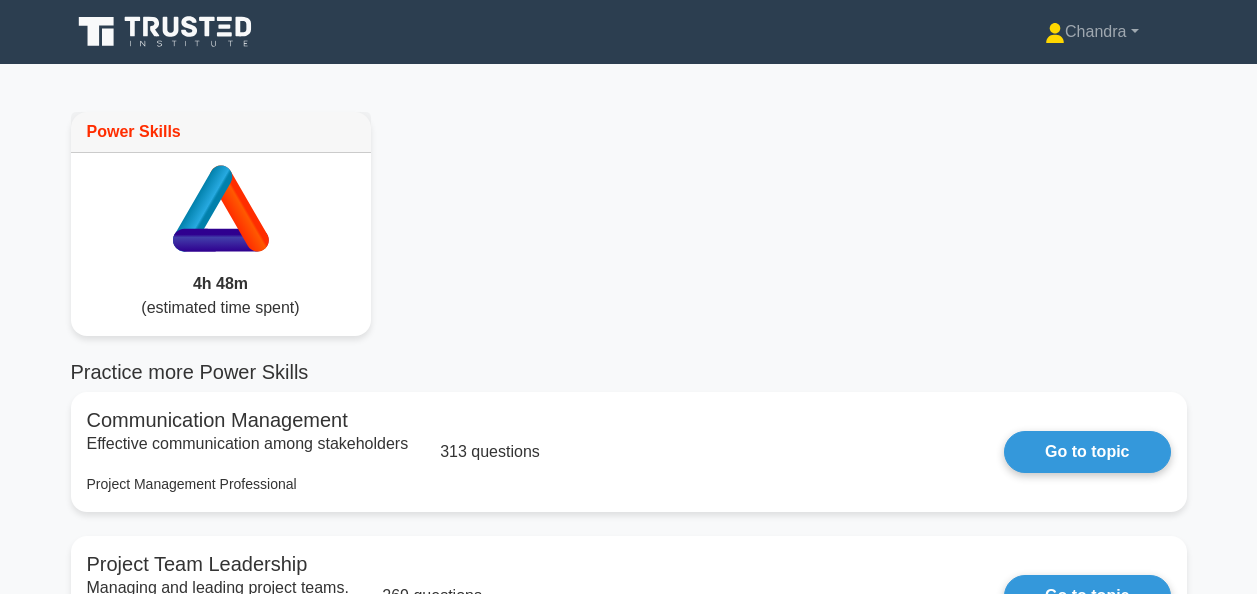 scroll, scrollTop: 0, scrollLeft: 0, axis: both 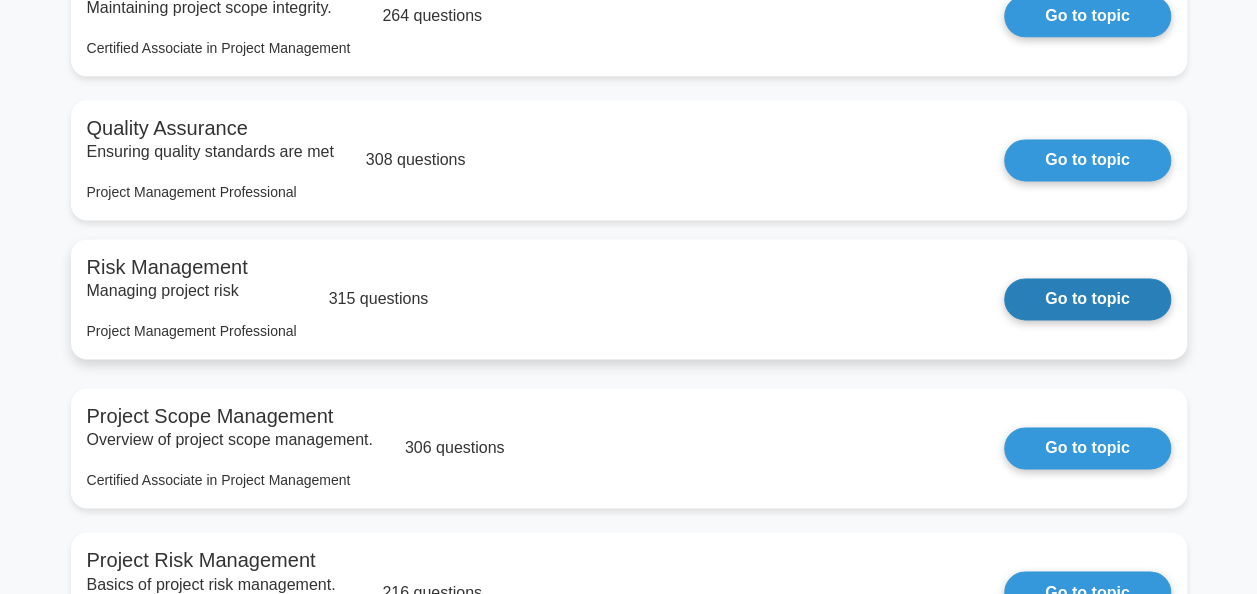 click on "Go to
topic" at bounding box center (1087, 299) 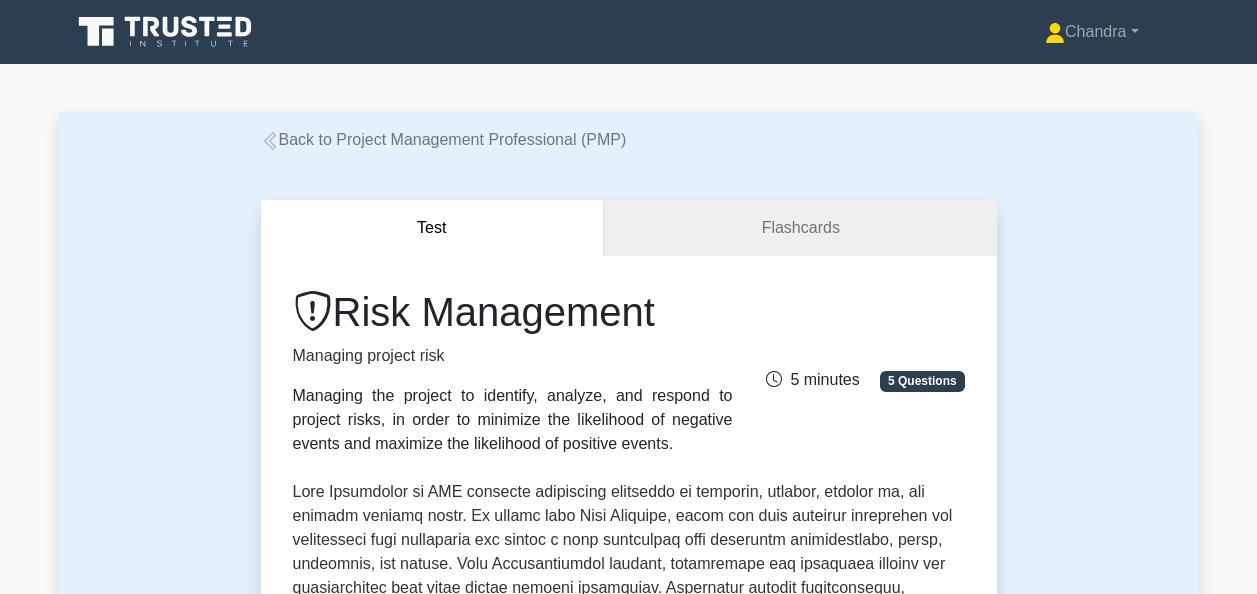 scroll, scrollTop: 500, scrollLeft: 0, axis: vertical 